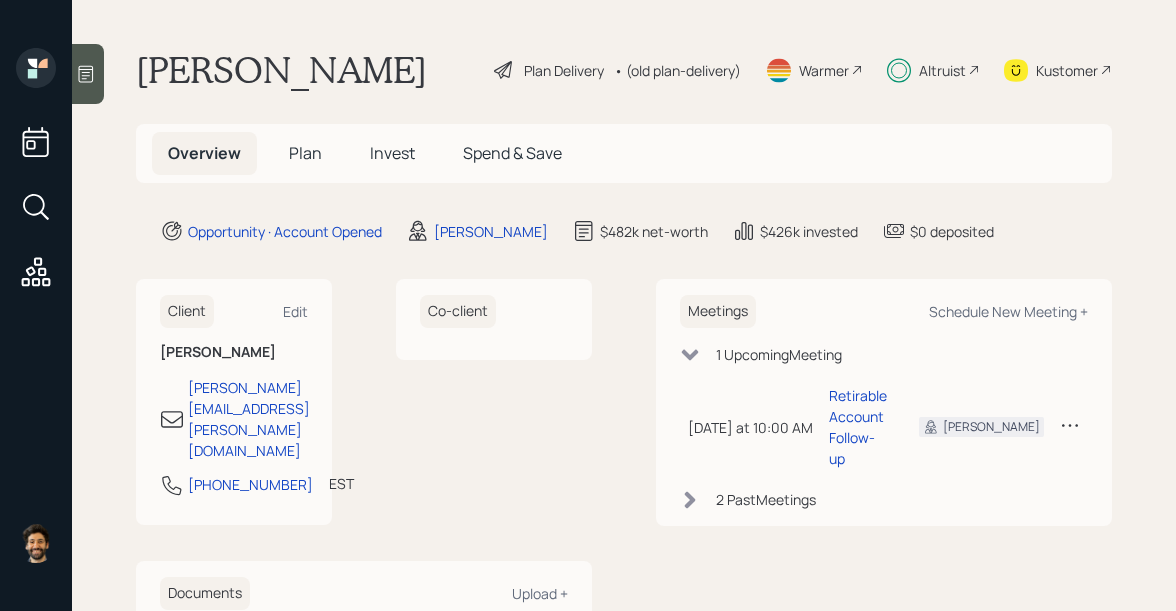 scroll, scrollTop: 0, scrollLeft: 0, axis: both 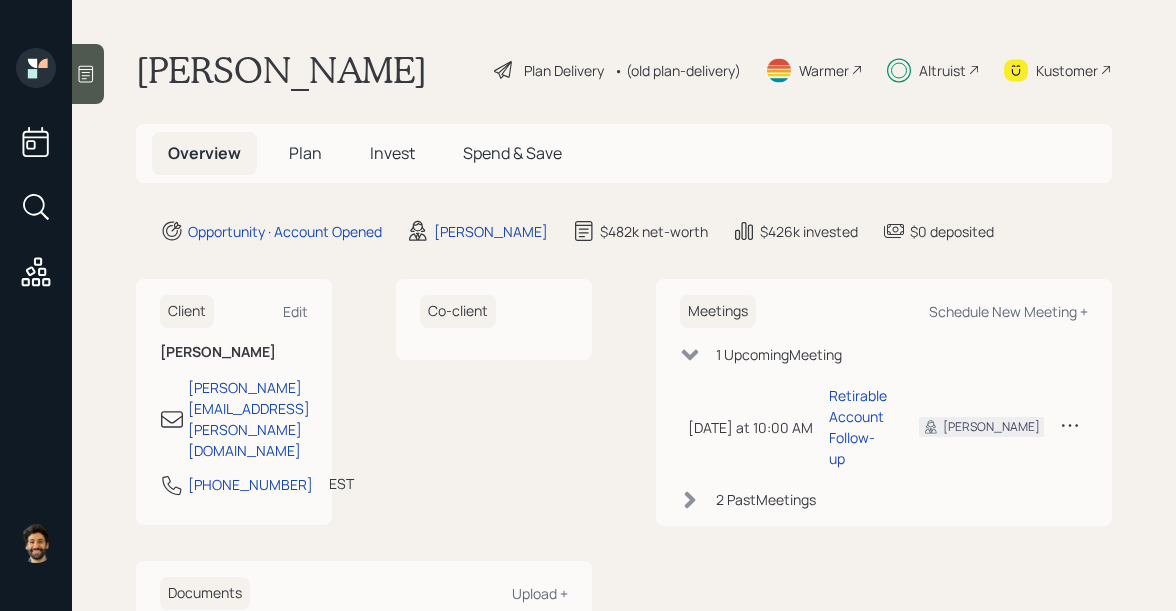 click on "Invest" at bounding box center (392, 153) 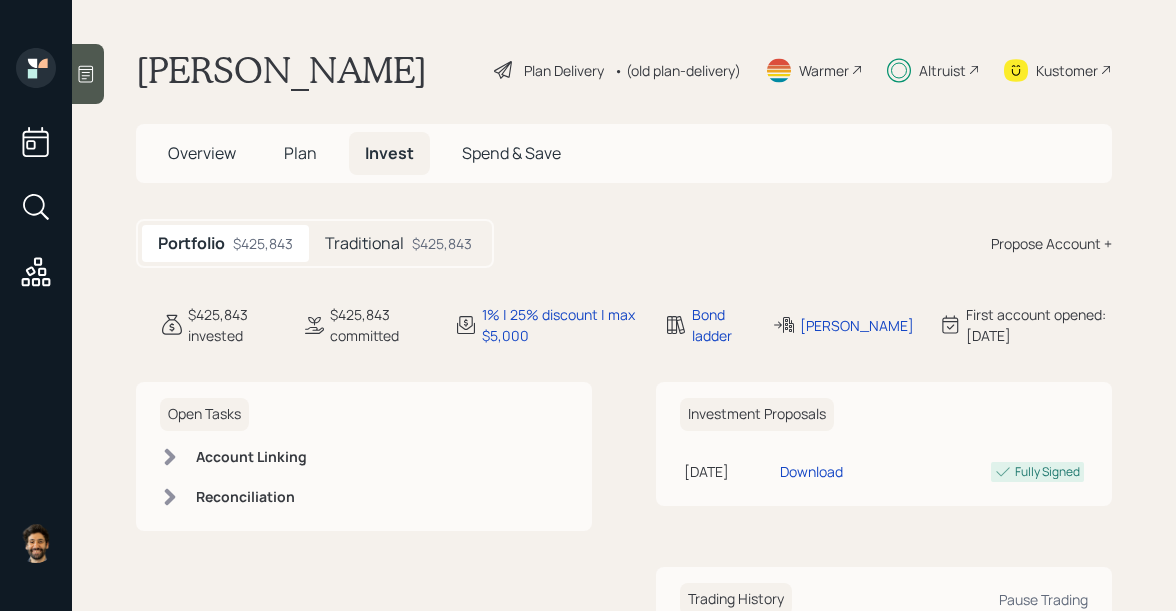 click on "$425,843" at bounding box center (442, 243) 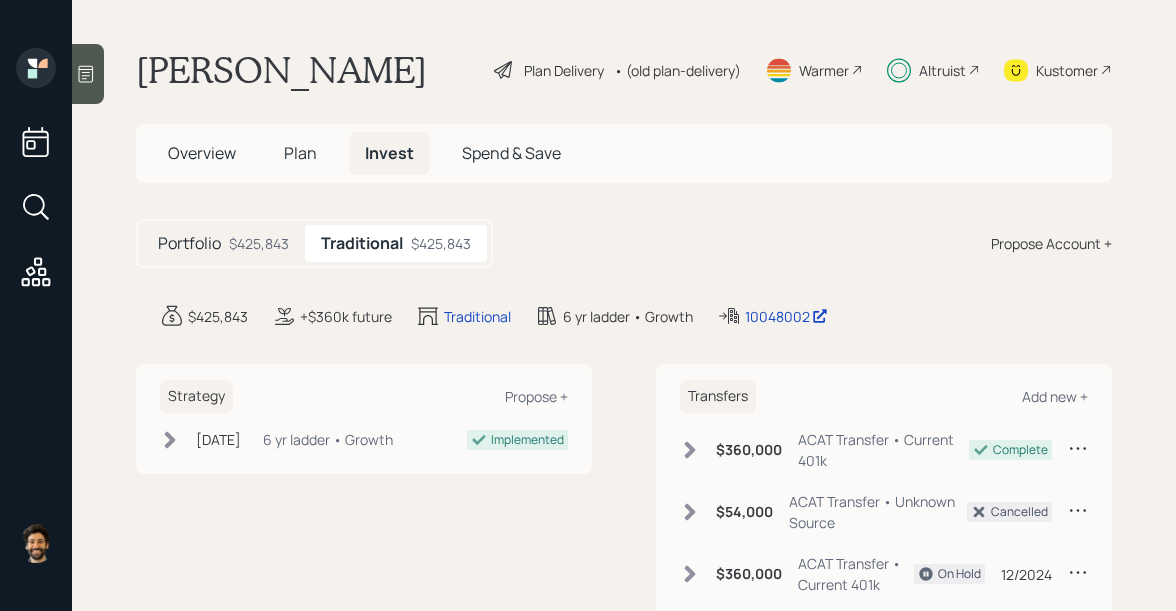 scroll, scrollTop: 292, scrollLeft: 0, axis: vertical 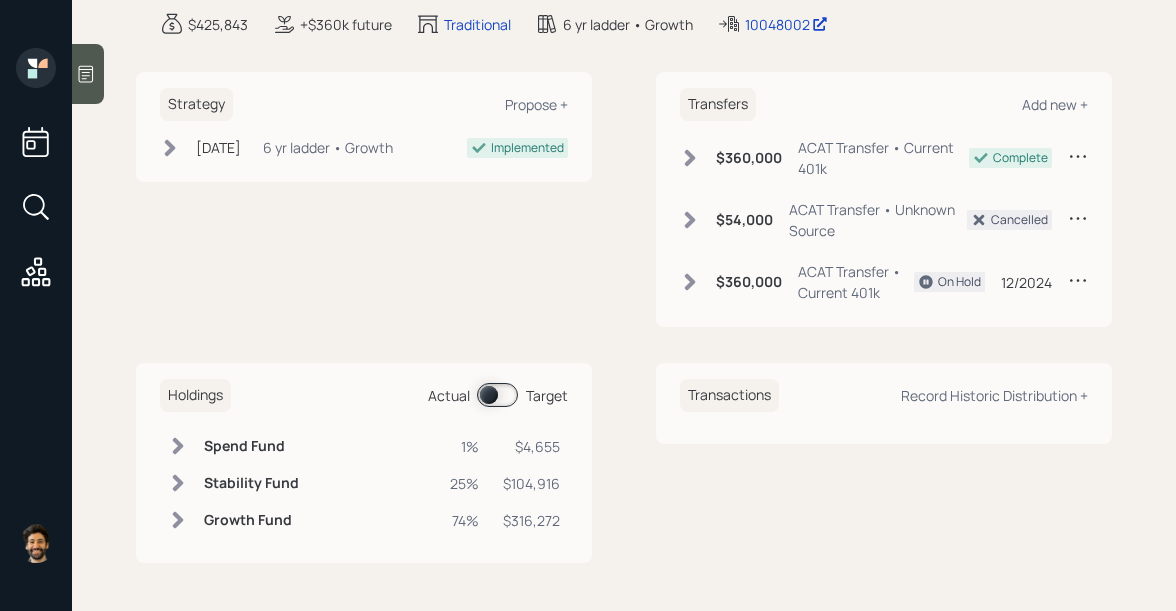 click at bounding box center [497, 395] 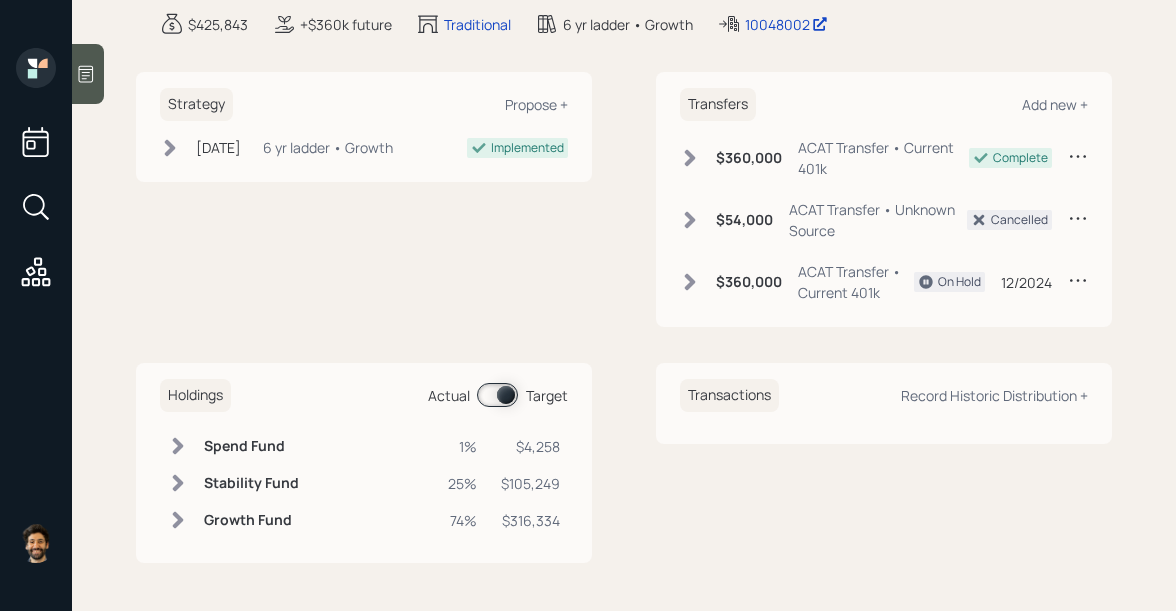 click at bounding box center [497, 395] 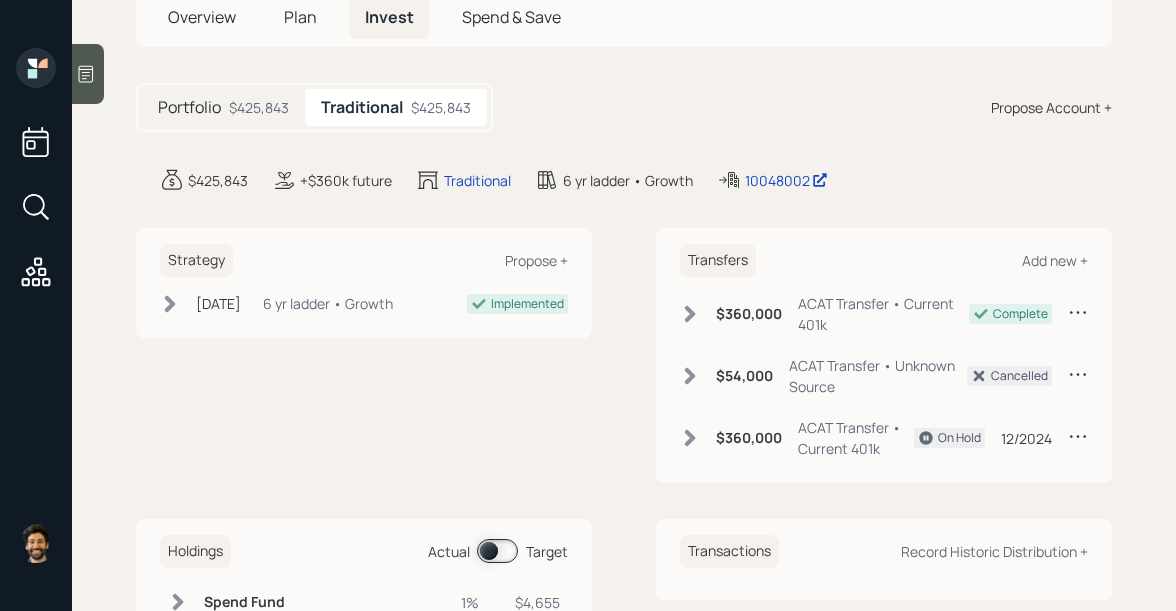 scroll, scrollTop: 0, scrollLeft: 0, axis: both 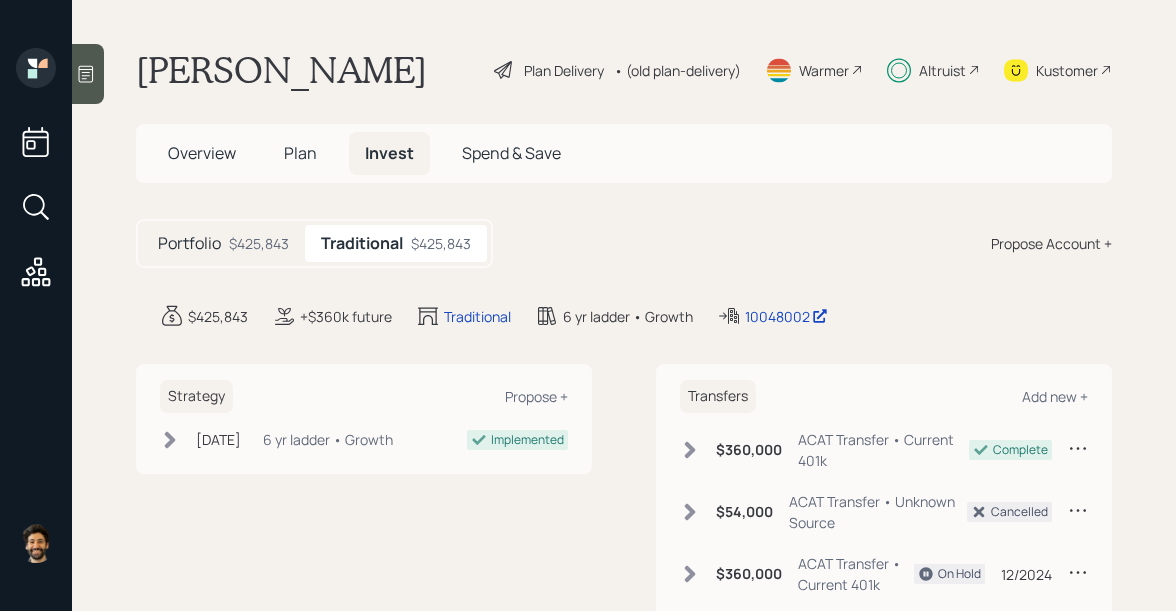 click on "Altruist" at bounding box center [942, 70] 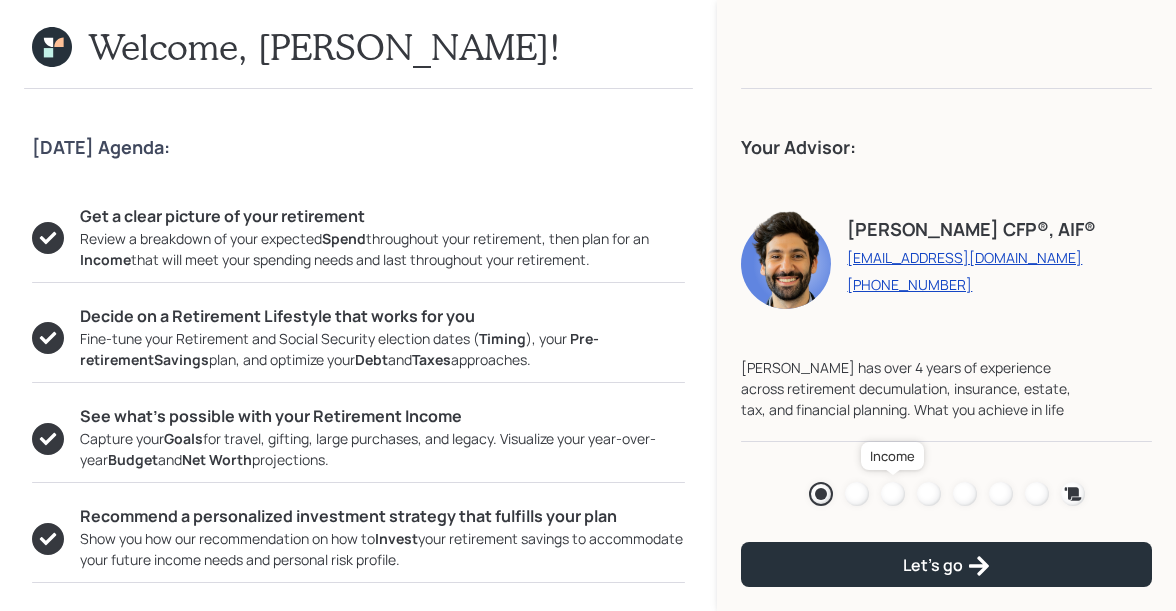 click at bounding box center [893, 494] 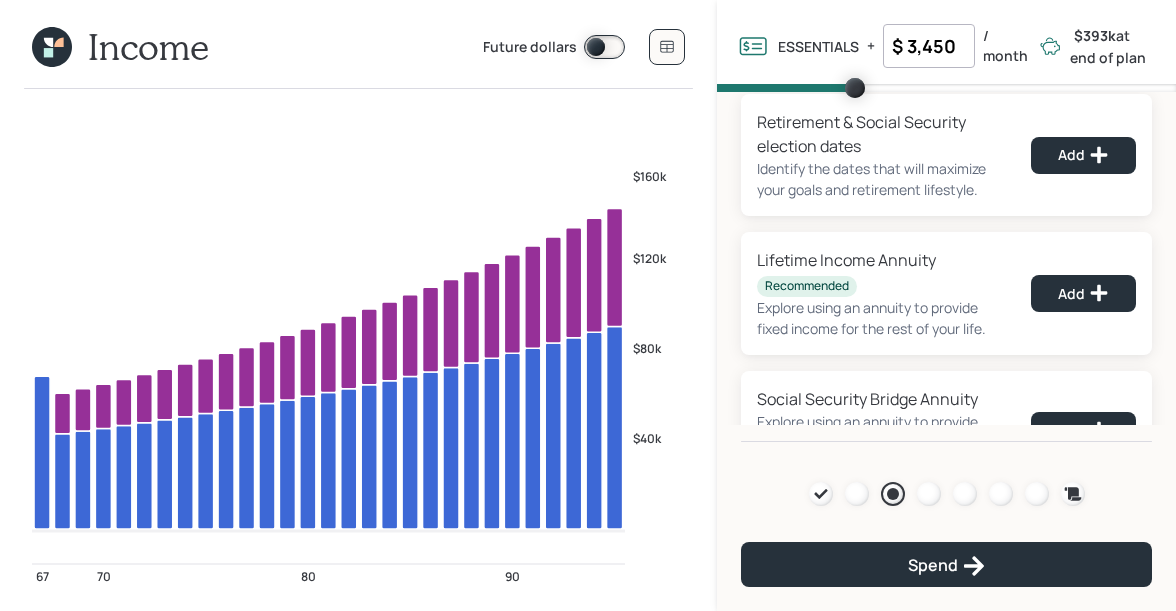 scroll, scrollTop: 222, scrollLeft: 0, axis: vertical 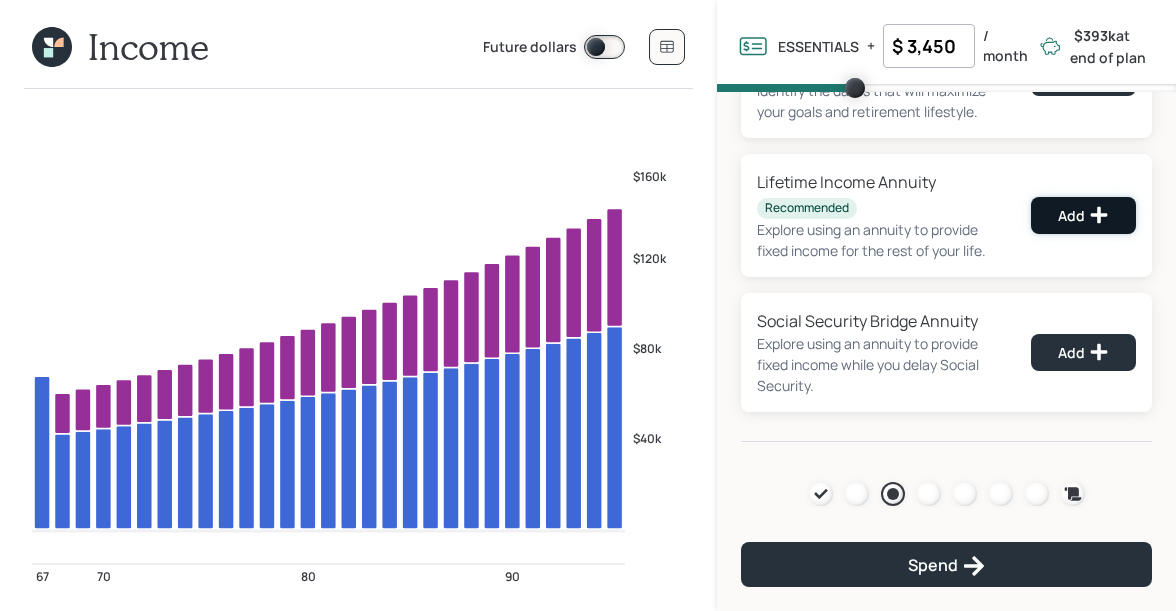 click on "Add" at bounding box center (1083, 215) 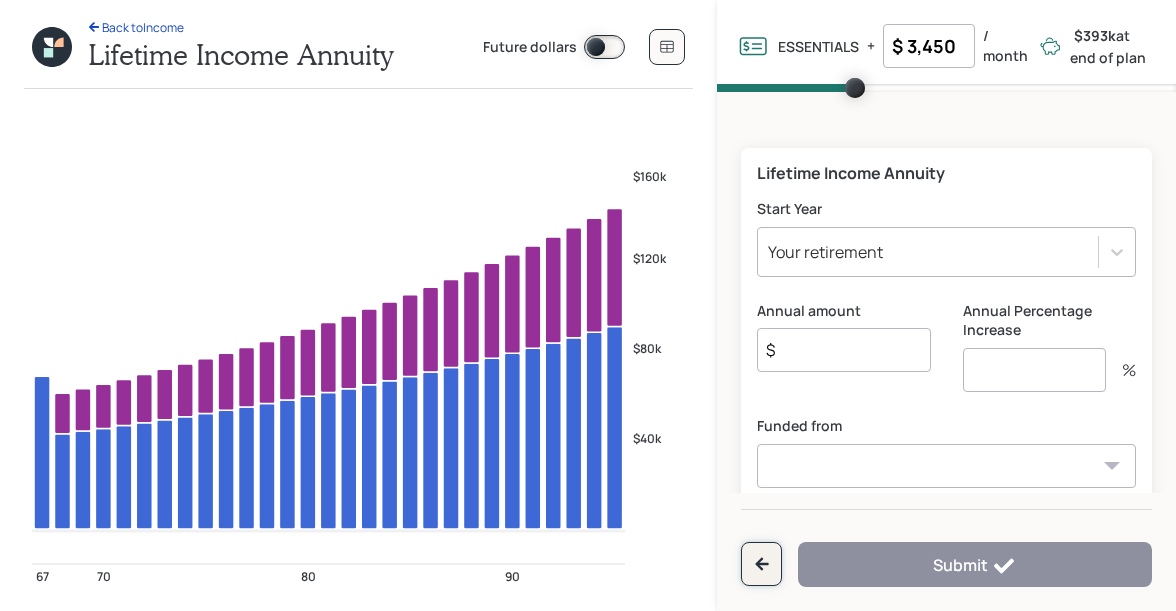 click 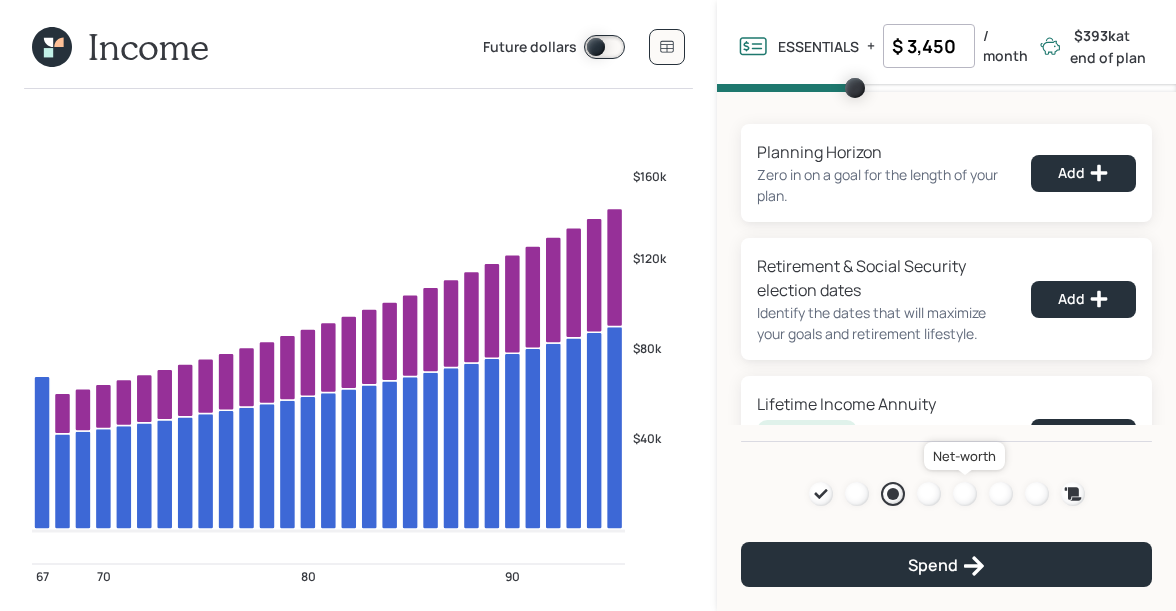click at bounding box center [965, 494] 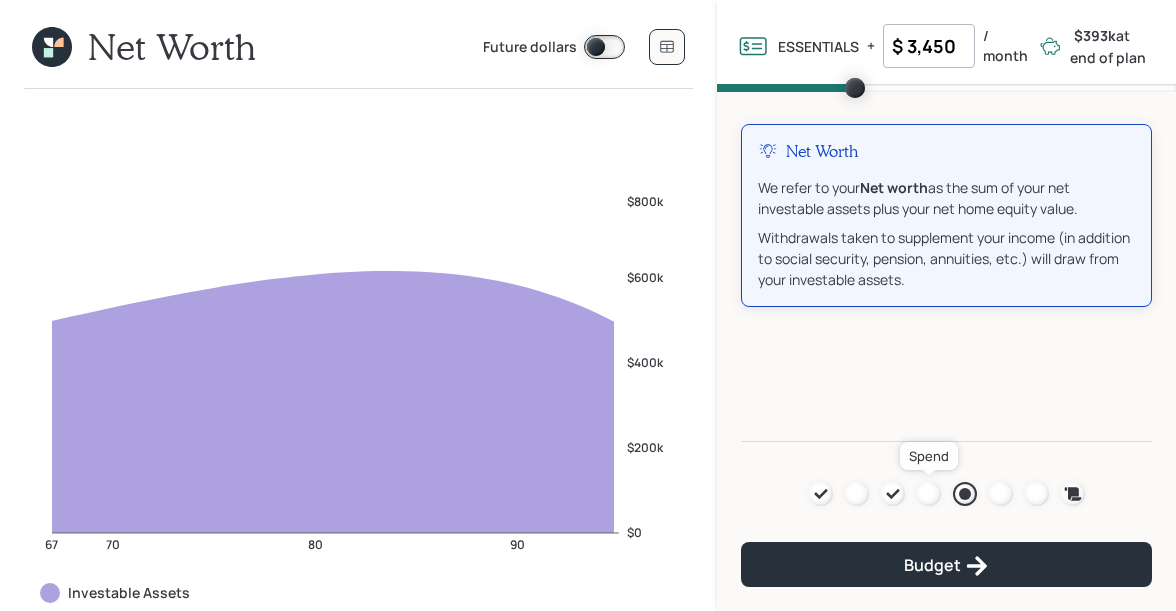 click at bounding box center [929, 494] 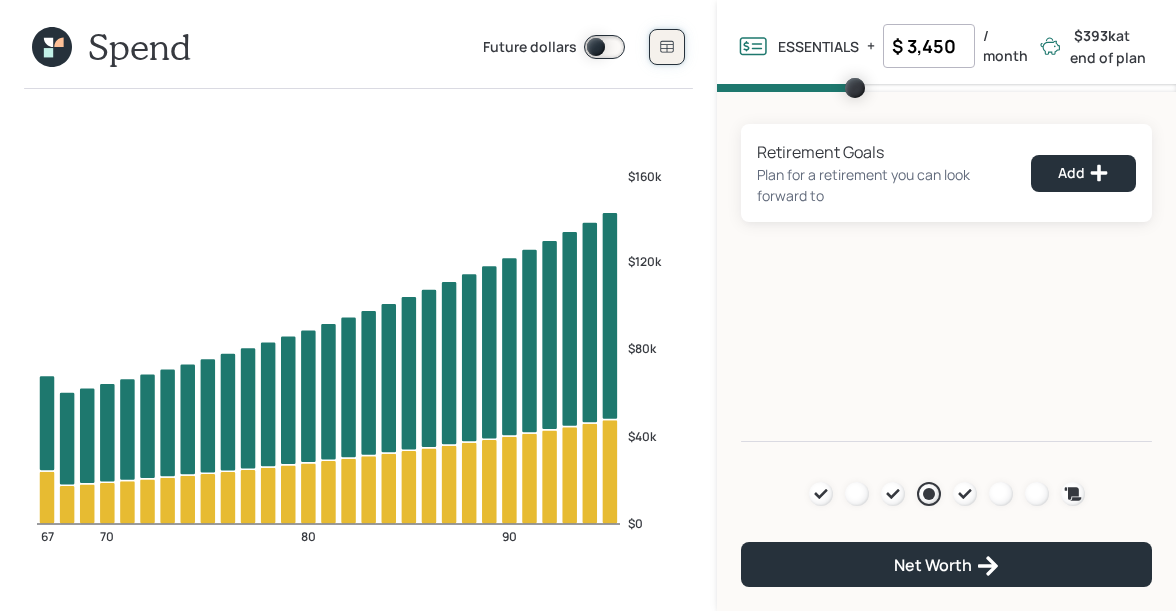 click at bounding box center (667, 47) 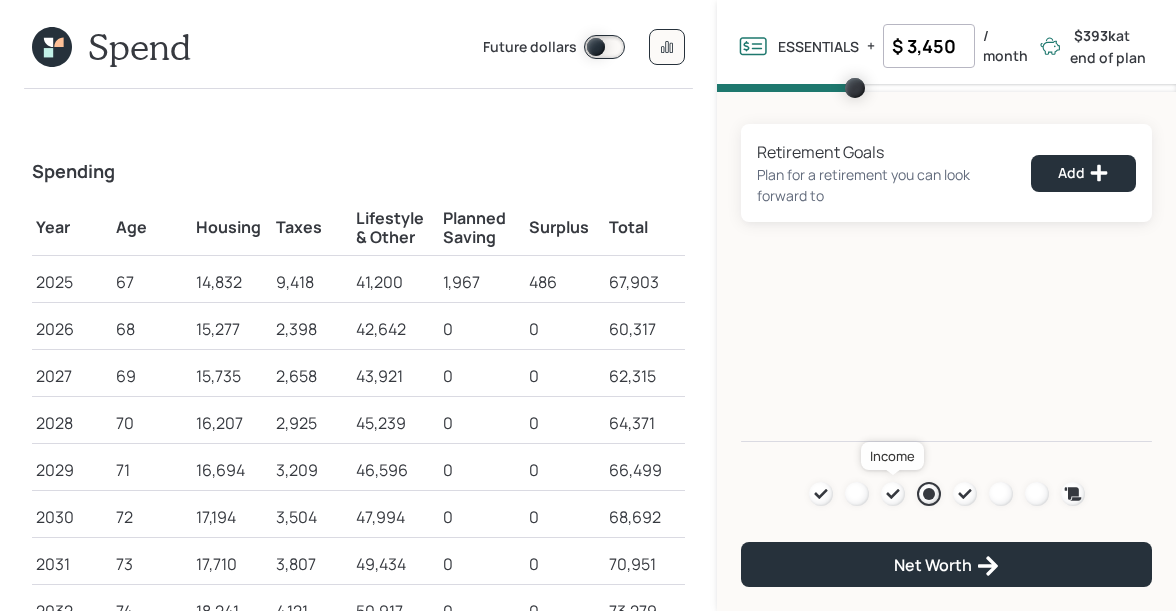click 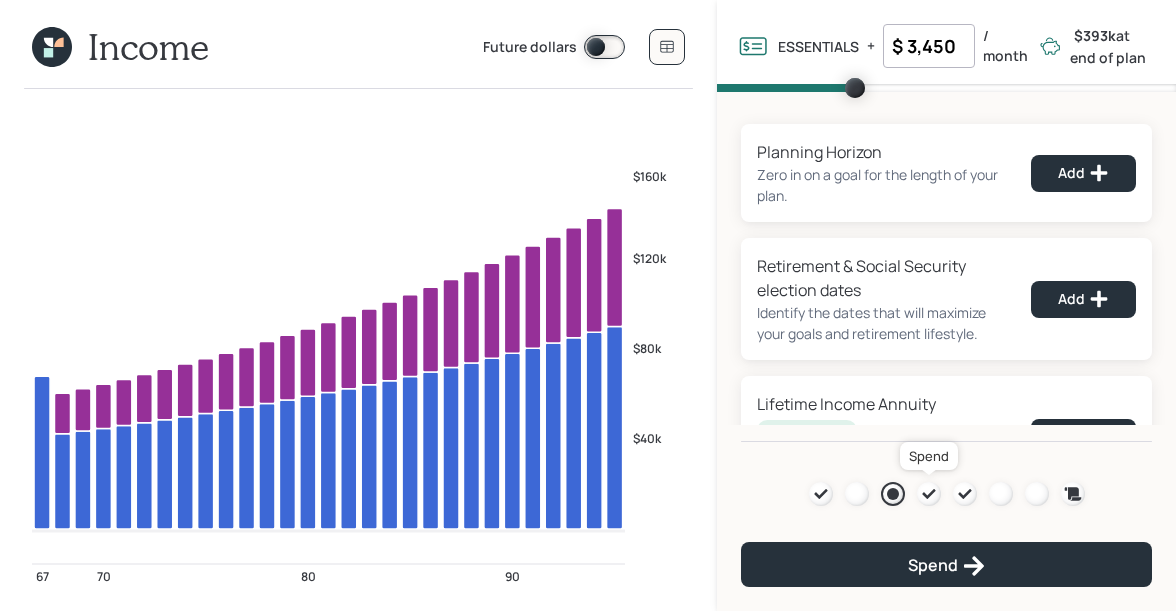 click 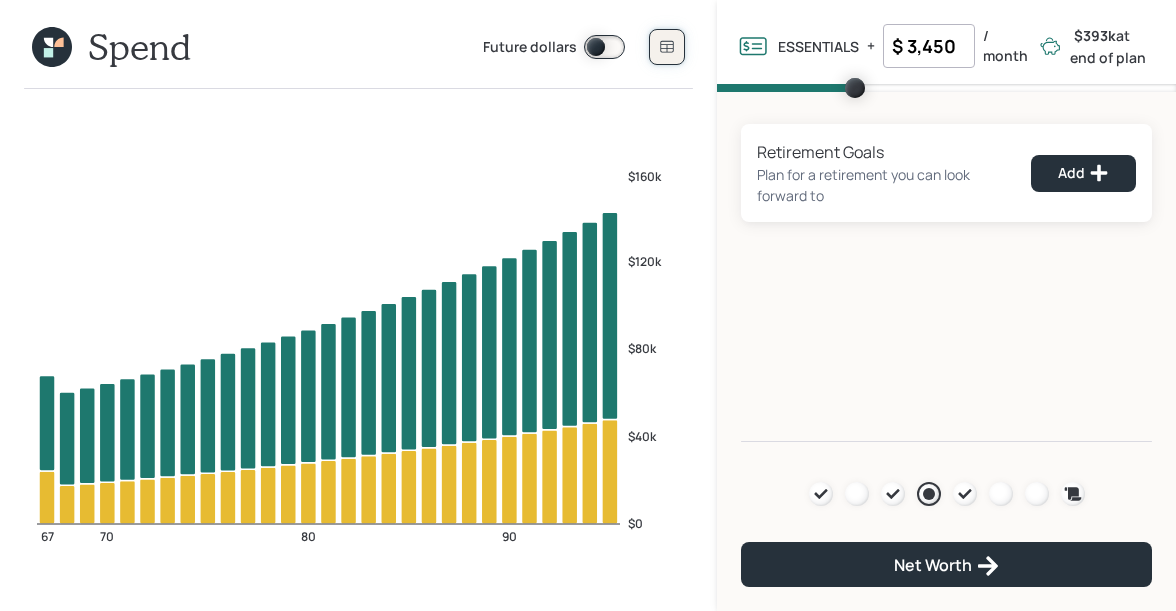 click at bounding box center [667, 47] 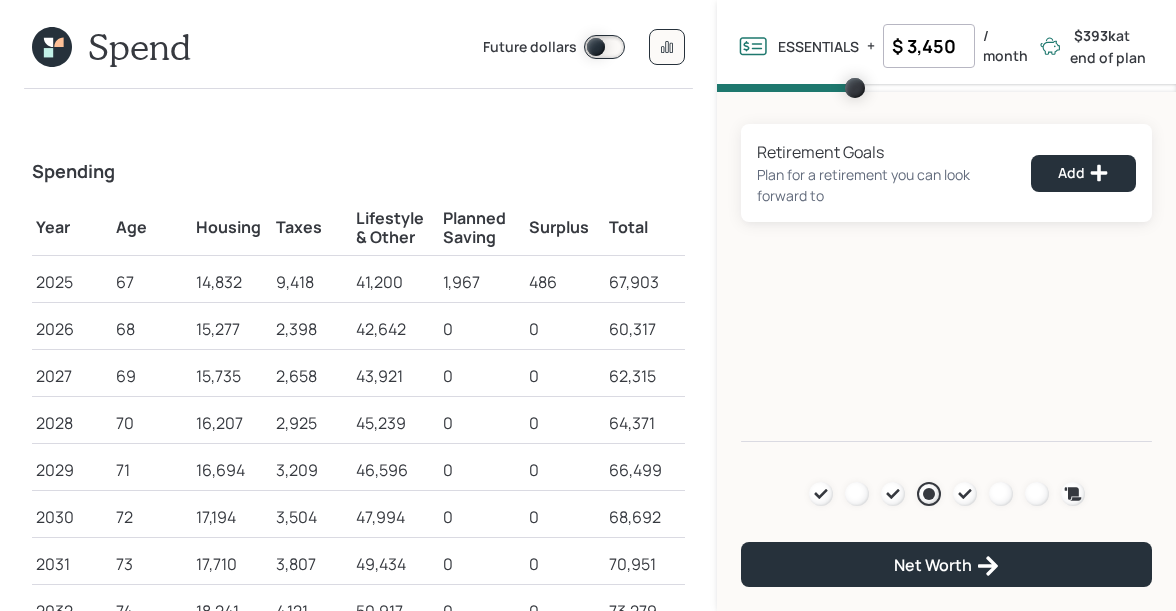 click 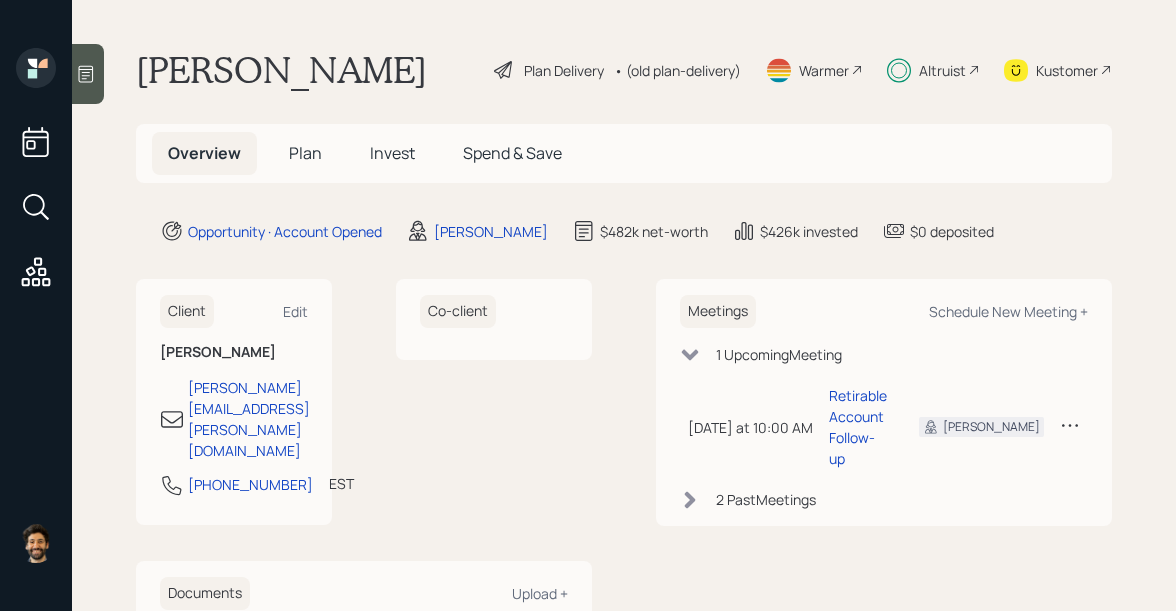 click on "Plan" at bounding box center (305, 153) 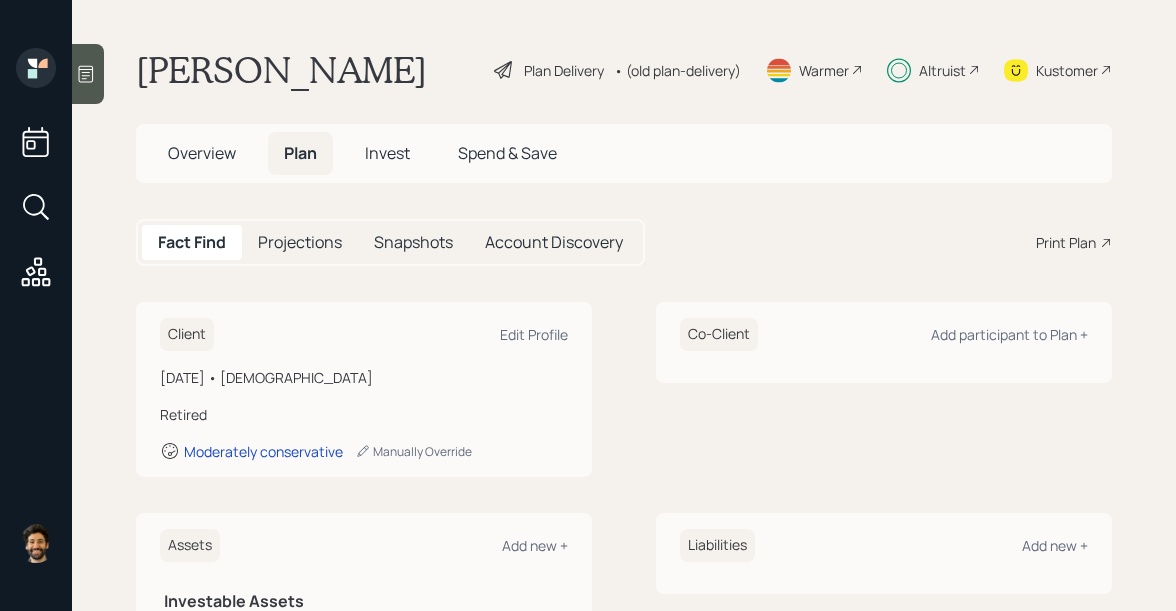 click on "Invest" at bounding box center [387, 153] 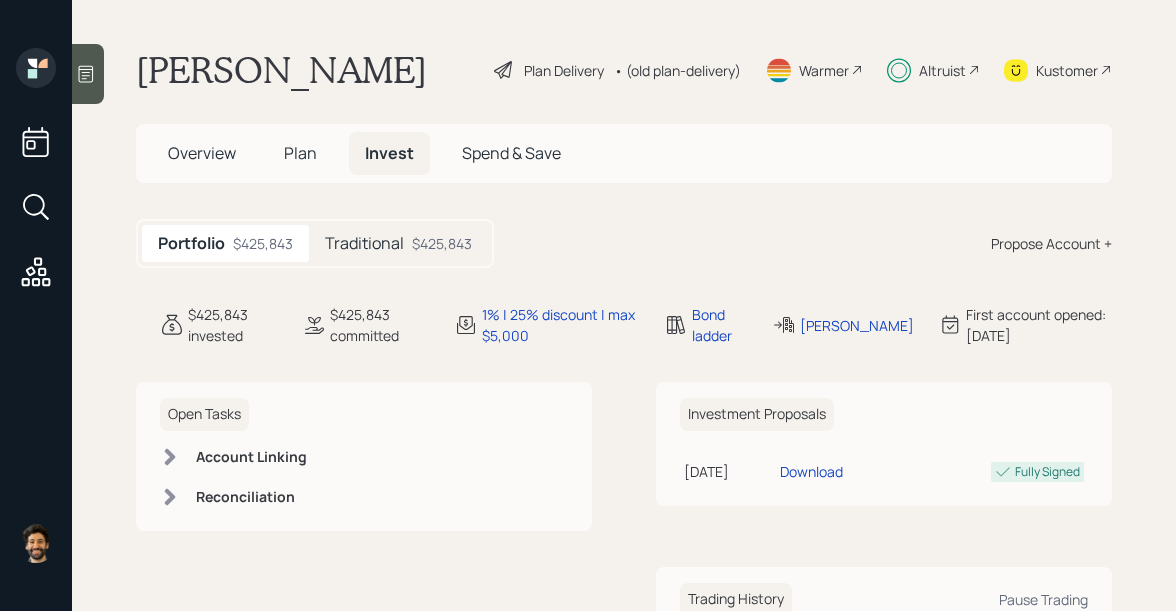 click on "Traditional" at bounding box center (364, 243) 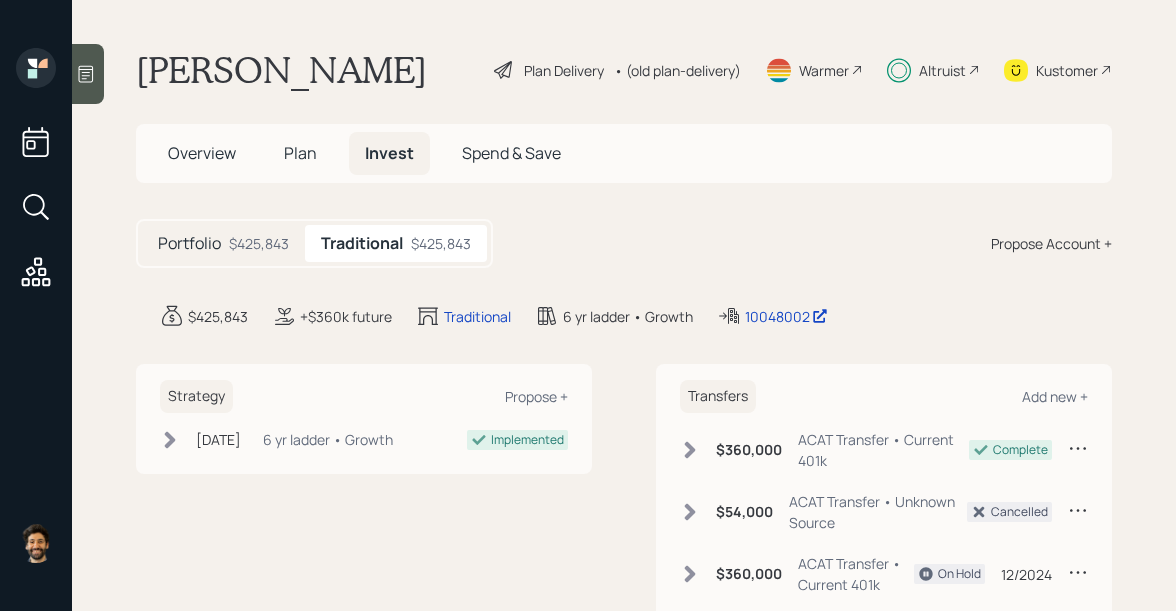 click on "Plan" at bounding box center (300, 153) 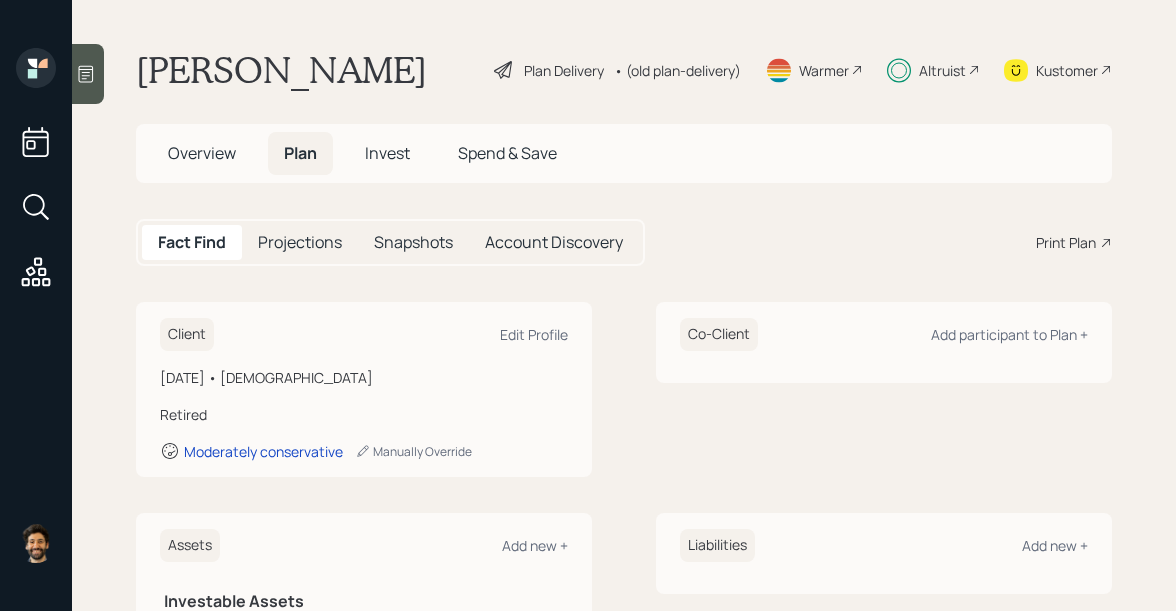 click on "Overview" at bounding box center (202, 153) 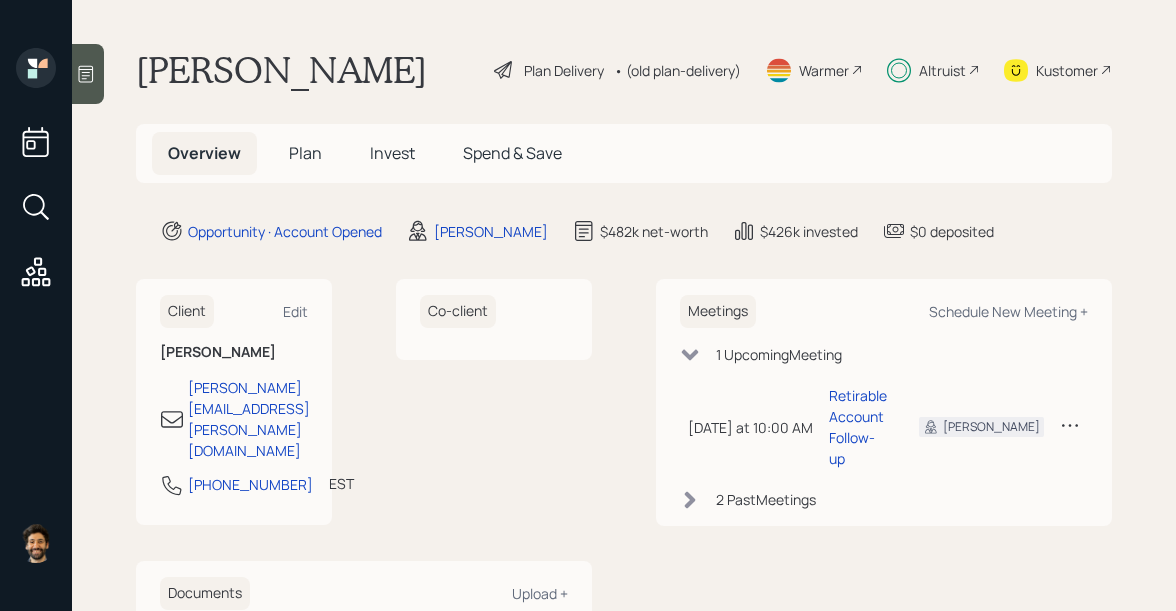 click on "Plan" at bounding box center (305, 153) 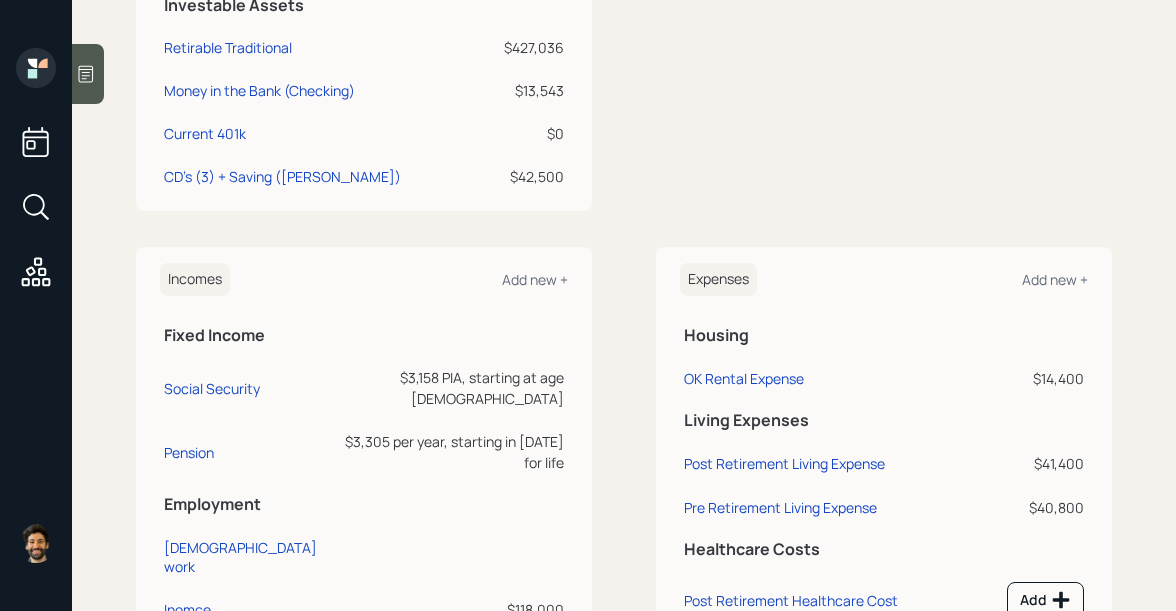 scroll, scrollTop: 0, scrollLeft: 0, axis: both 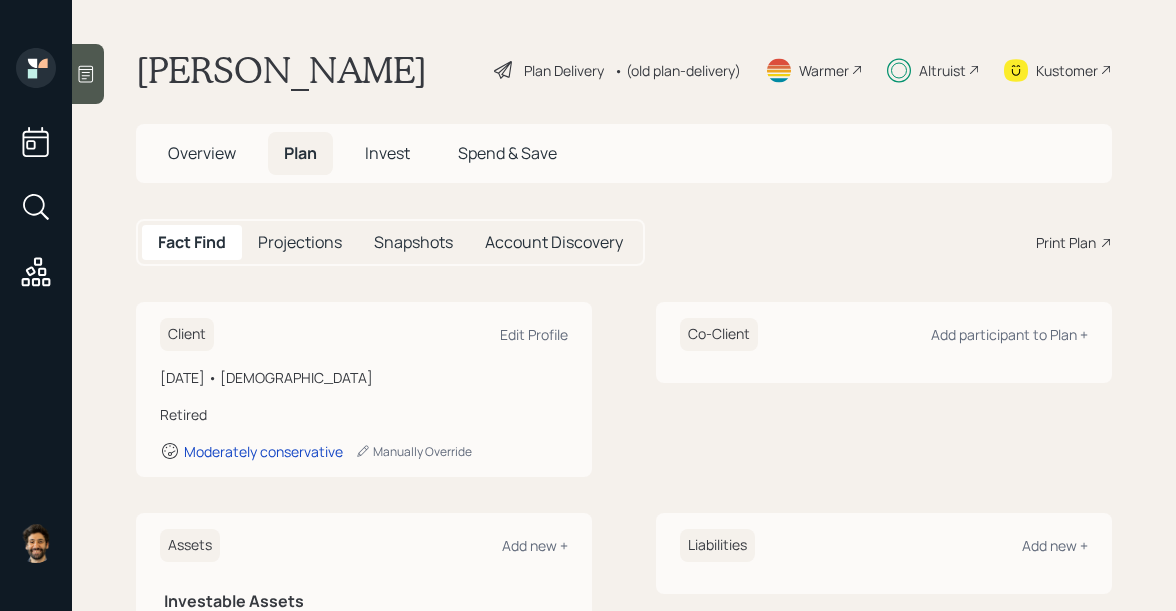 click on "Plan Delivery" at bounding box center (564, 70) 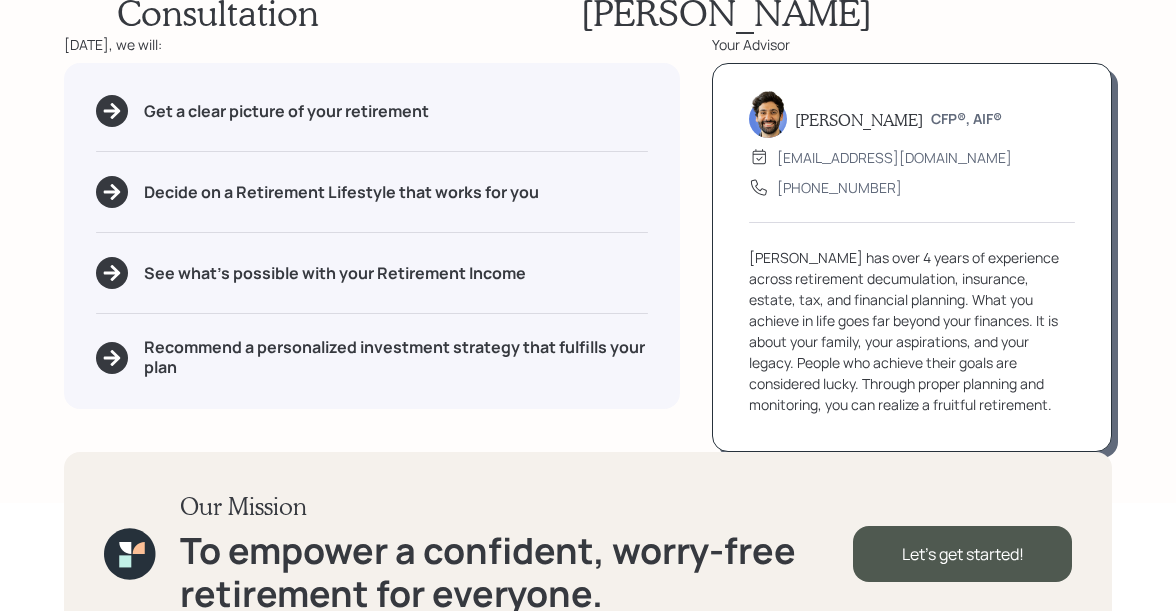 scroll, scrollTop: 0, scrollLeft: 0, axis: both 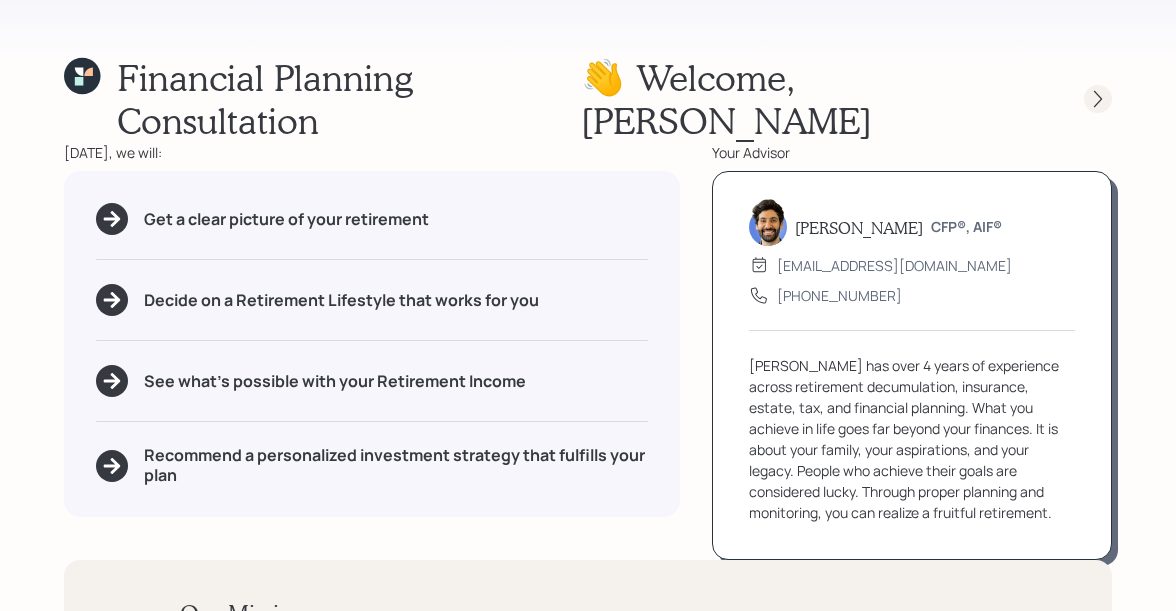click 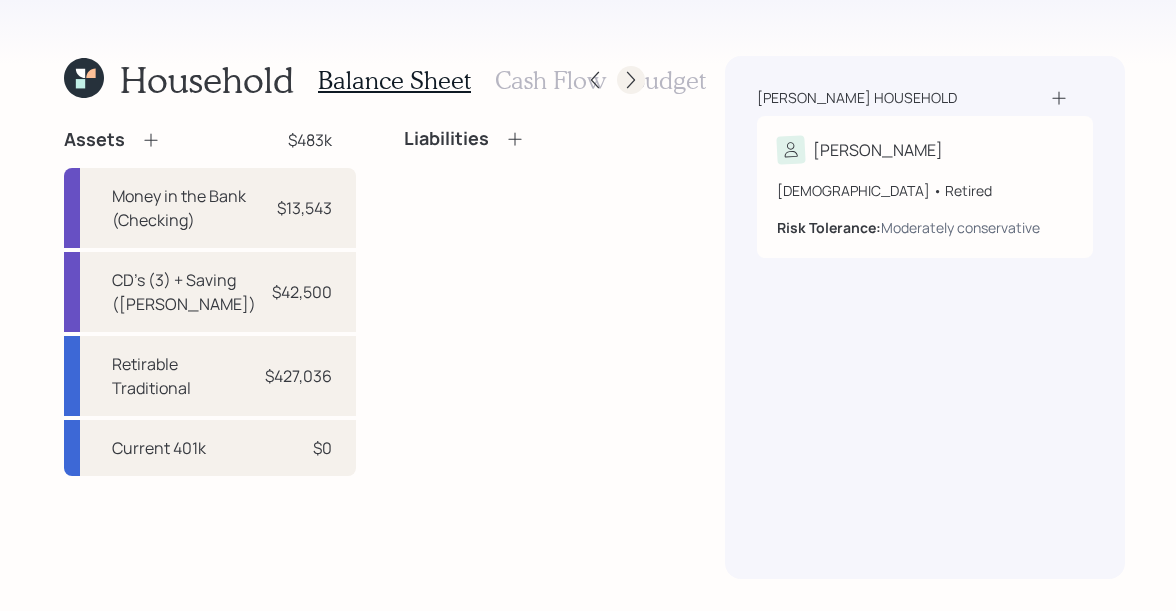 click 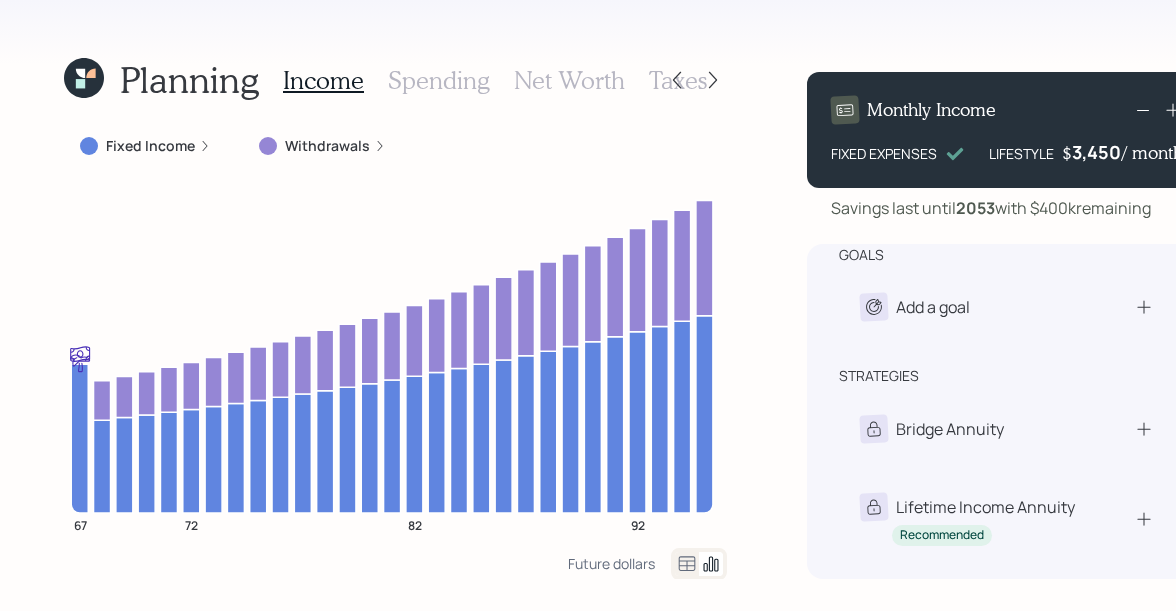 scroll, scrollTop: 226, scrollLeft: 0, axis: vertical 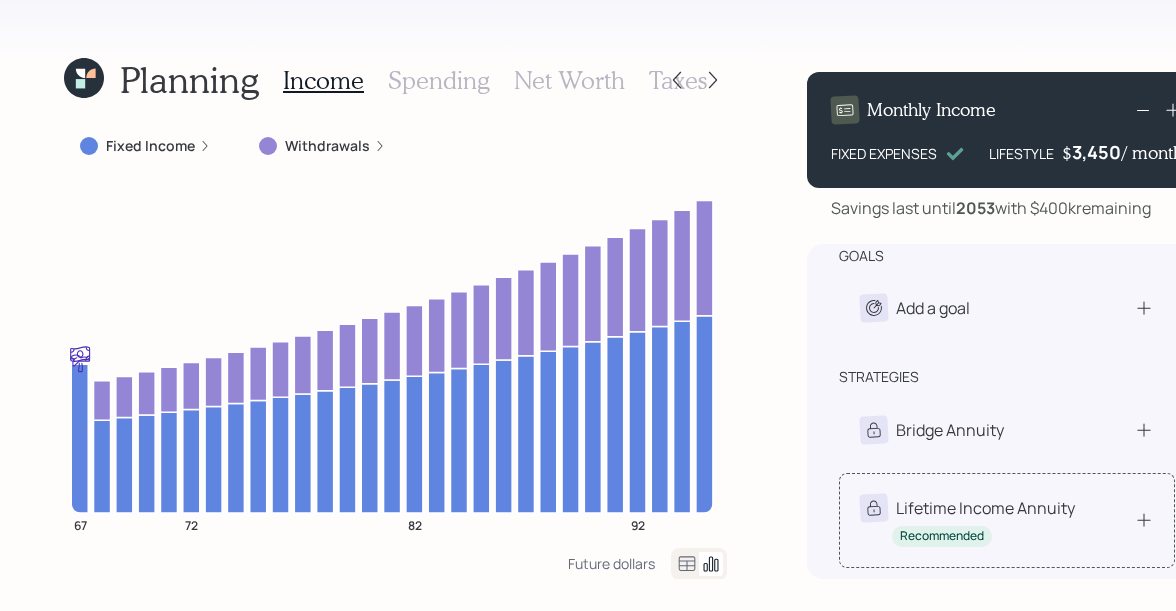 click on "Lifetime Income Annuity" at bounding box center [985, 508] 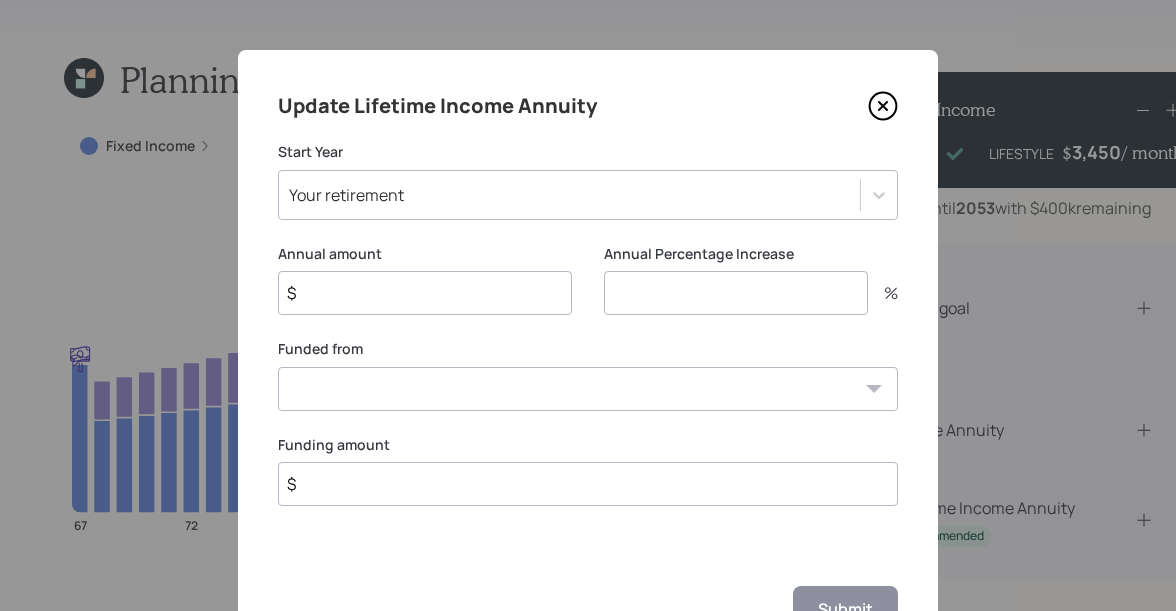 click on "$" at bounding box center (425, 293) 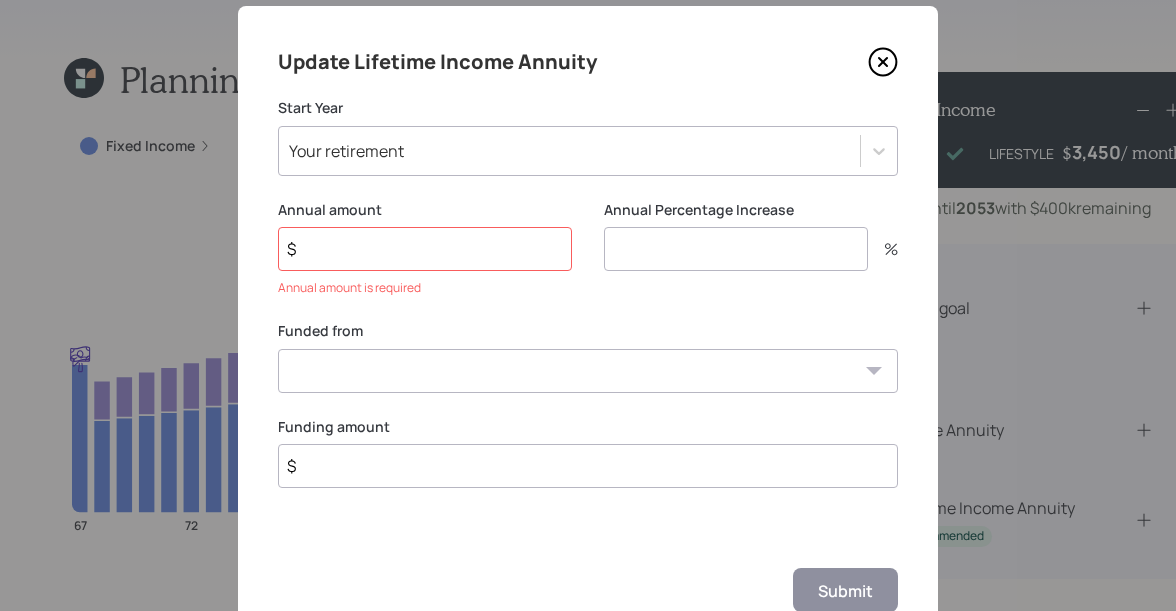 scroll, scrollTop: 49, scrollLeft: 0, axis: vertical 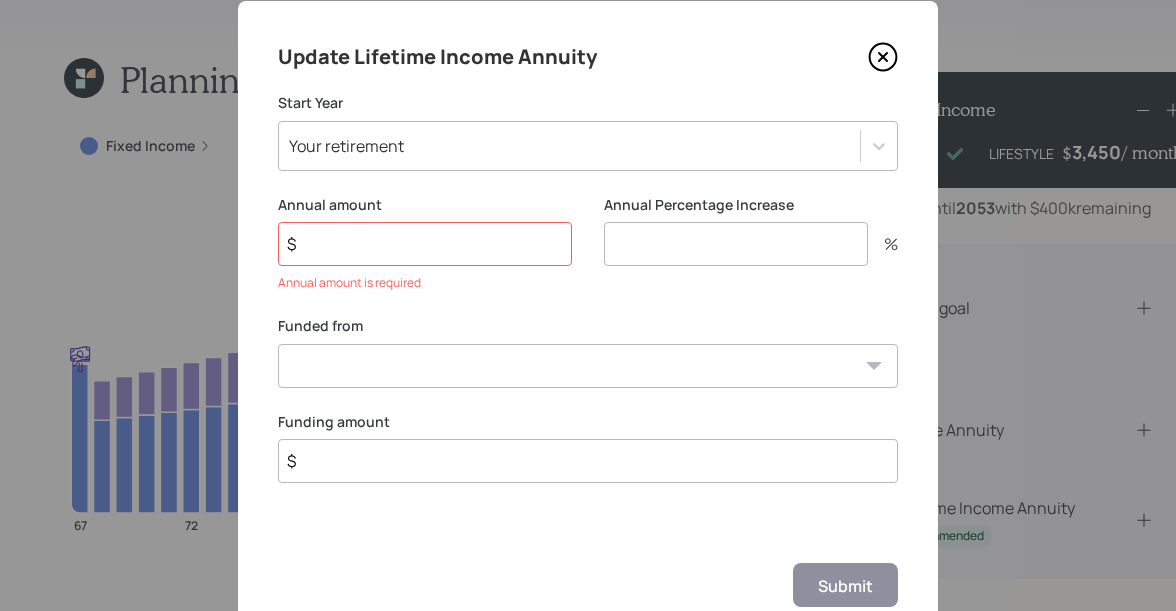click on "$" at bounding box center [425, 244] 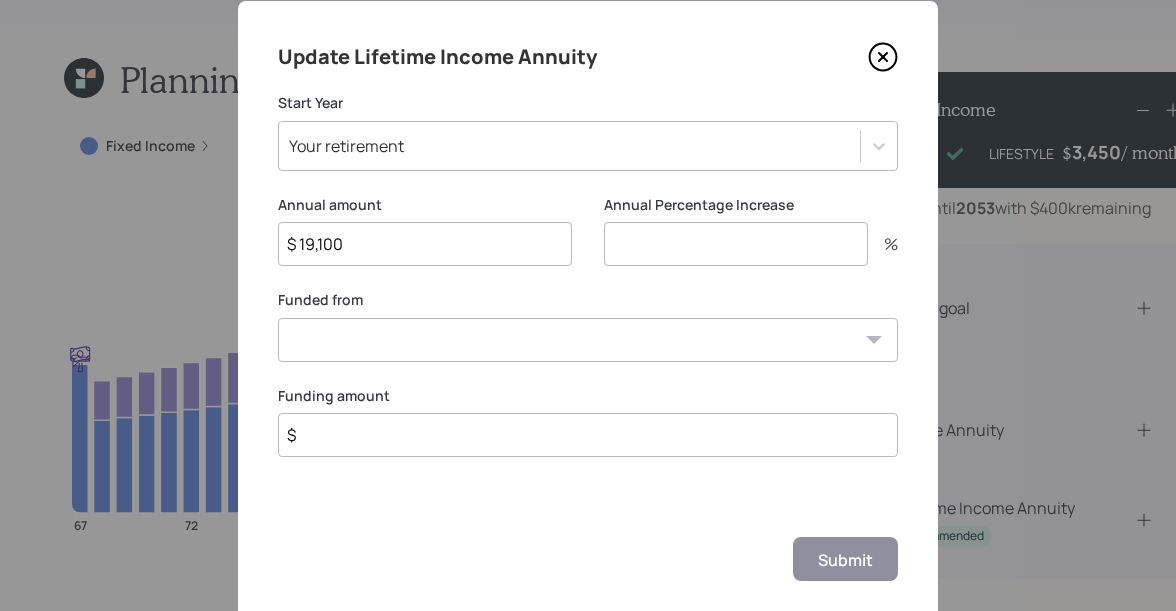 type on "$ 19,100" 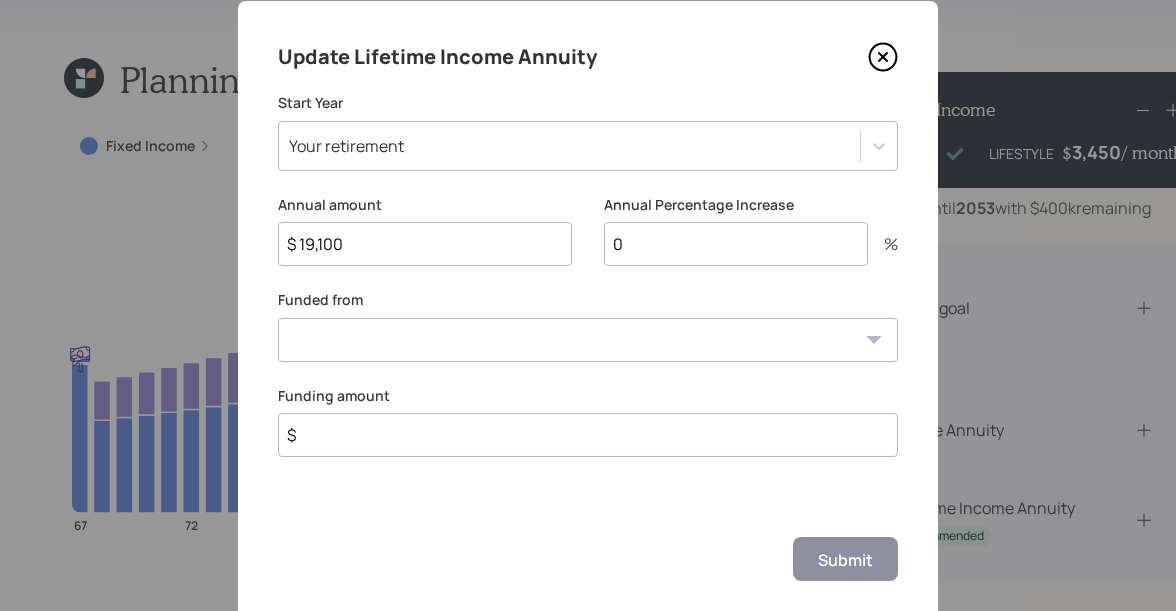type on "0" 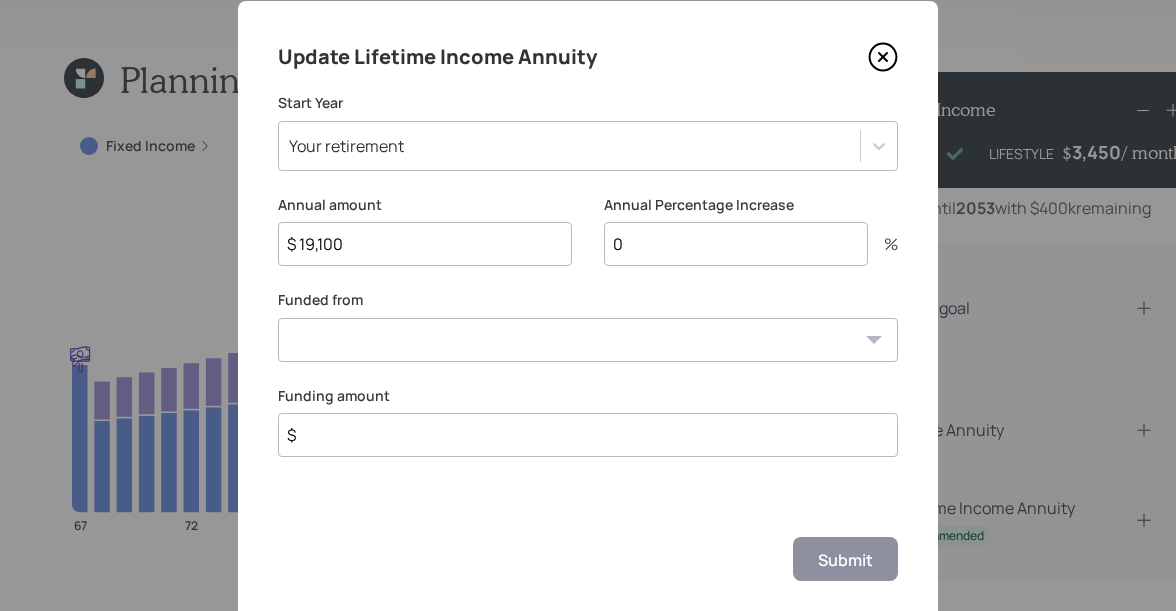 click on "Retirable Traditional ($427,036) Money in the Bank (Checking) ($13,543) Current 401k ($0) CD's (3) + Saving ([PERSON_NAME]) ($42,500)" at bounding box center [588, 340] 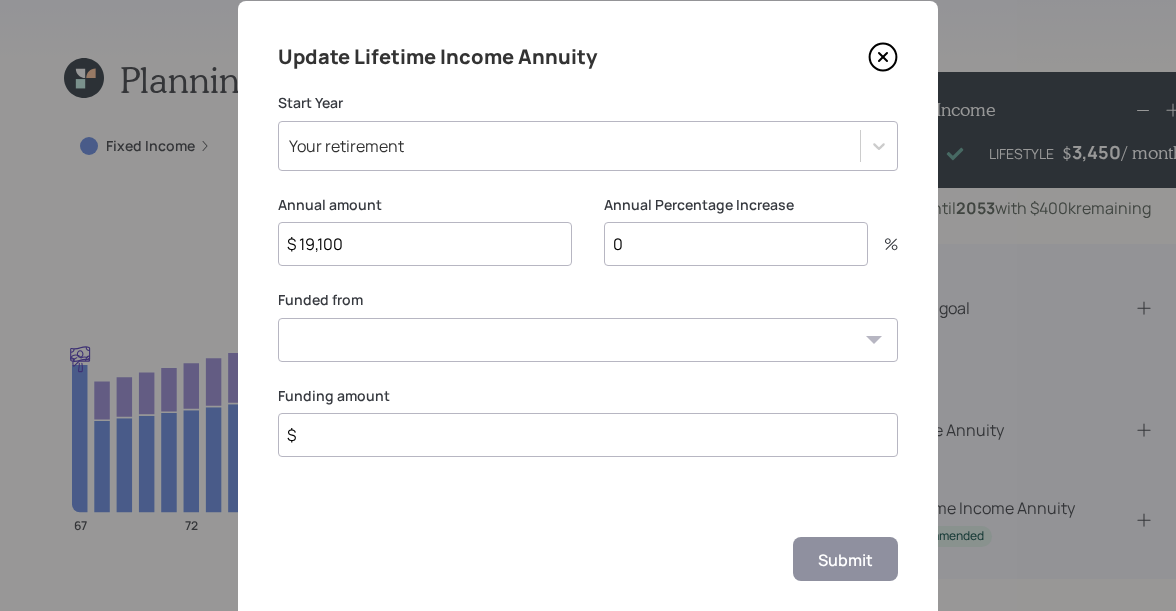 select on "d4ff38df-fd3f-4757-9c36-811ce51ff507" 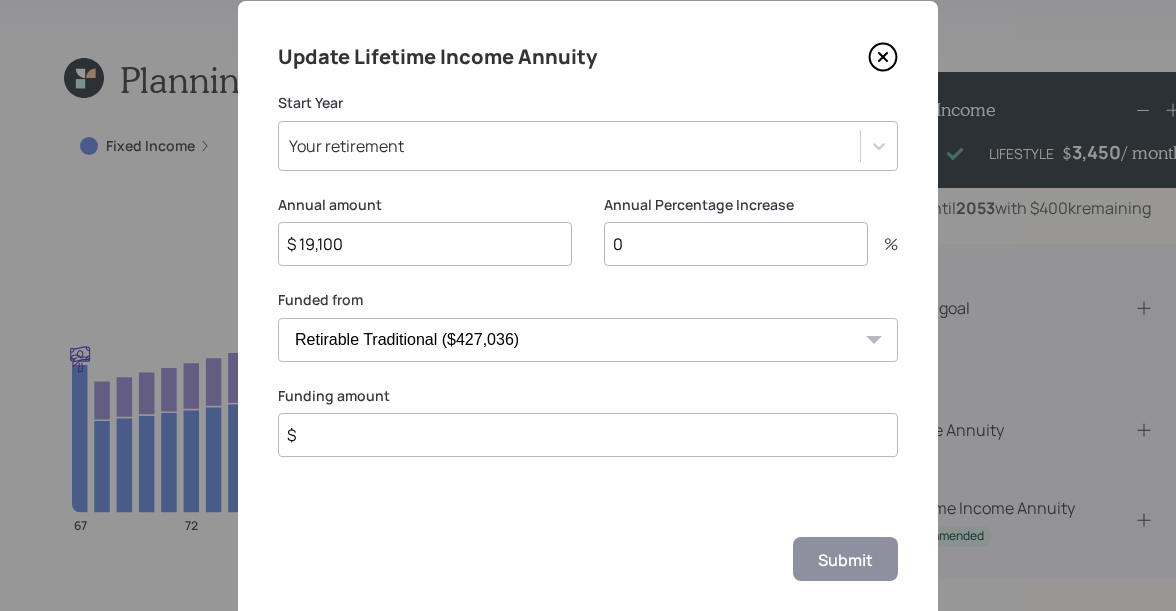 click on "$" at bounding box center [588, 435] 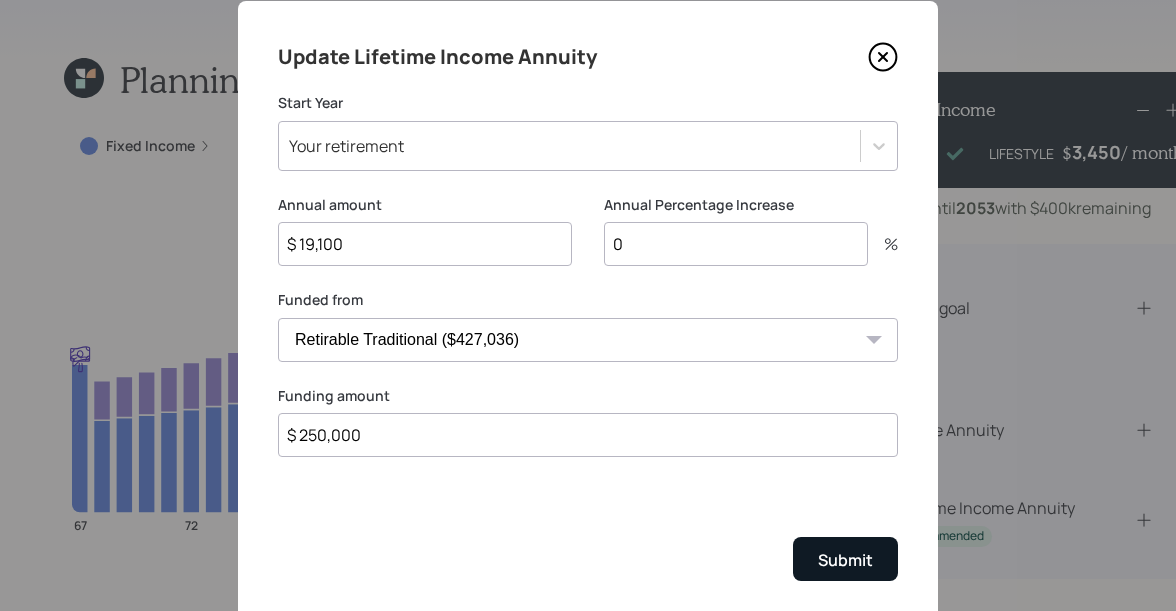 type on "$ 250,000" 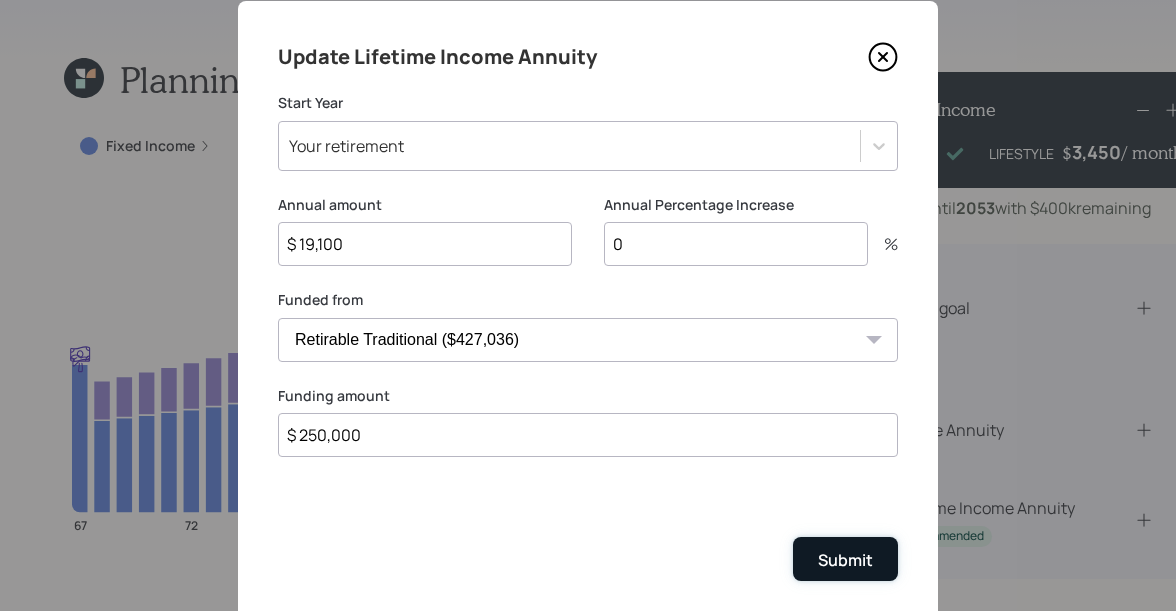 click on "Submit" at bounding box center [845, 558] 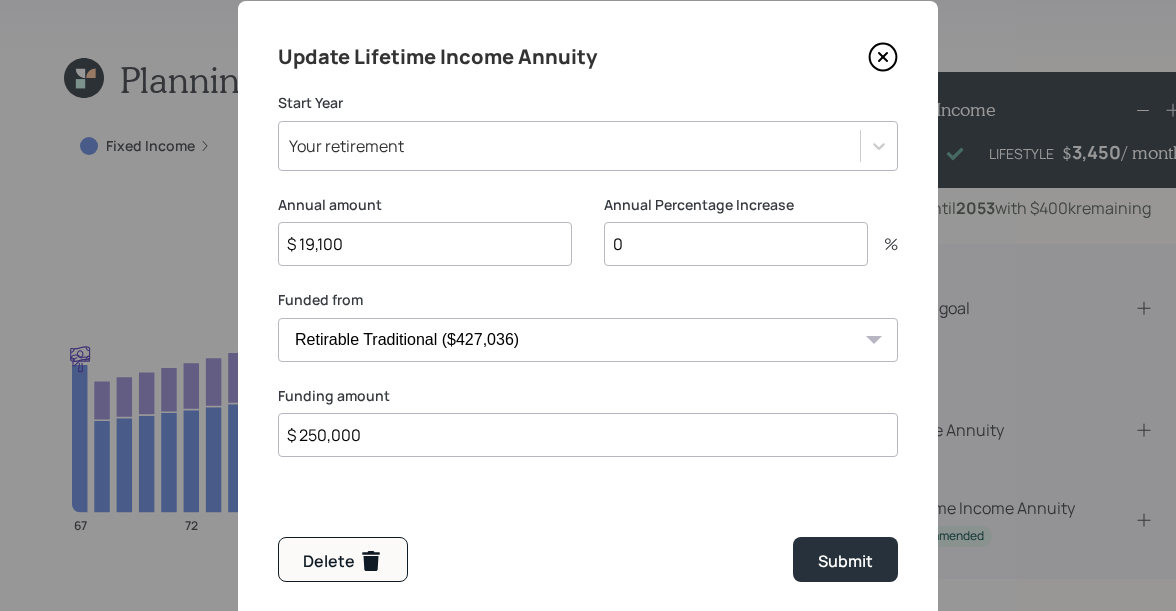 scroll, scrollTop: 199, scrollLeft: 0, axis: vertical 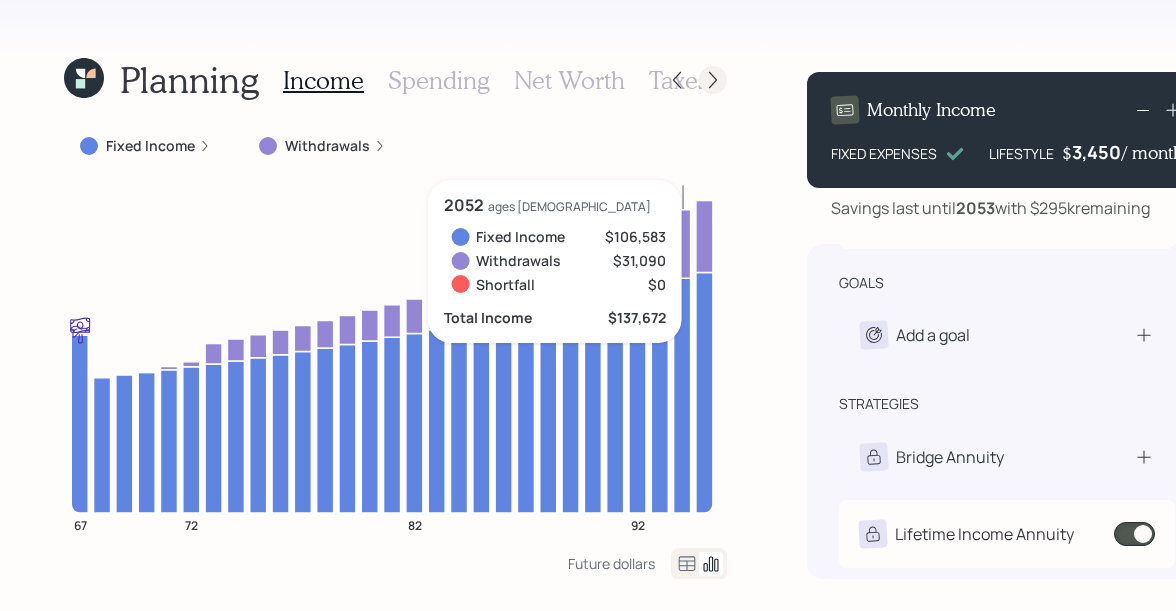 click 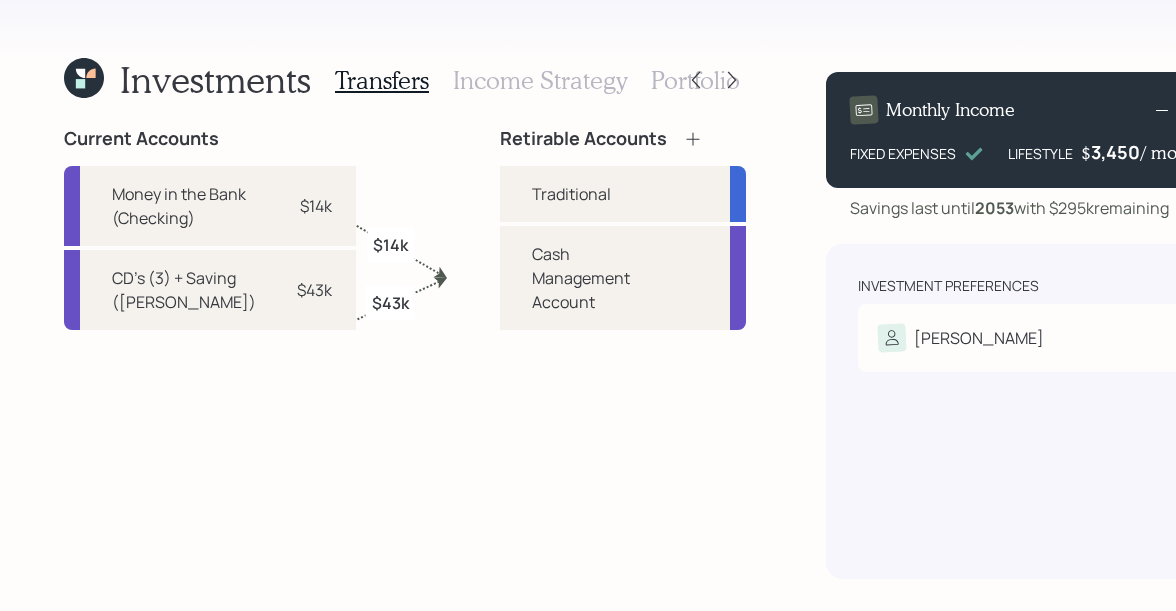 click 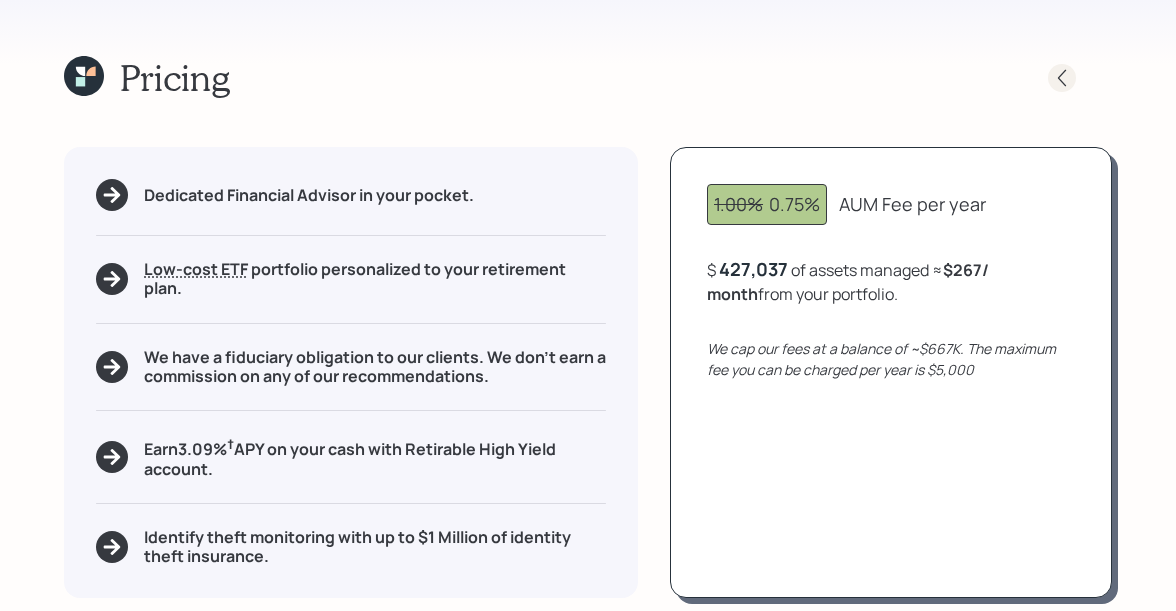 click 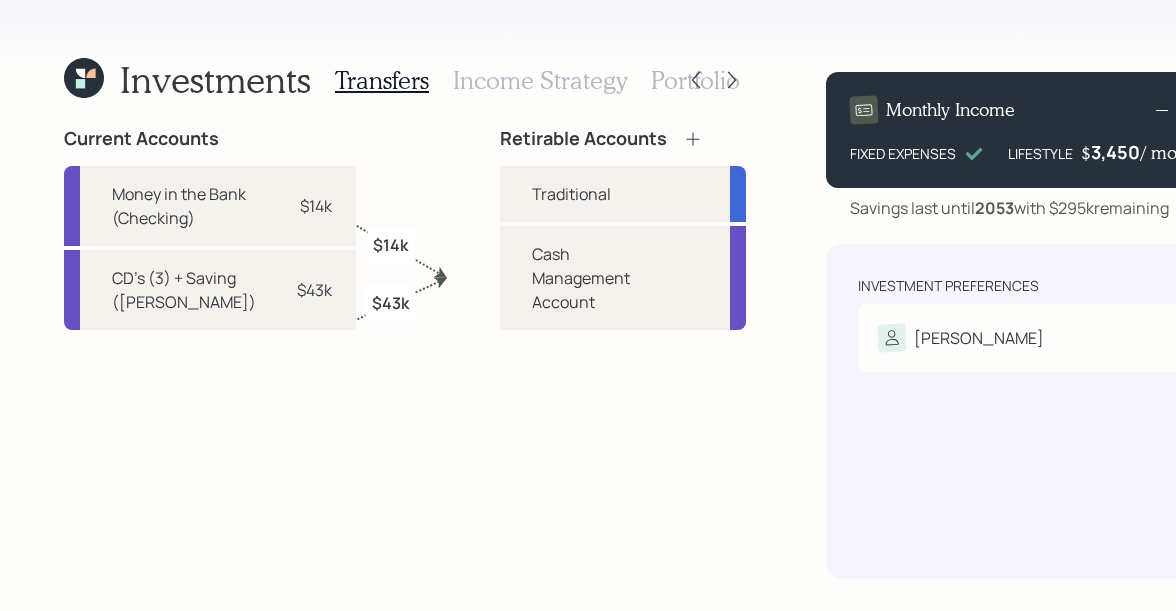 click on "Income Strategy" at bounding box center [540, 80] 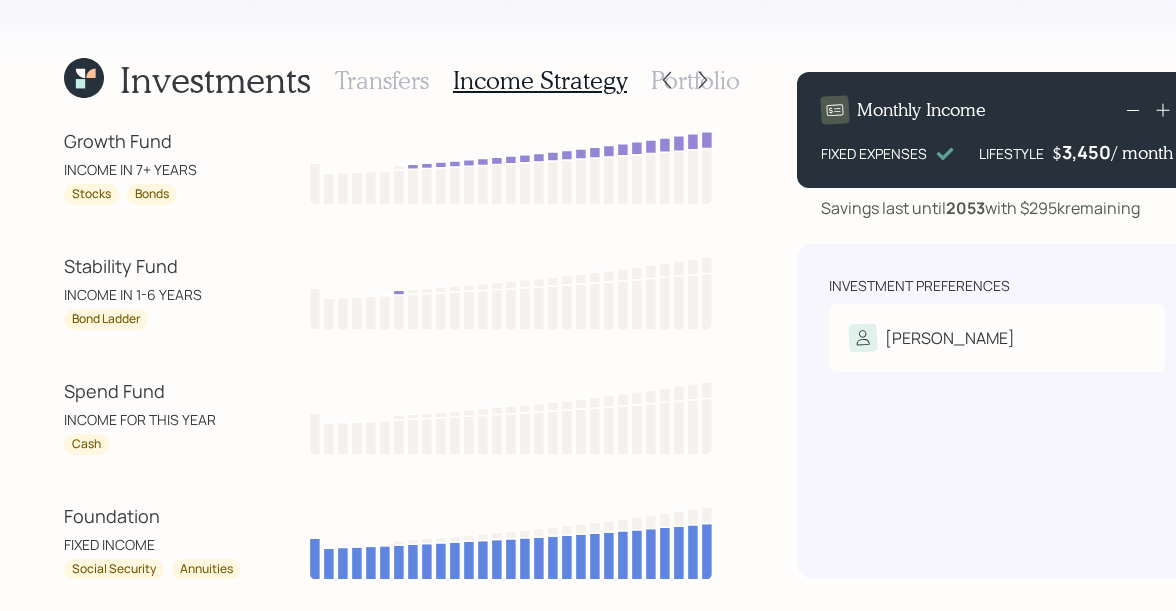 click on "Portfolio" at bounding box center [695, 80] 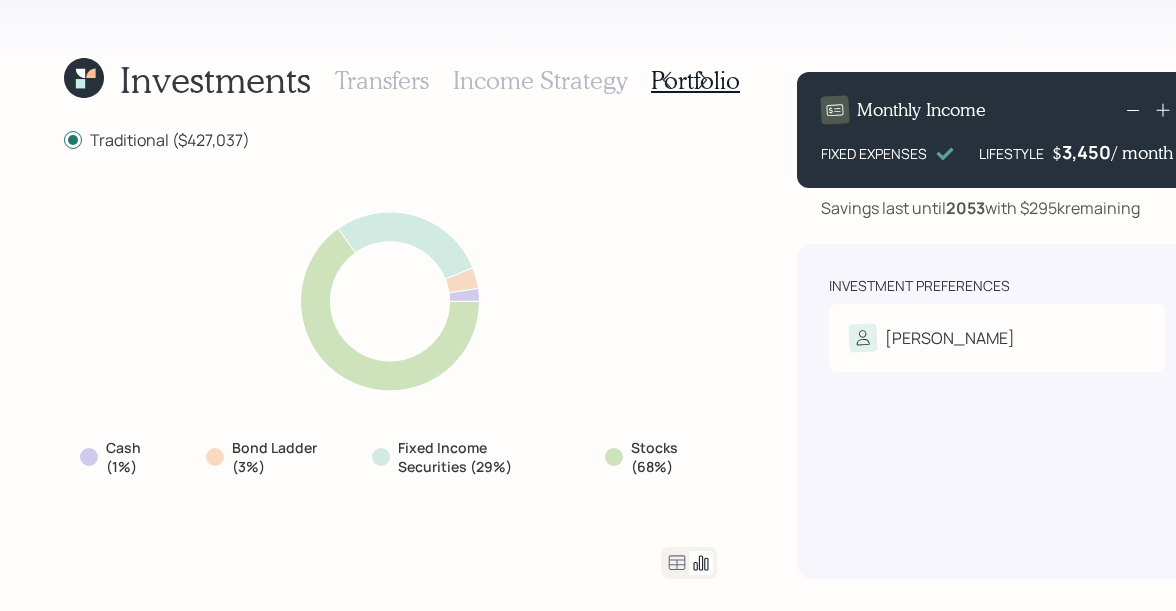 click 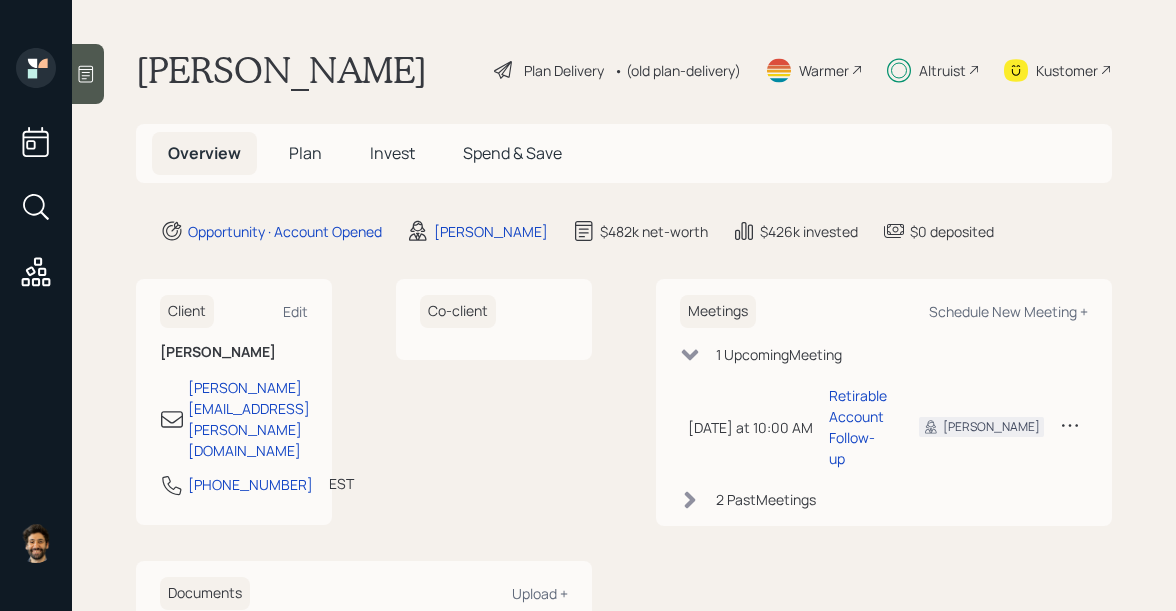 click on "Invest" at bounding box center [392, 153] 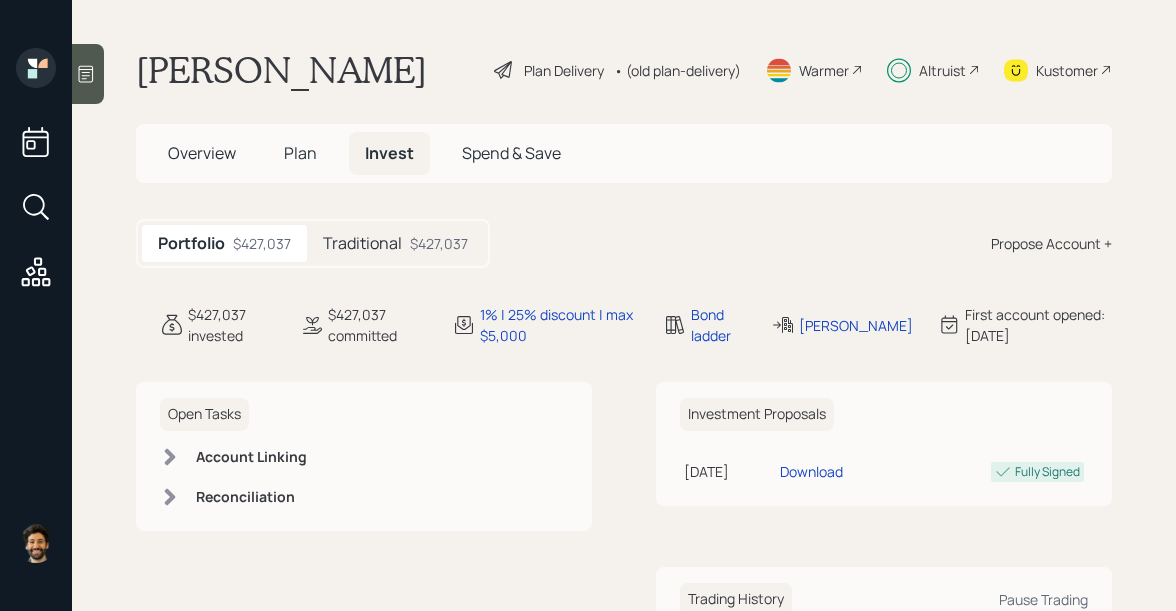 click on "• (old plan-delivery)" at bounding box center (677, 70) 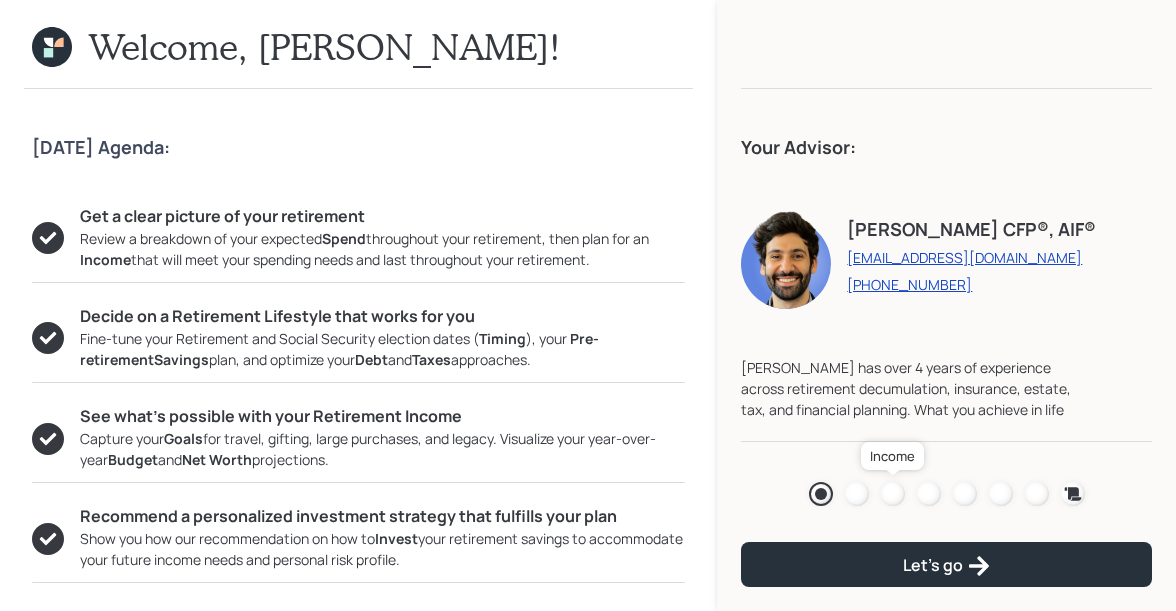 click at bounding box center [893, 494] 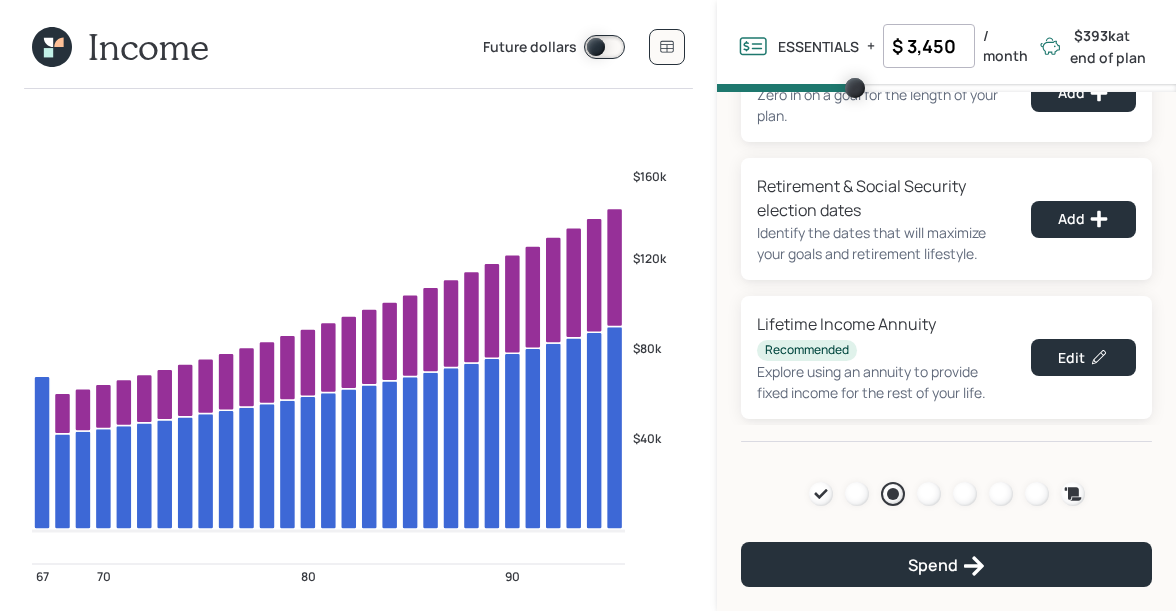scroll, scrollTop: 222, scrollLeft: 0, axis: vertical 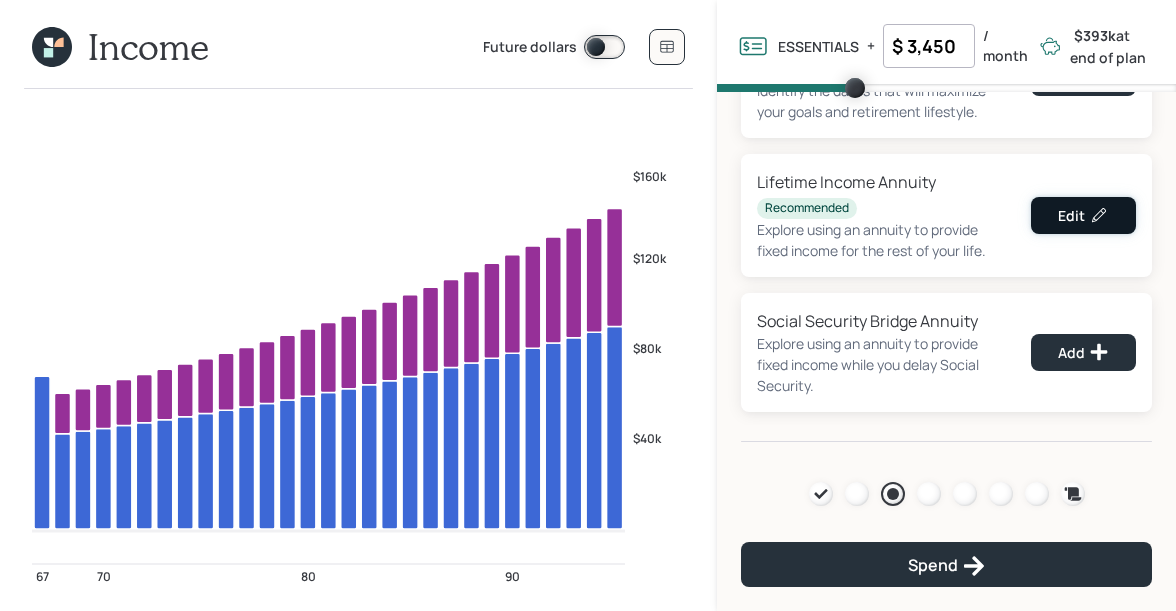 click on "Edit" at bounding box center [1083, 215] 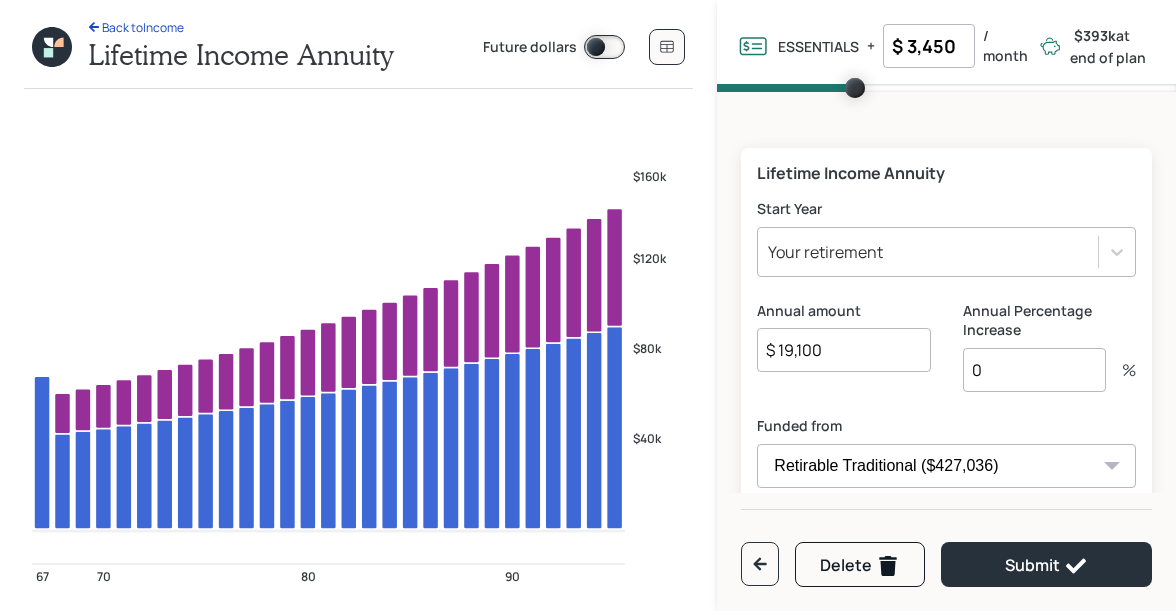 scroll, scrollTop: 160, scrollLeft: 0, axis: vertical 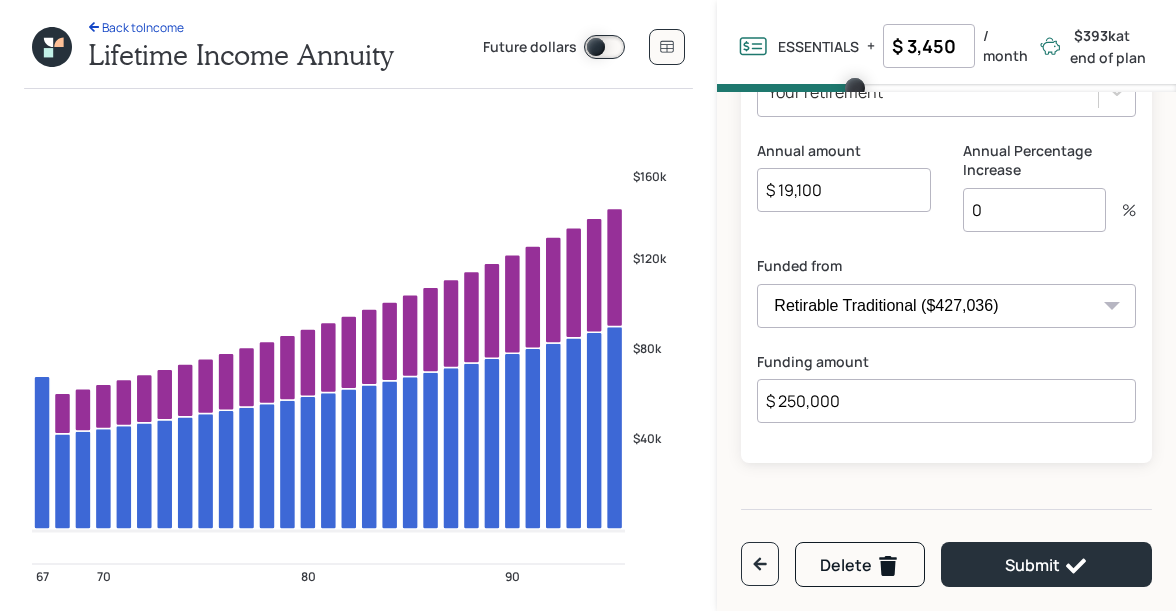click on "0" at bounding box center [1034, 210] 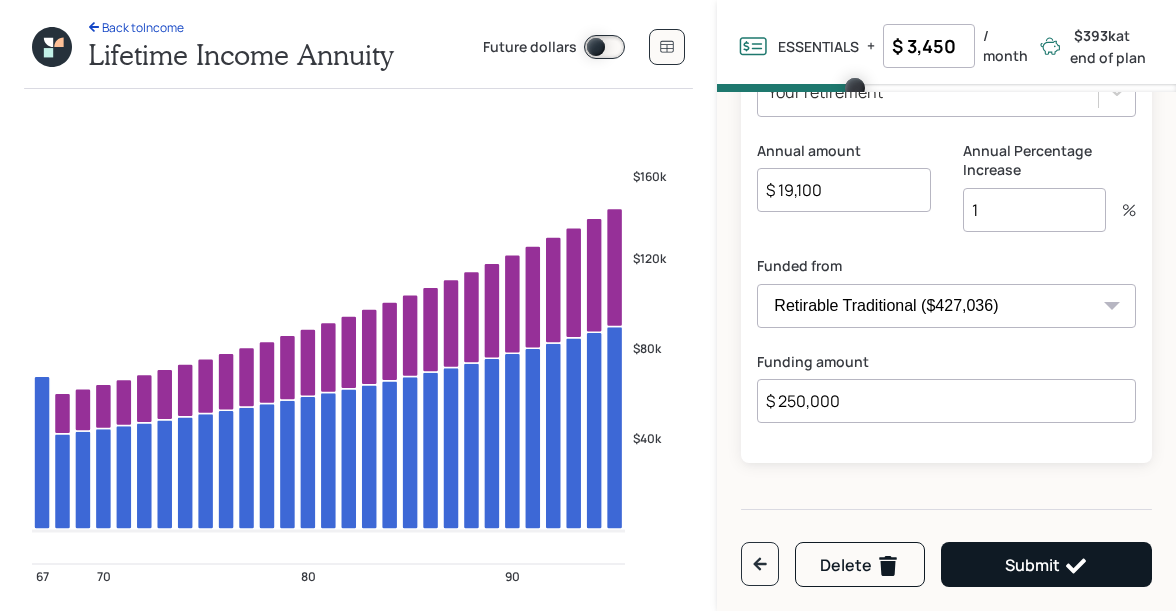 type on "1" 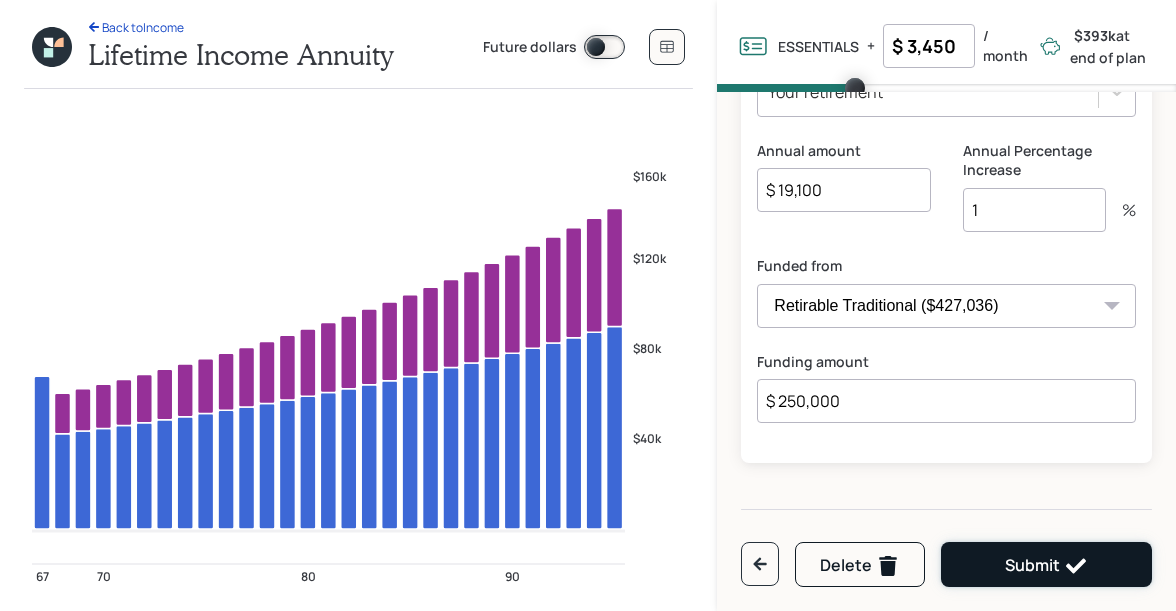 click on "Submit" at bounding box center [1046, 564] 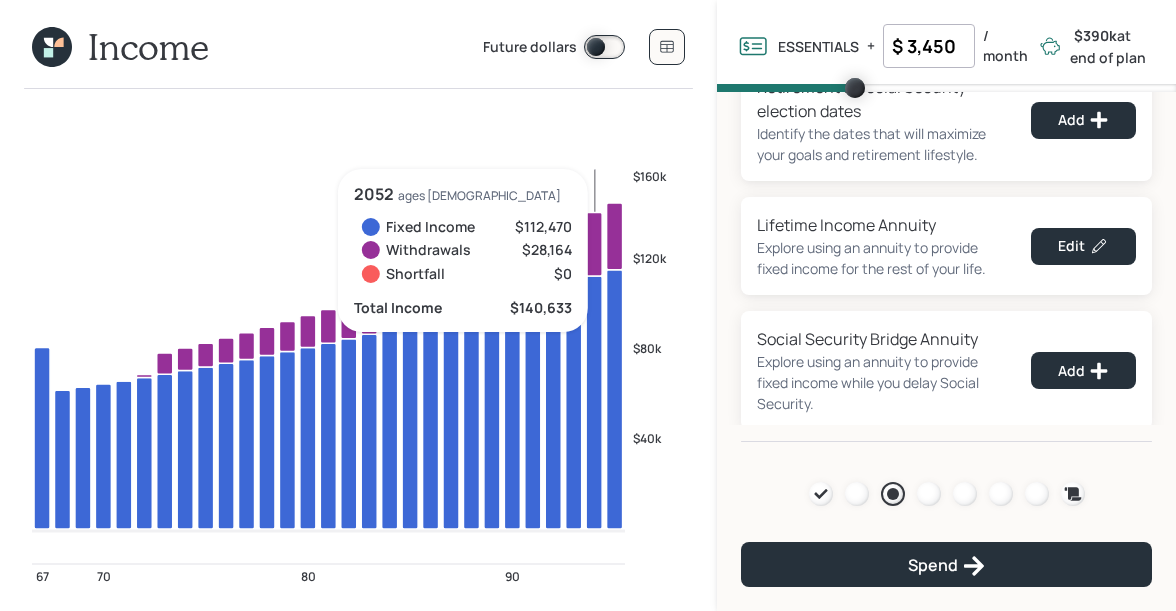 scroll, scrollTop: 198, scrollLeft: 0, axis: vertical 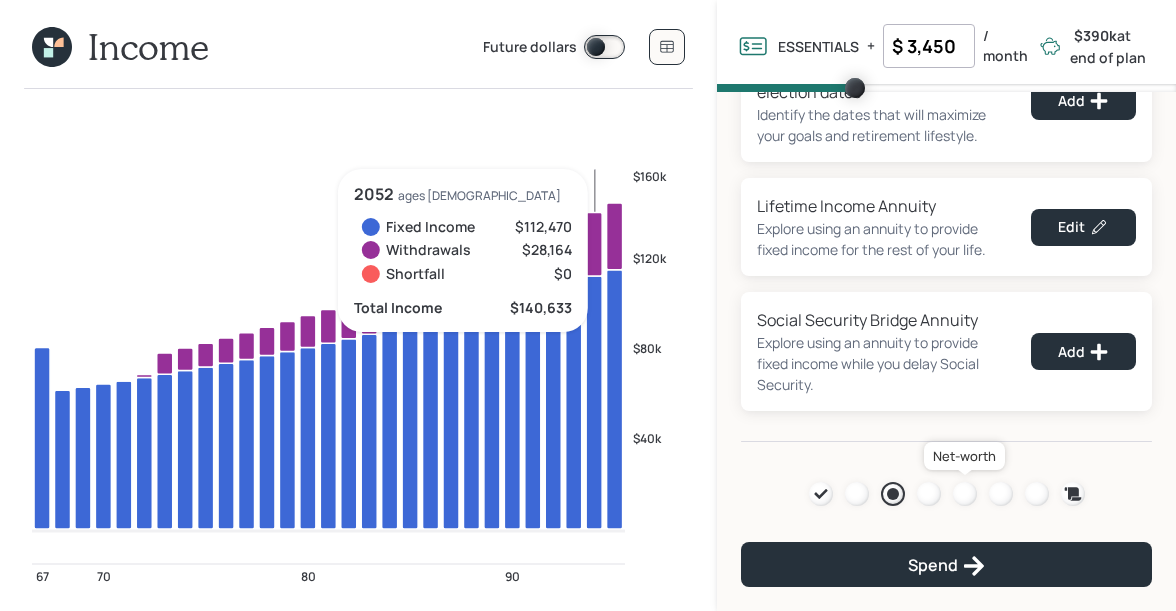 click at bounding box center (965, 494) 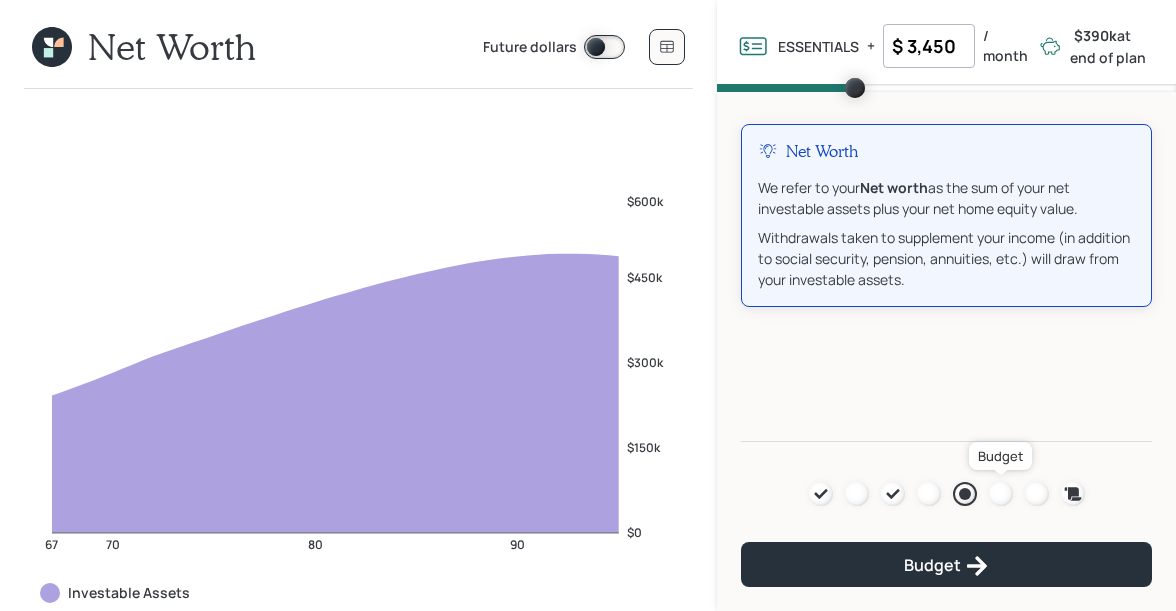 click at bounding box center (1001, 494) 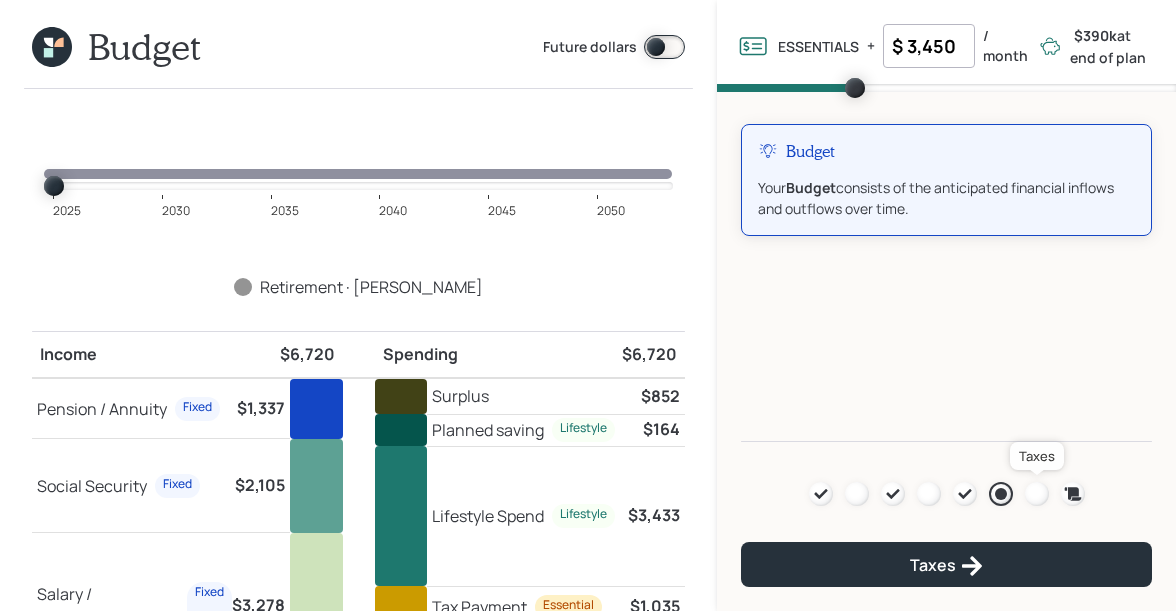 click at bounding box center [1037, 494] 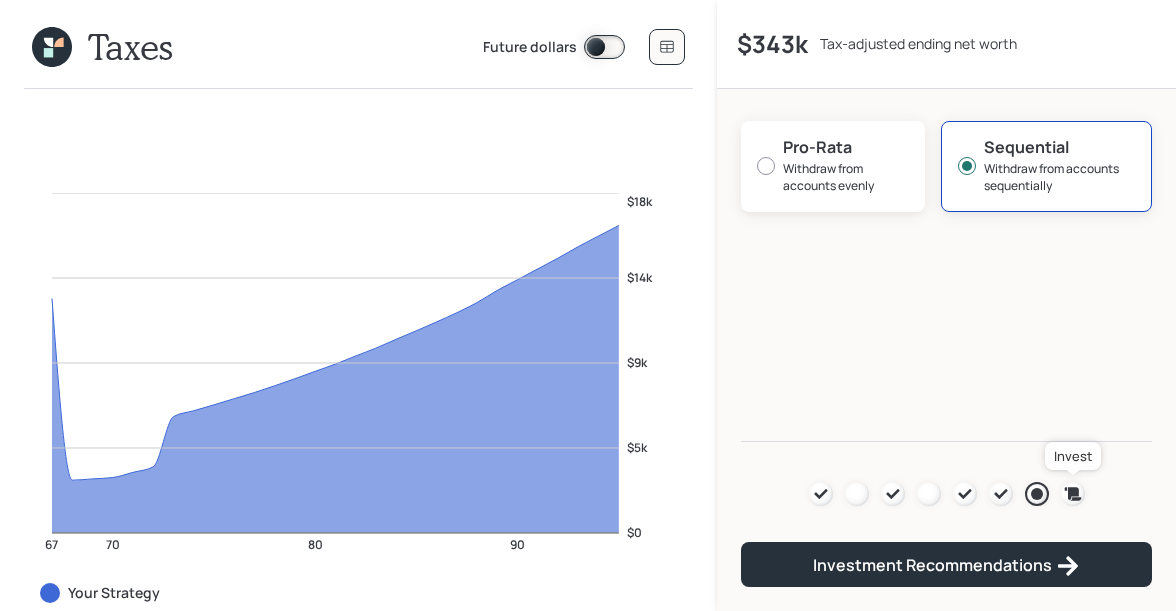 click 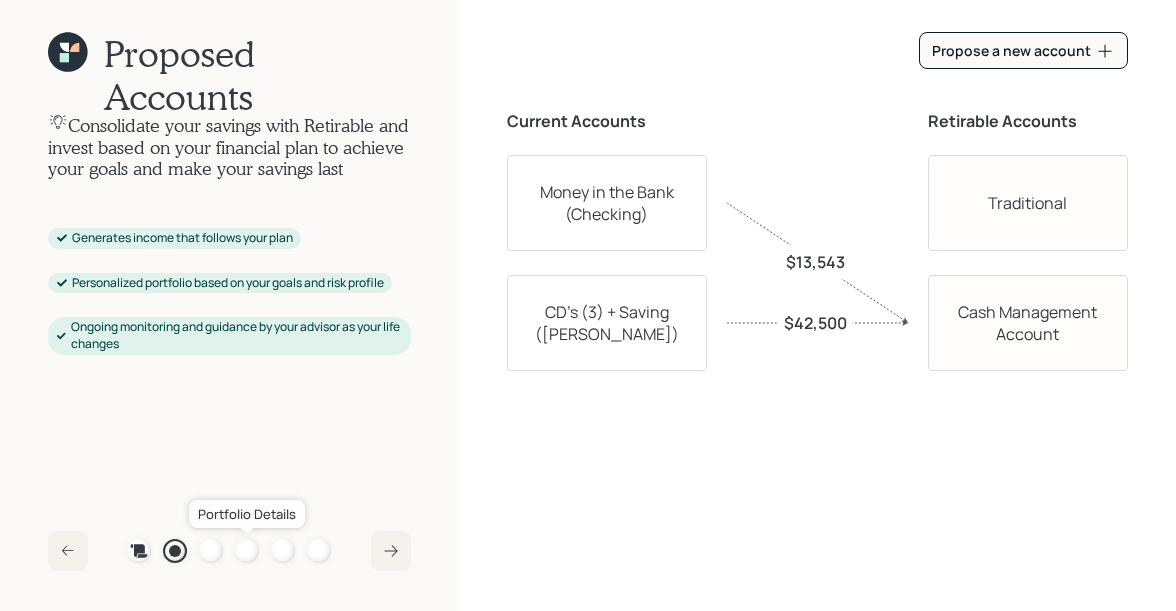 click at bounding box center [247, 551] 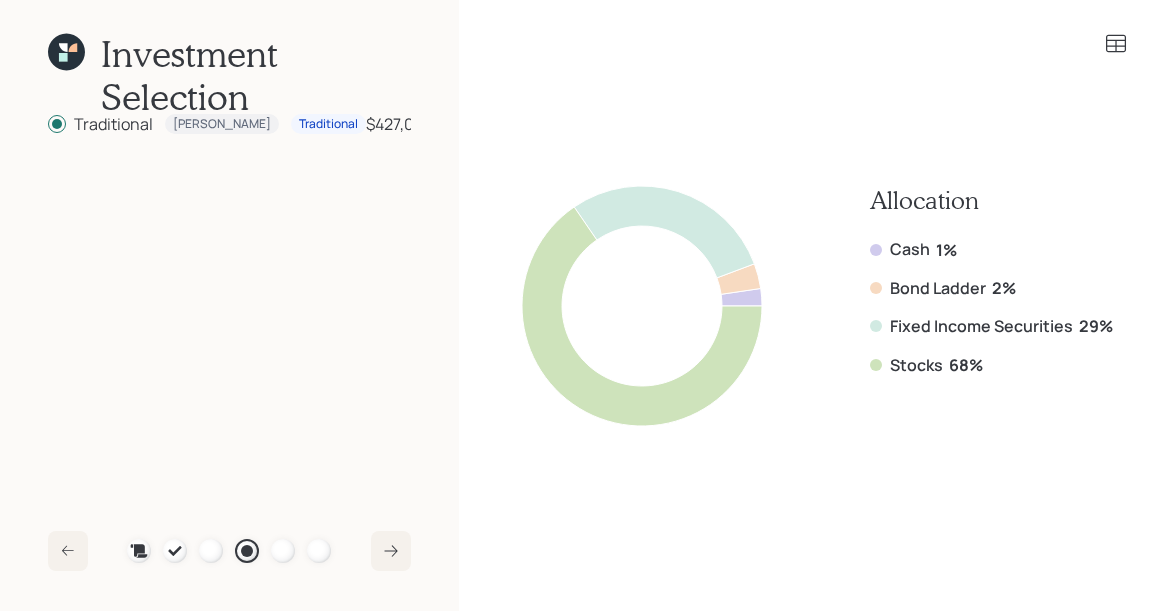 click 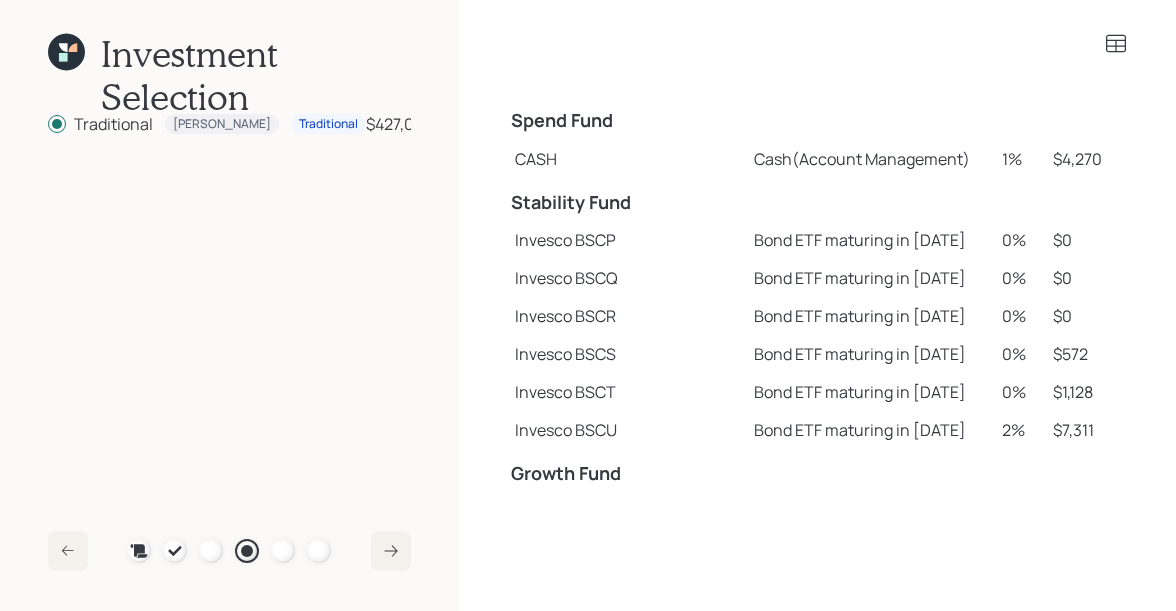 scroll, scrollTop: 0, scrollLeft: 0, axis: both 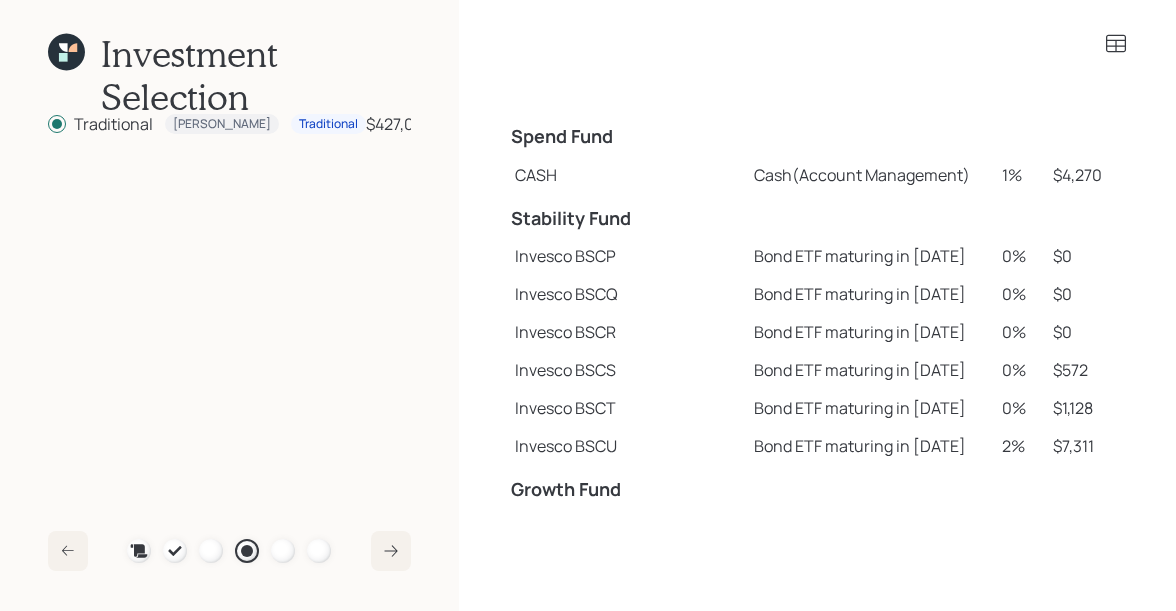 click 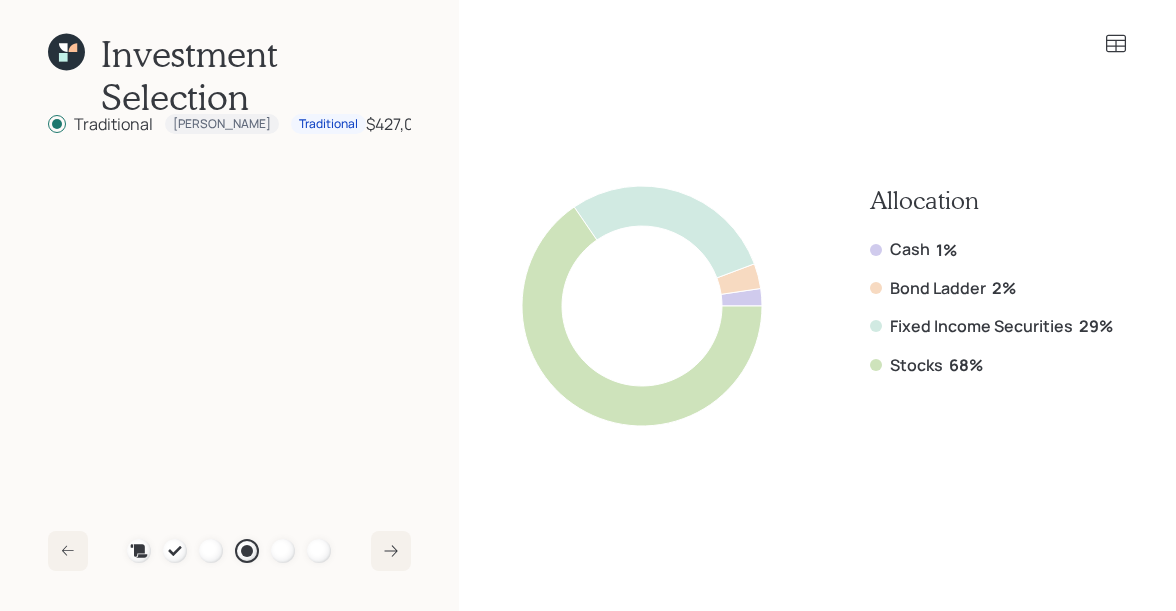 click 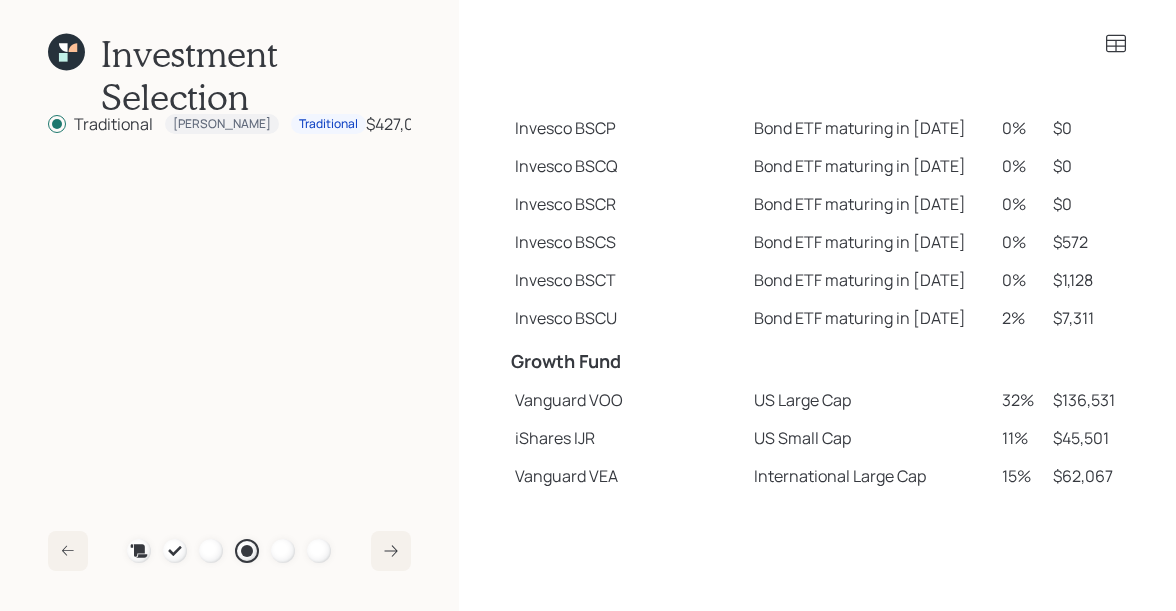 scroll, scrollTop: 0, scrollLeft: 0, axis: both 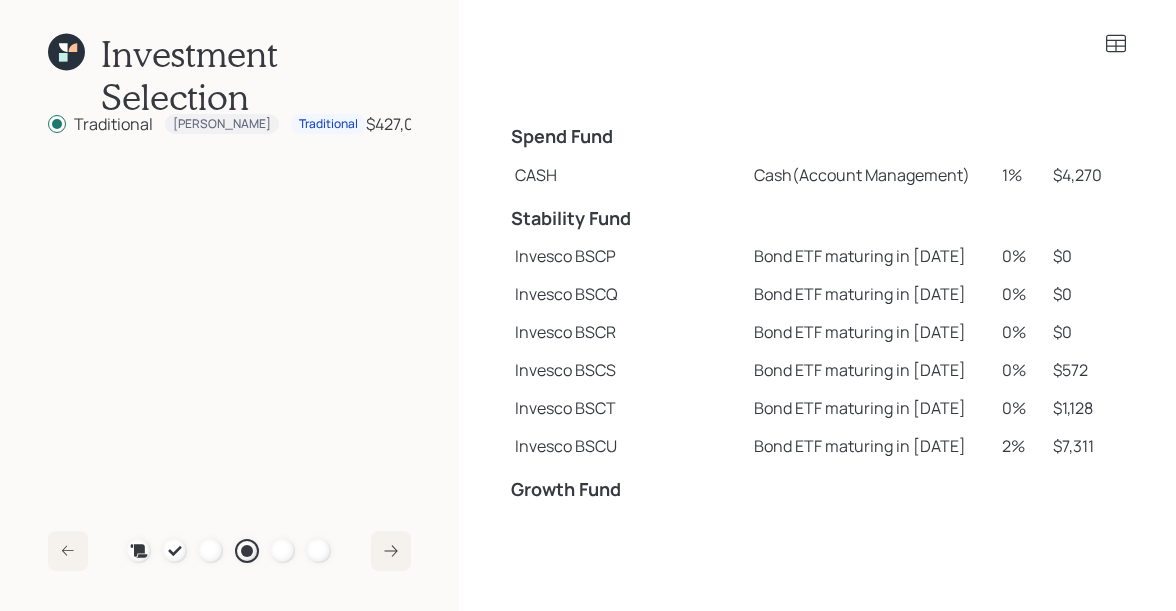 click 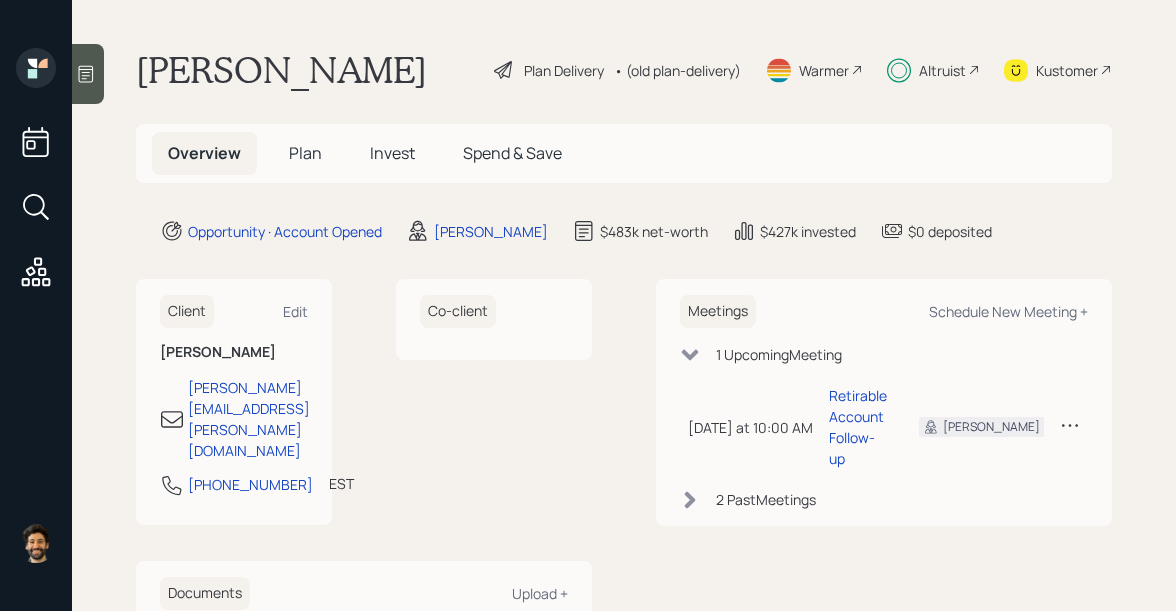 click on "Plan" at bounding box center [305, 153] 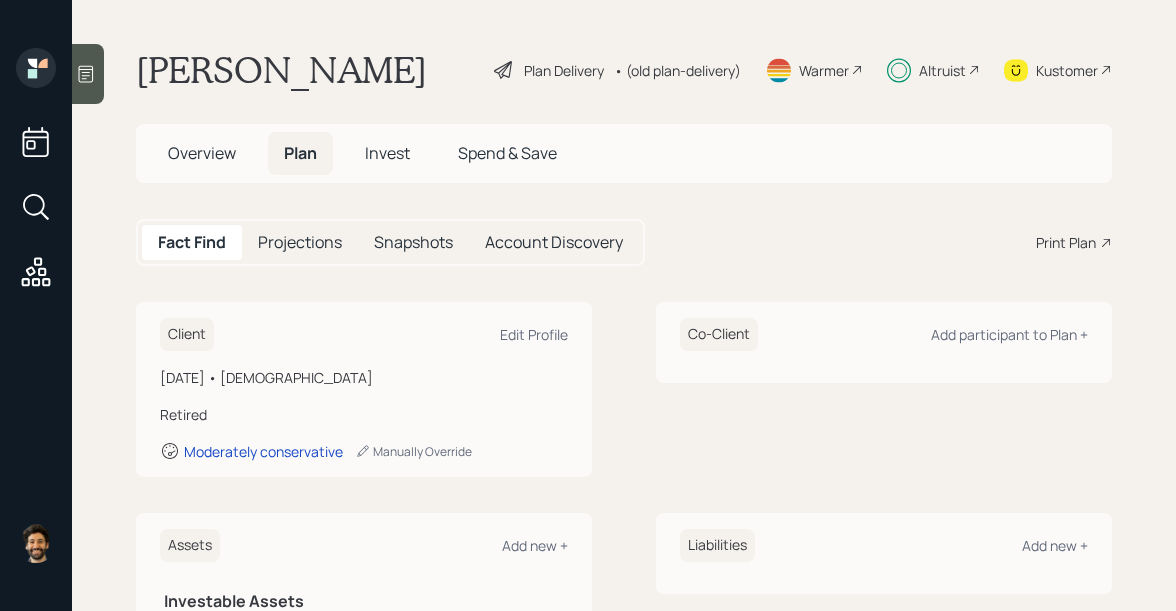 click on "Invest" at bounding box center (387, 153) 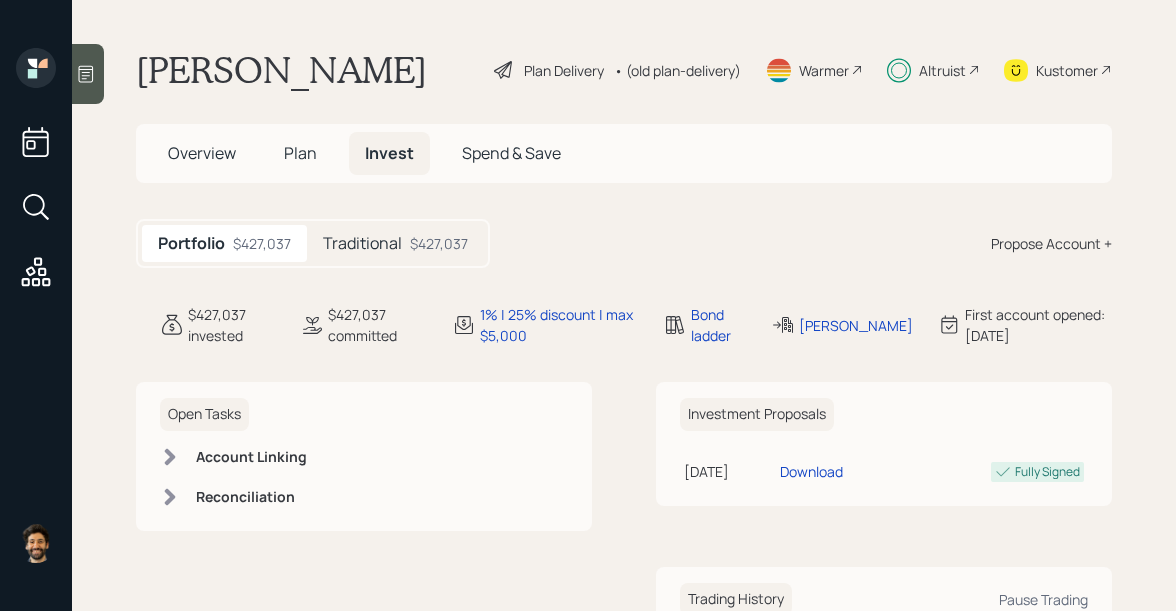 click on "Traditional $427,037" at bounding box center [395, 243] 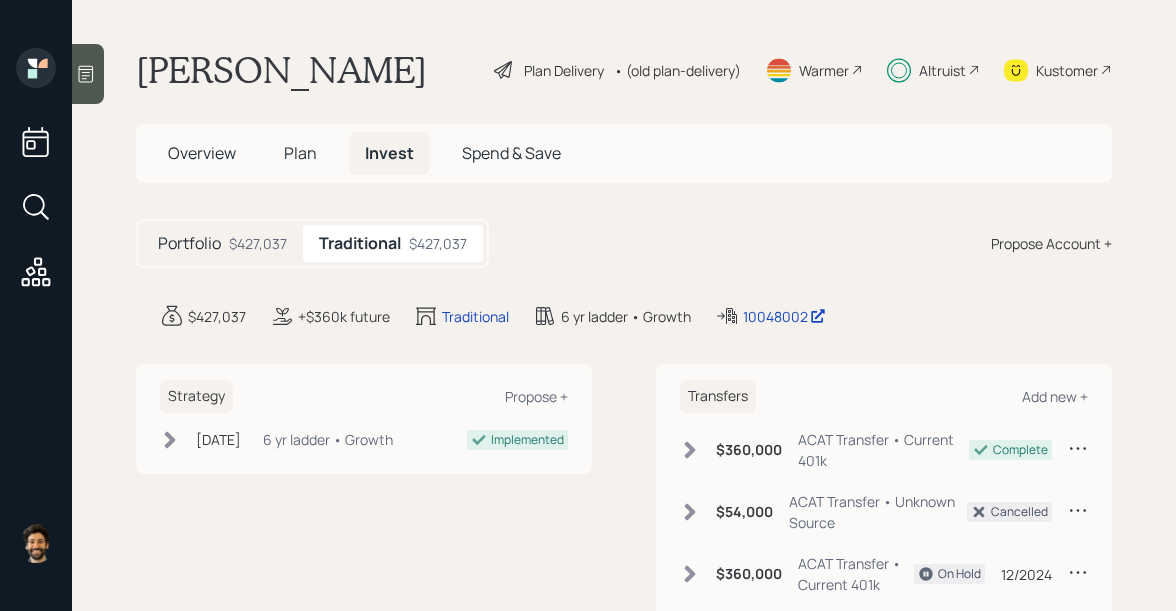 click on "Plan" at bounding box center (300, 153) 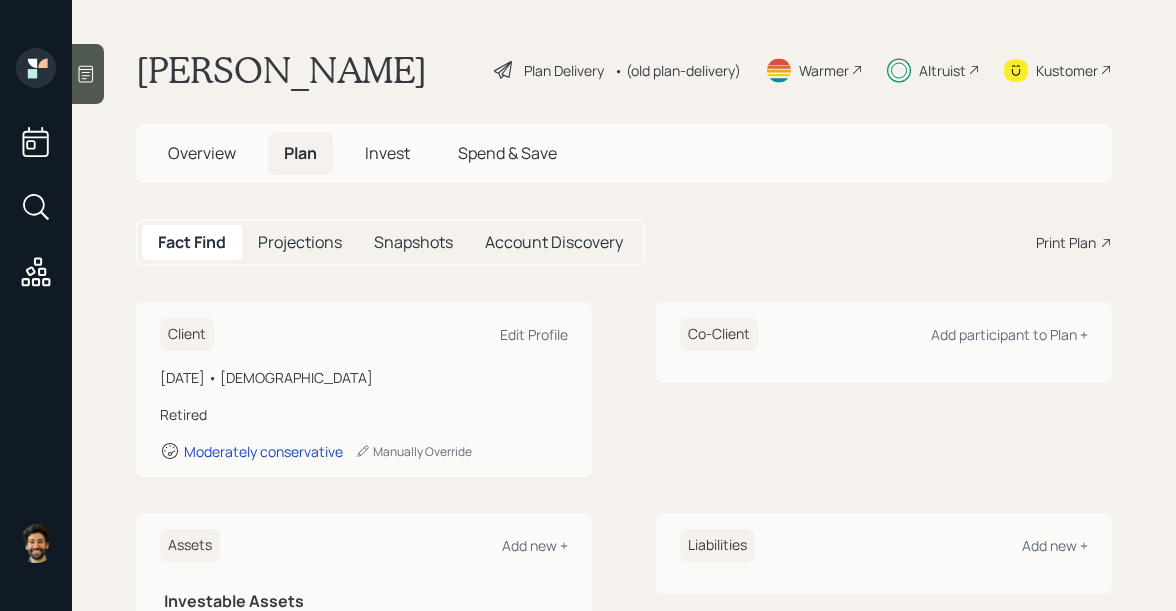 click on "Overview" at bounding box center (202, 153) 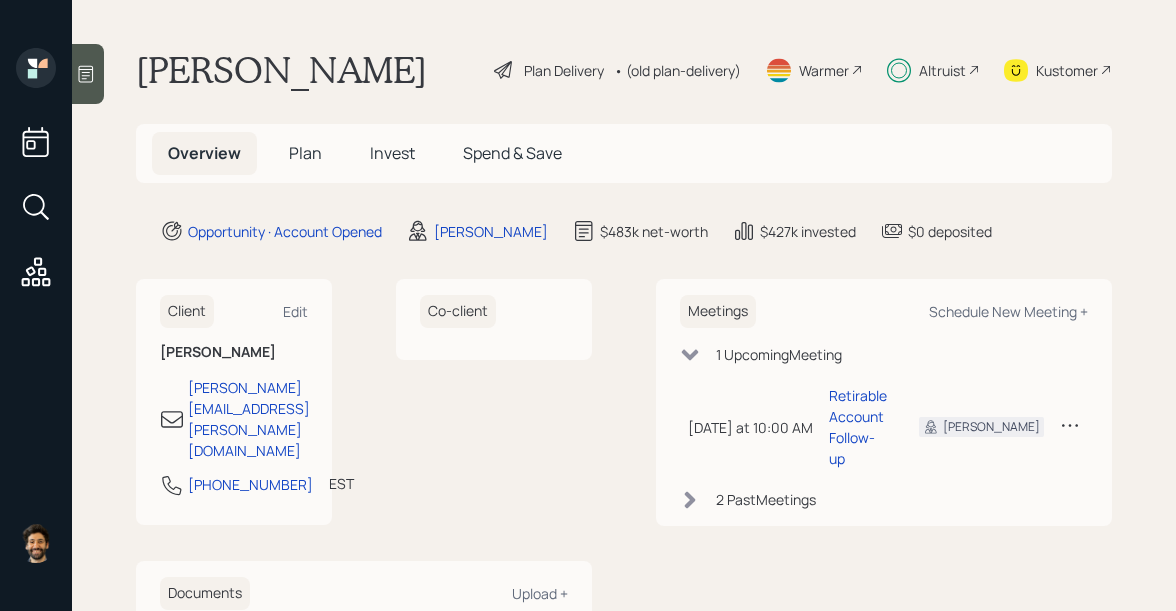 scroll, scrollTop: 36, scrollLeft: 0, axis: vertical 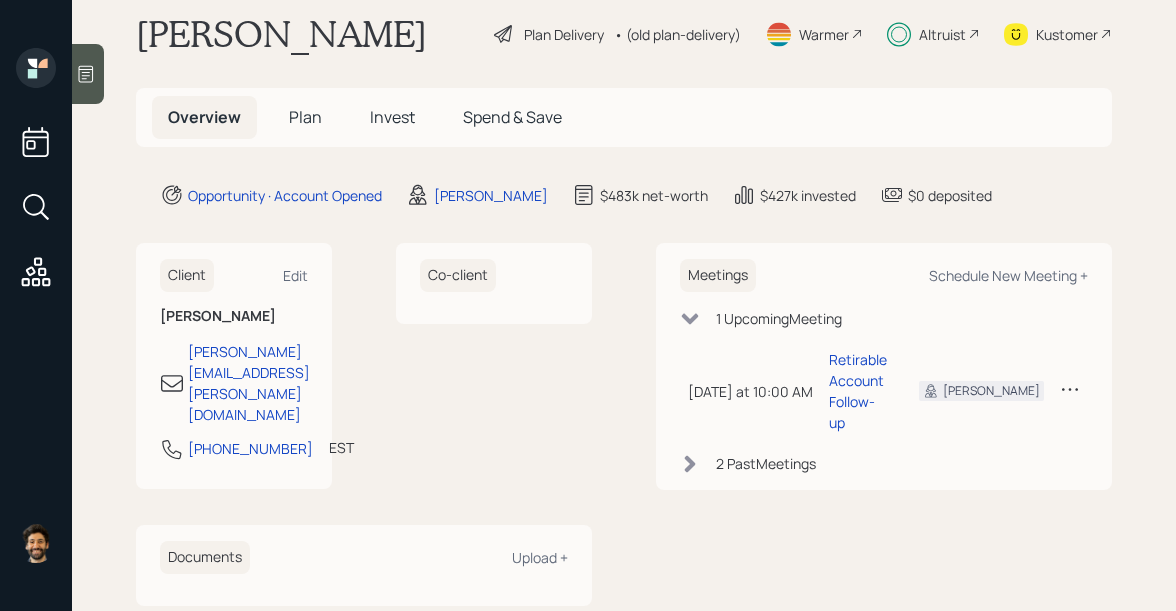 click on "Invest" at bounding box center [392, 117] 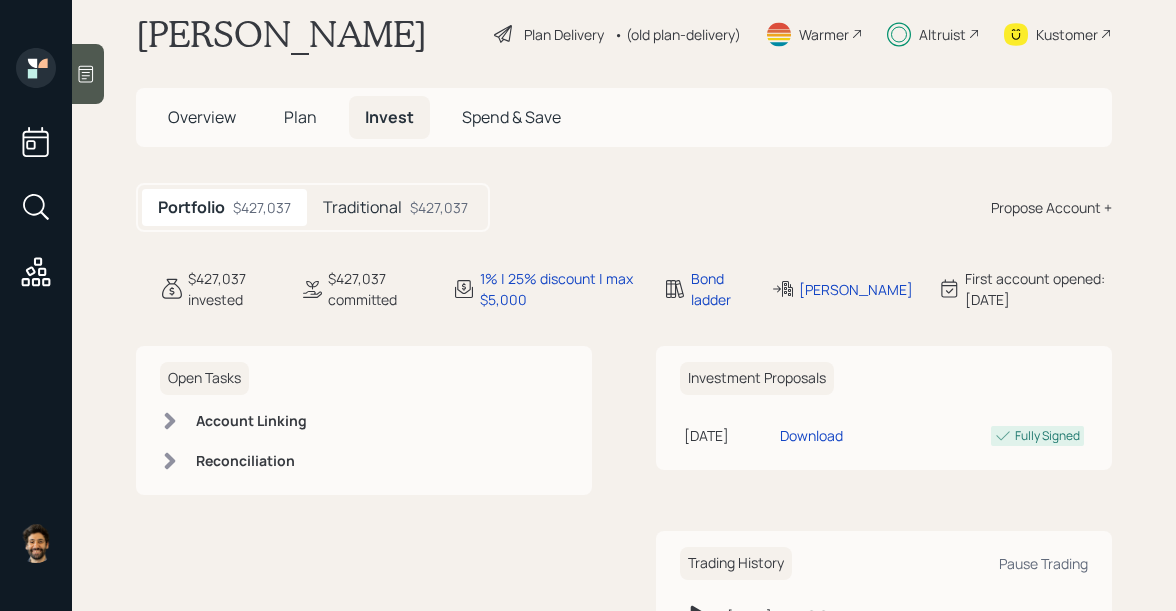click on "• (old plan-delivery)" at bounding box center (677, 34) 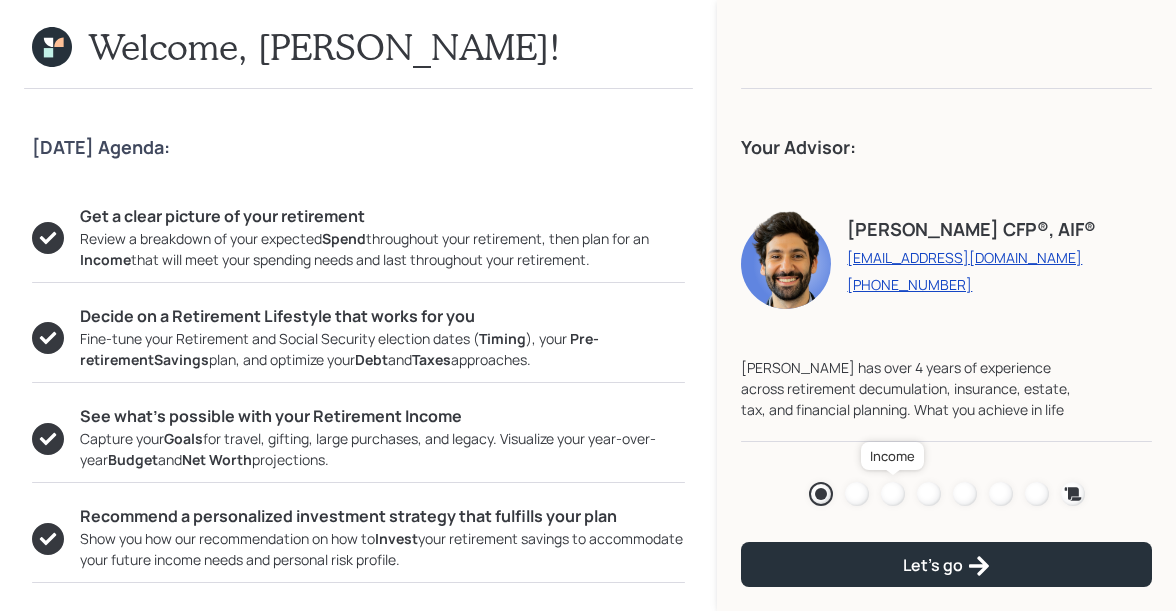click at bounding box center [893, 494] 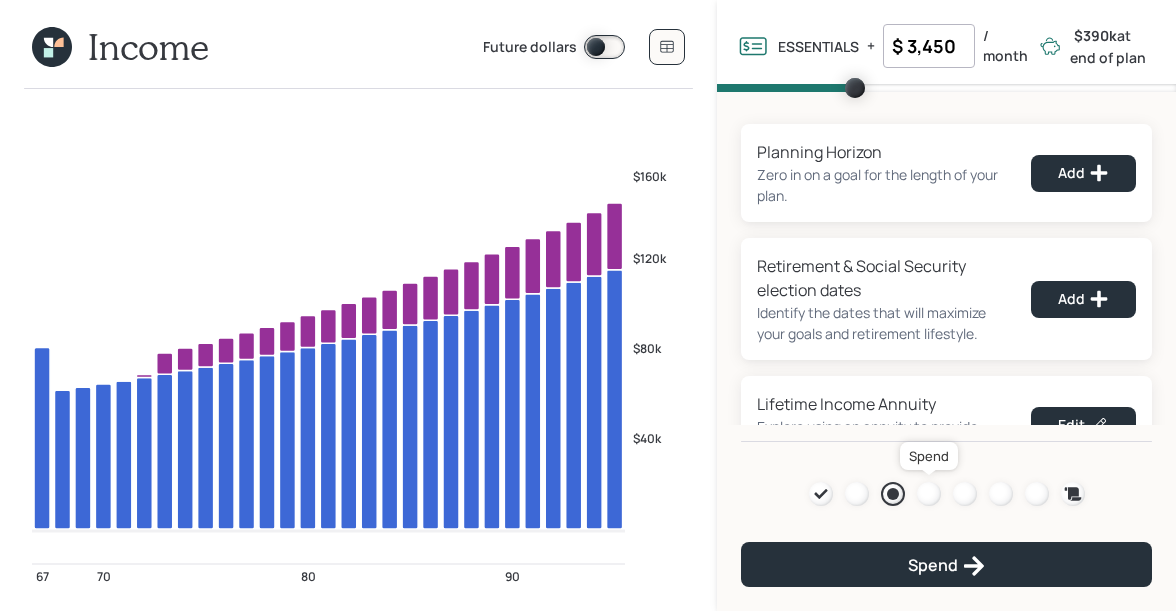 click at bounding box center (929, 494) 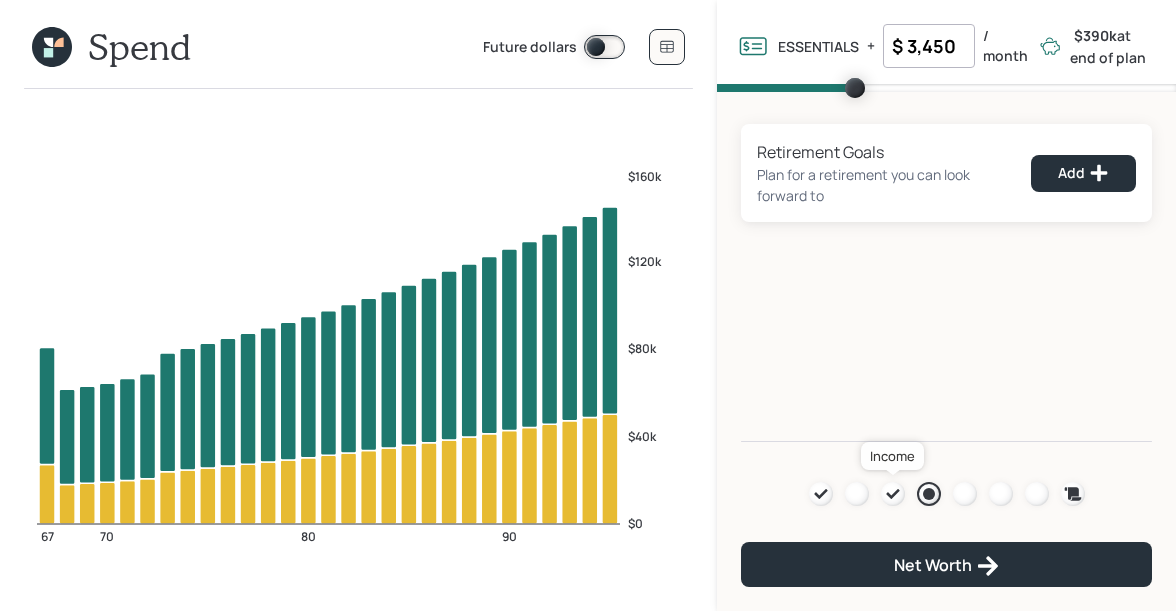 click 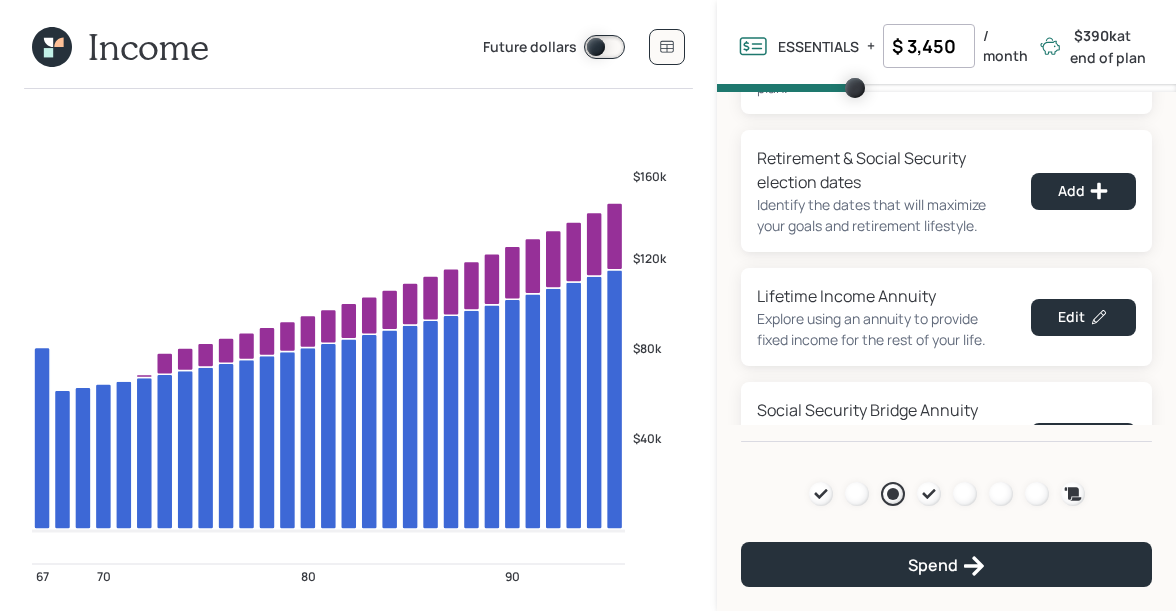 scroll, scrollTop: 198, scrollLeft: 0, axis: vertical 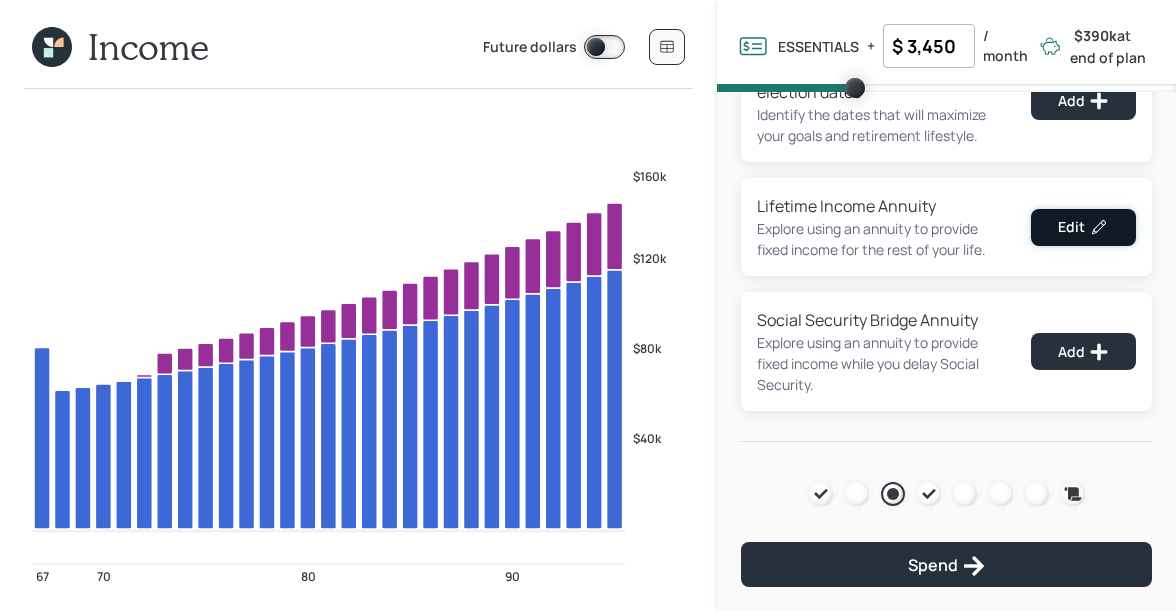 click on "Edit" at bounding box center [1083, 227] 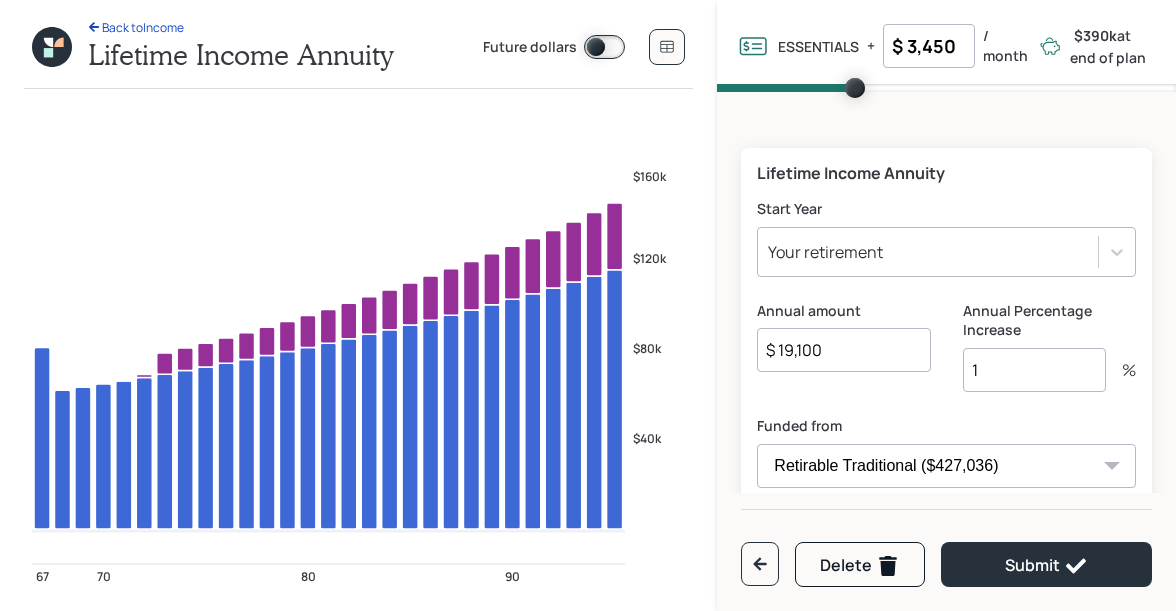 click on "1" at bounding box center [1034, 370] 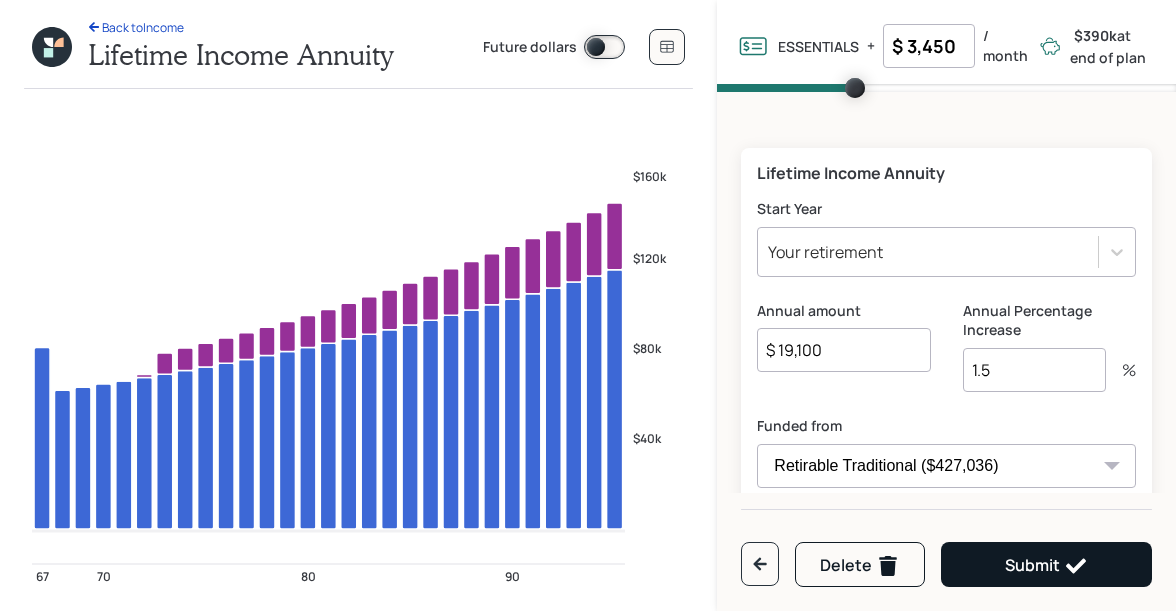 type on "1.5" 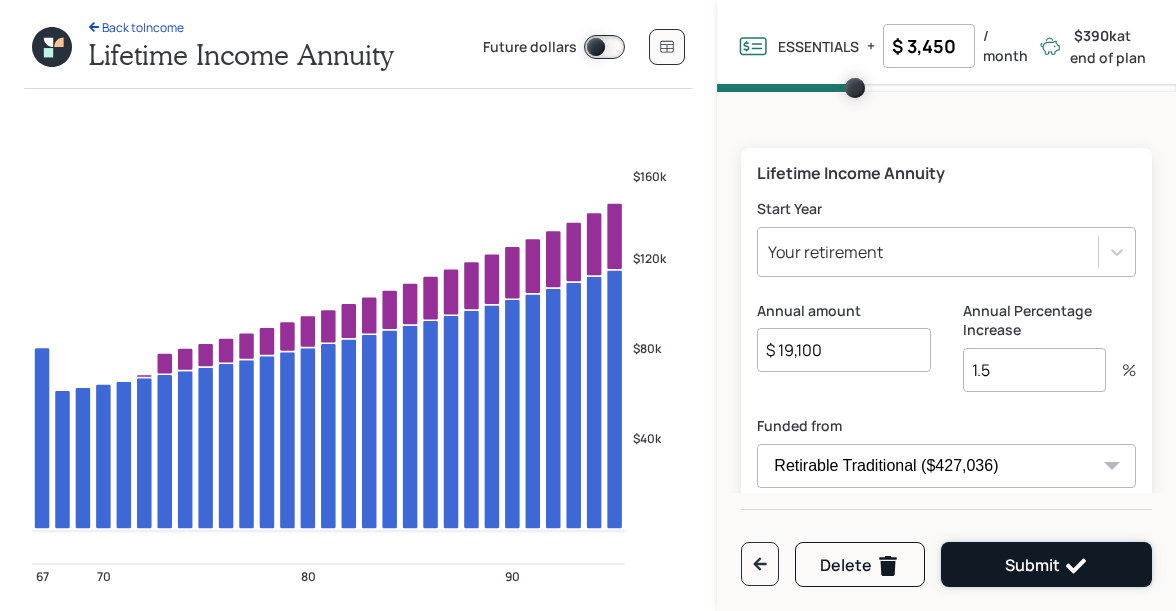 click on "Submit" at bounding box center (1046, 566) 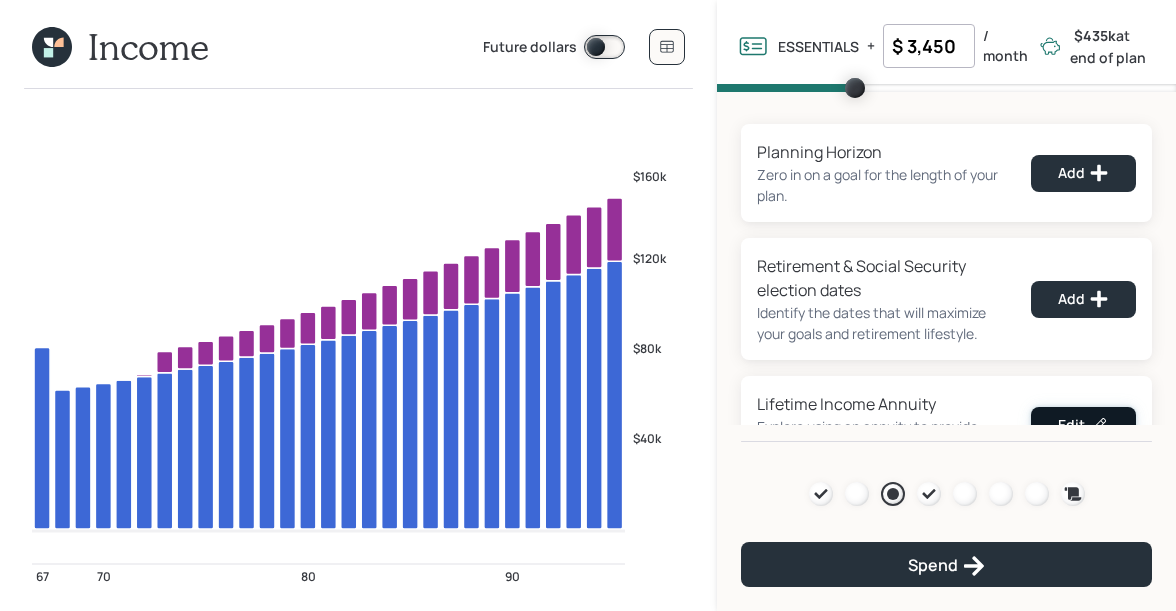 click on "Edit" at bounding box center (1083, 425) 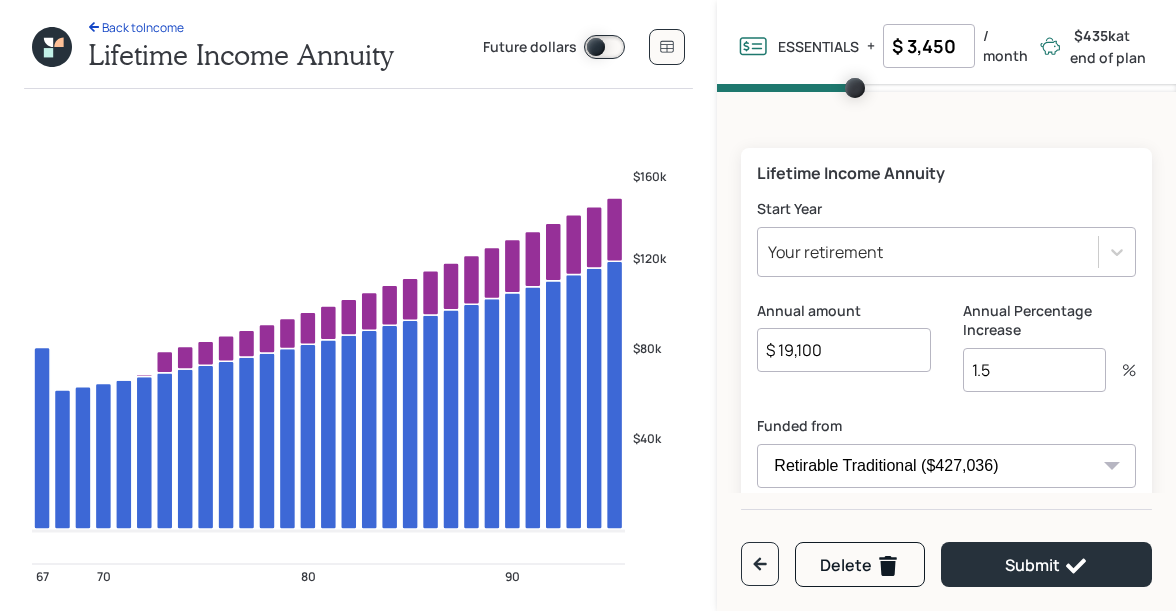 click on "1.5" at bounding box center [1034, 370] 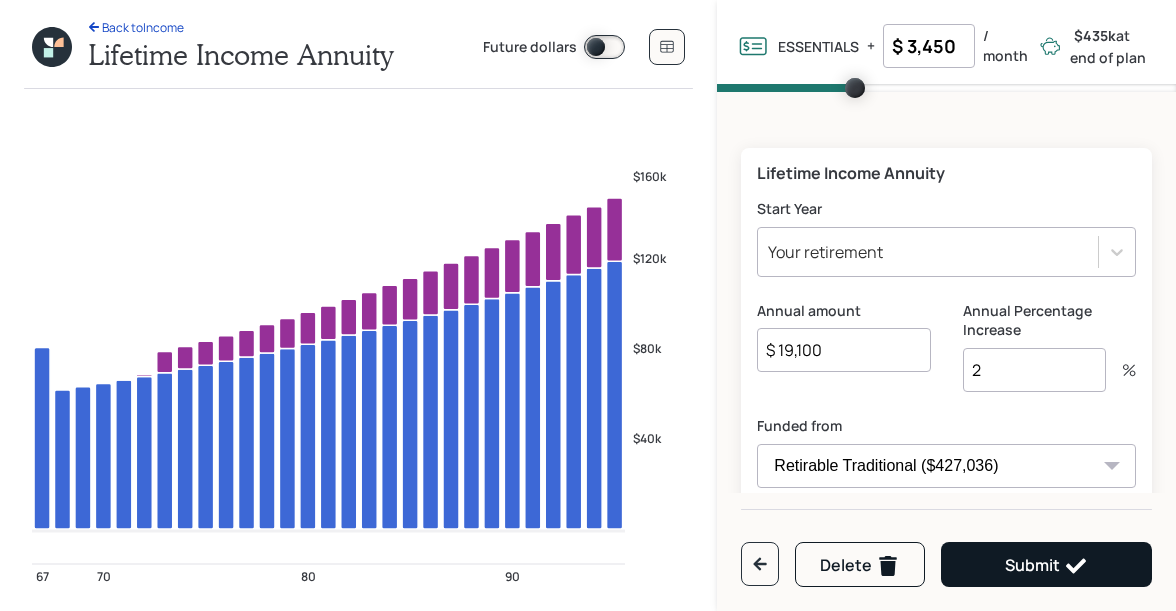 type on "2" 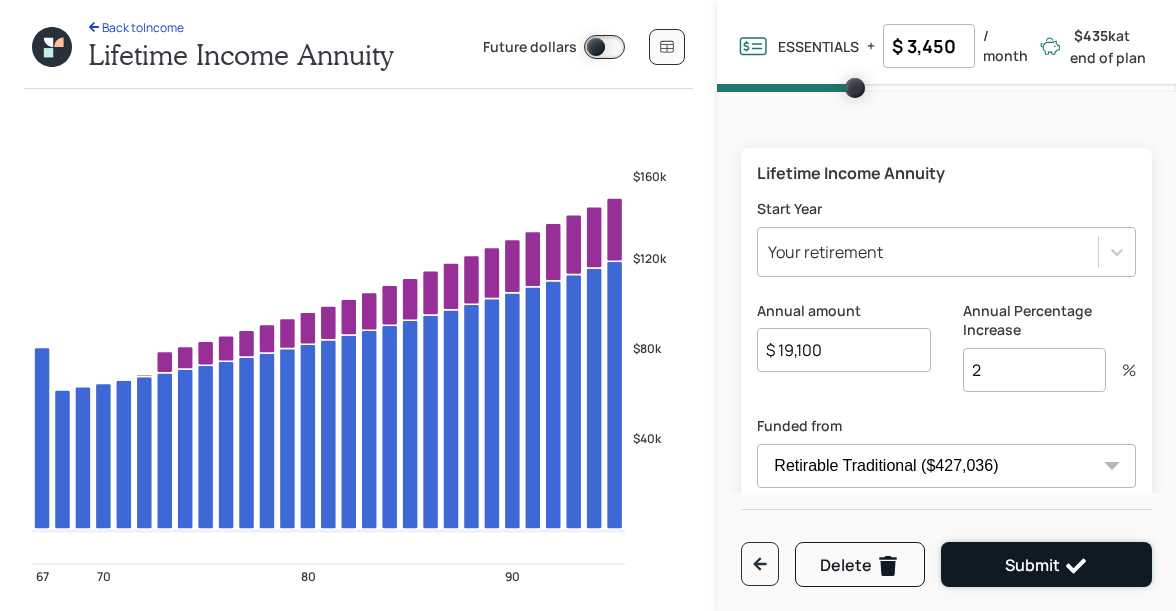 click on "Submit" at bounding box center [1046, 566] 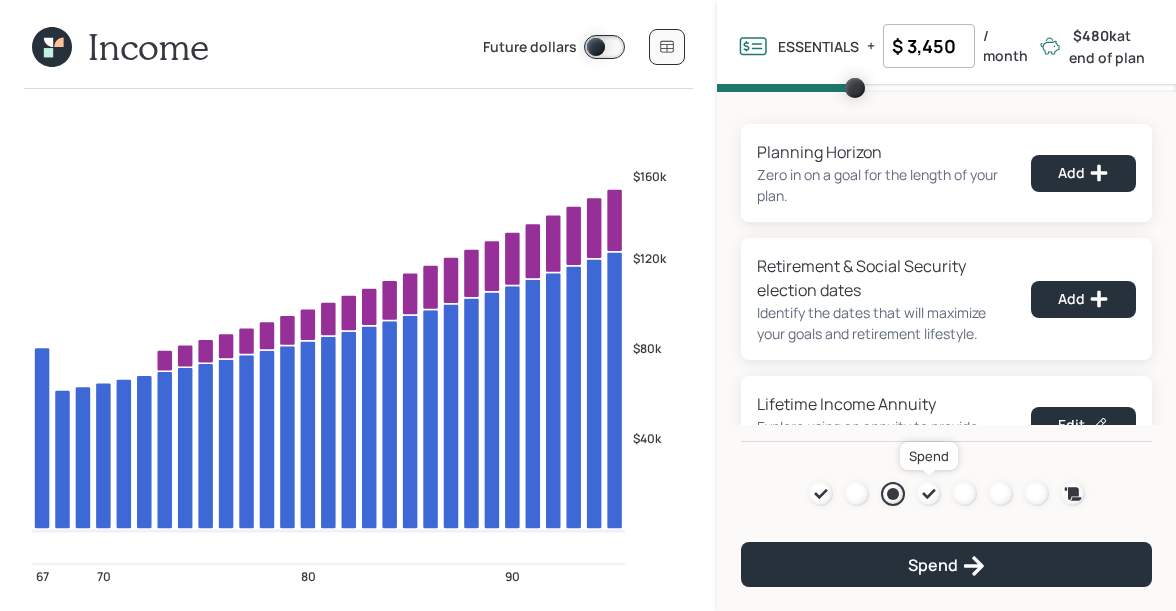 click 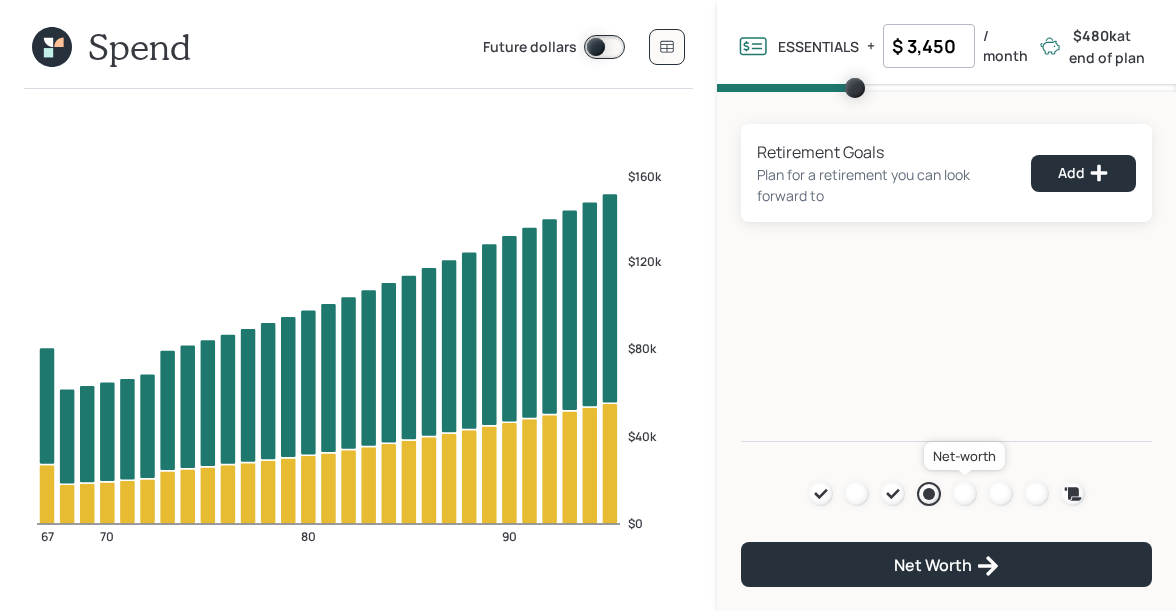 click at bounding box center [965, 494] 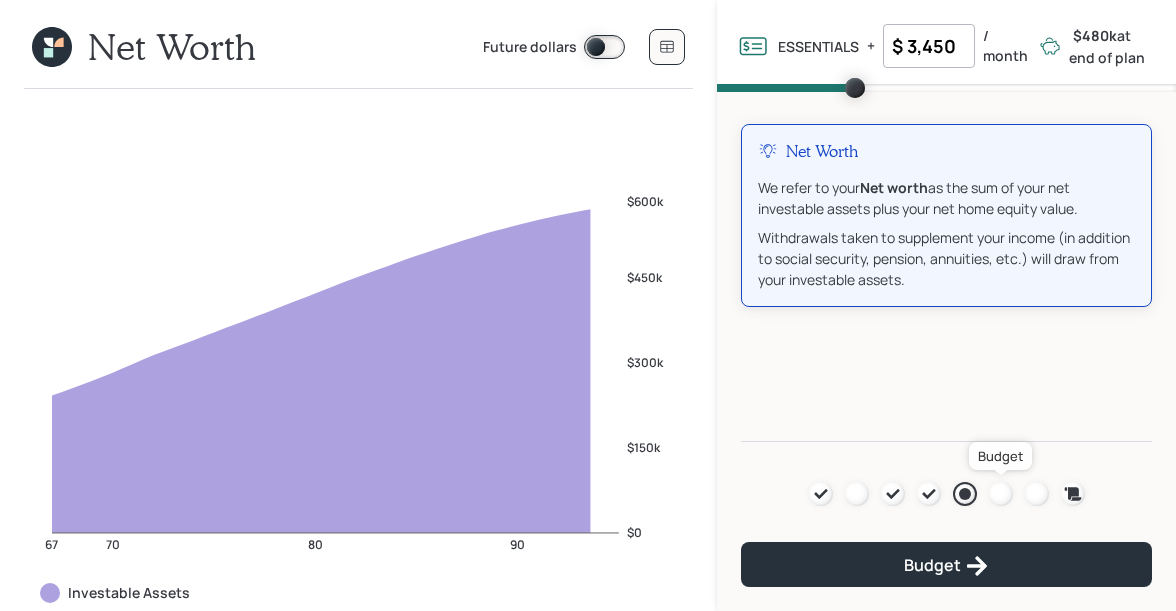 click at bounding box center [1001, 494] 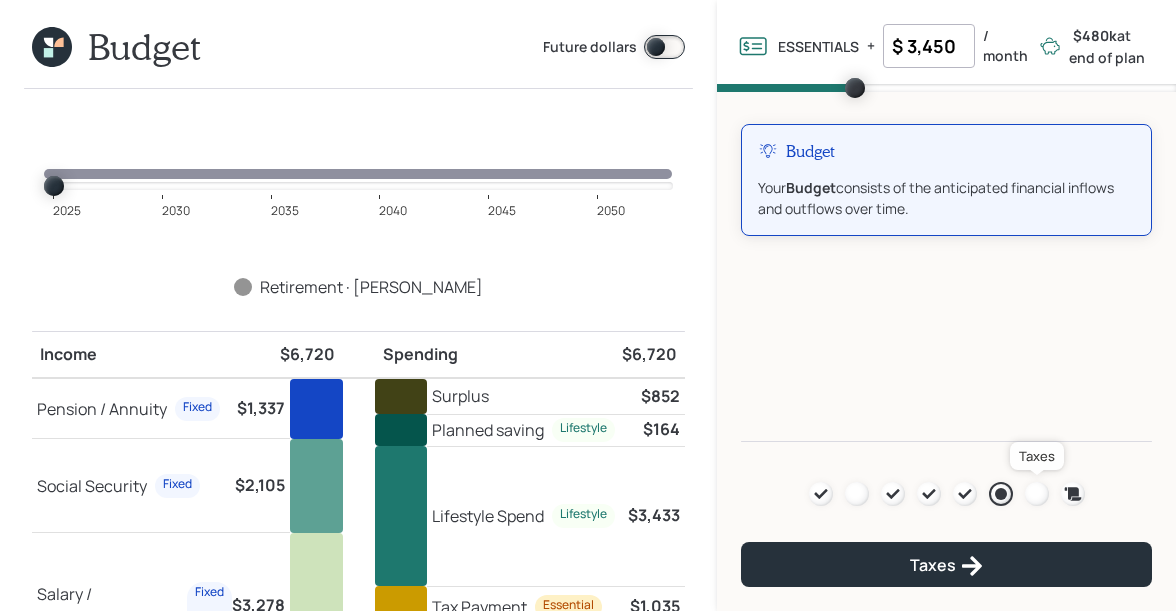 click at bounding box center [1037, 494] 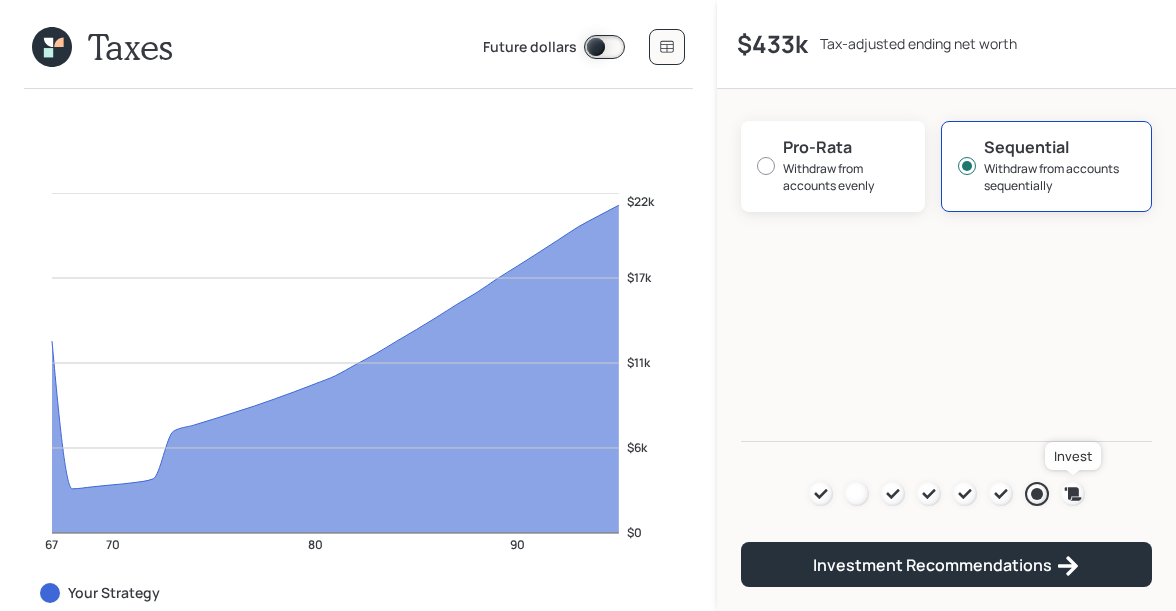 click 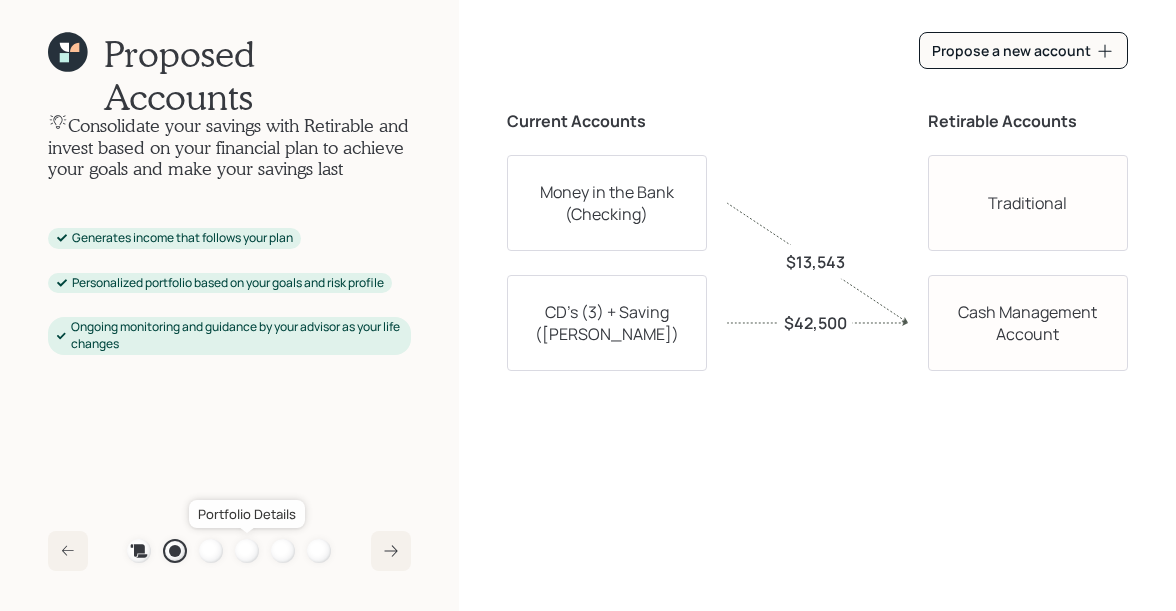 click at bounding box center [247, 551] 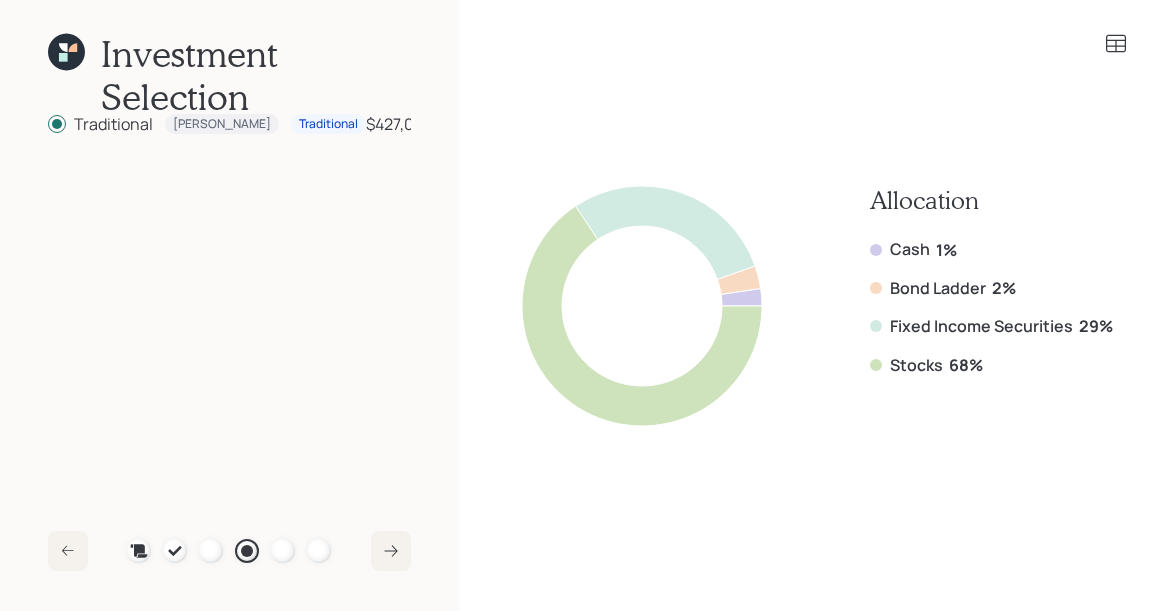 click 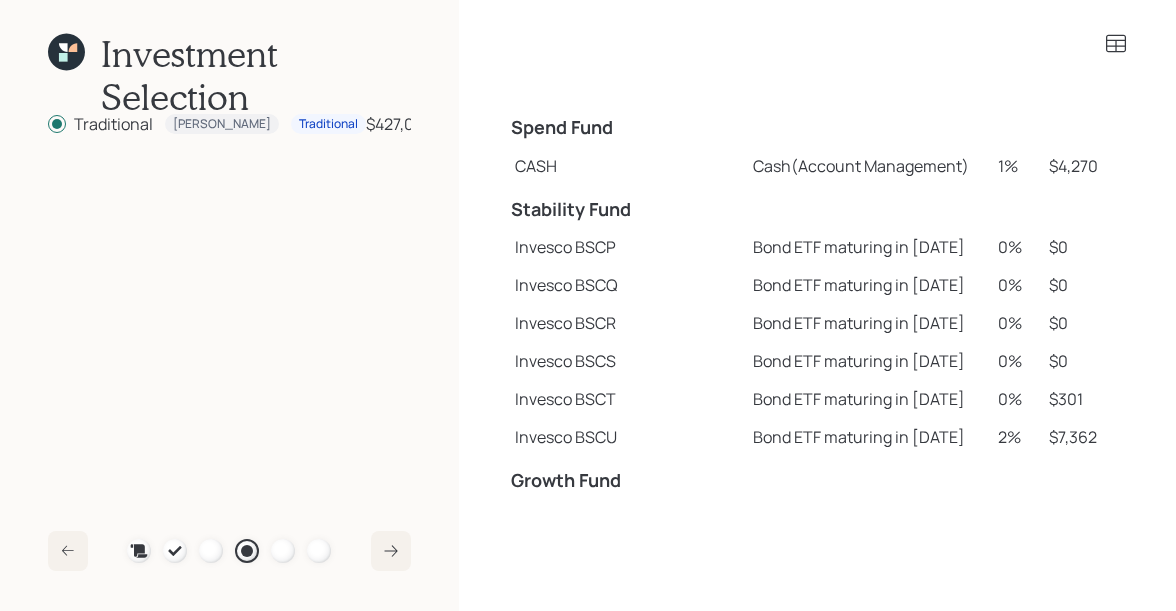 scroll, scrollTop: 0, scrollLeft: 0, axis: both 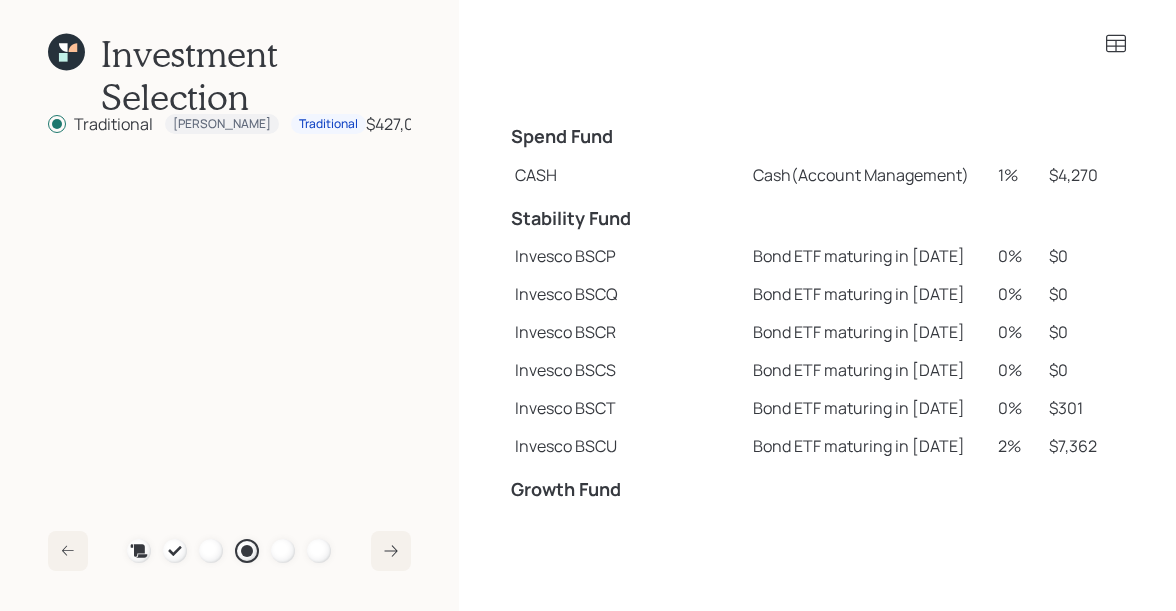 click 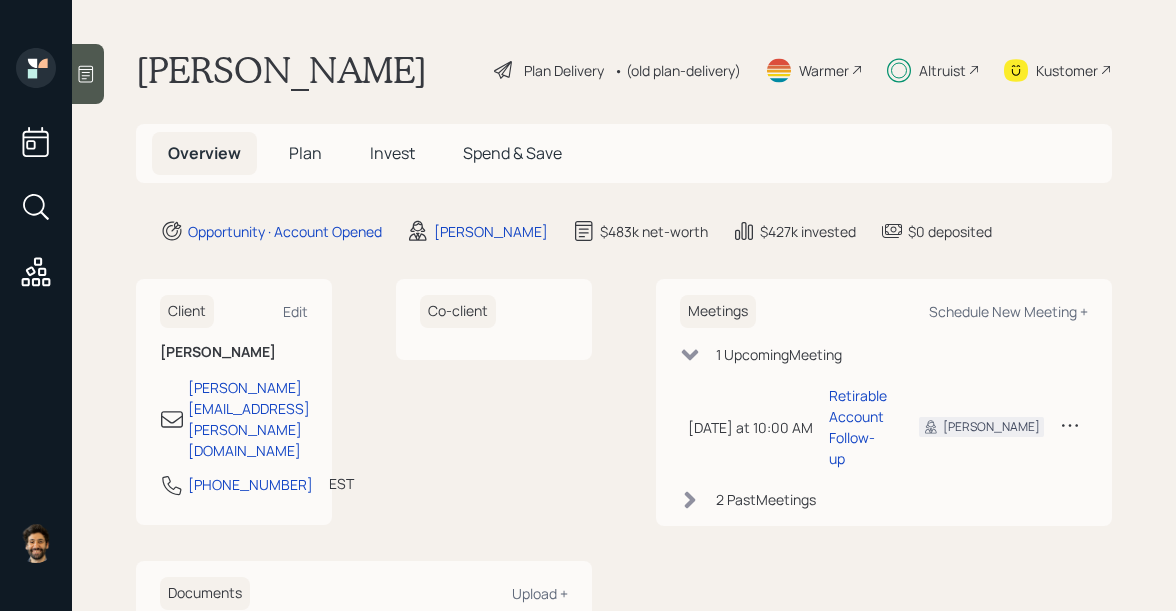 click on "Plan" at bounding box center (305, 153) 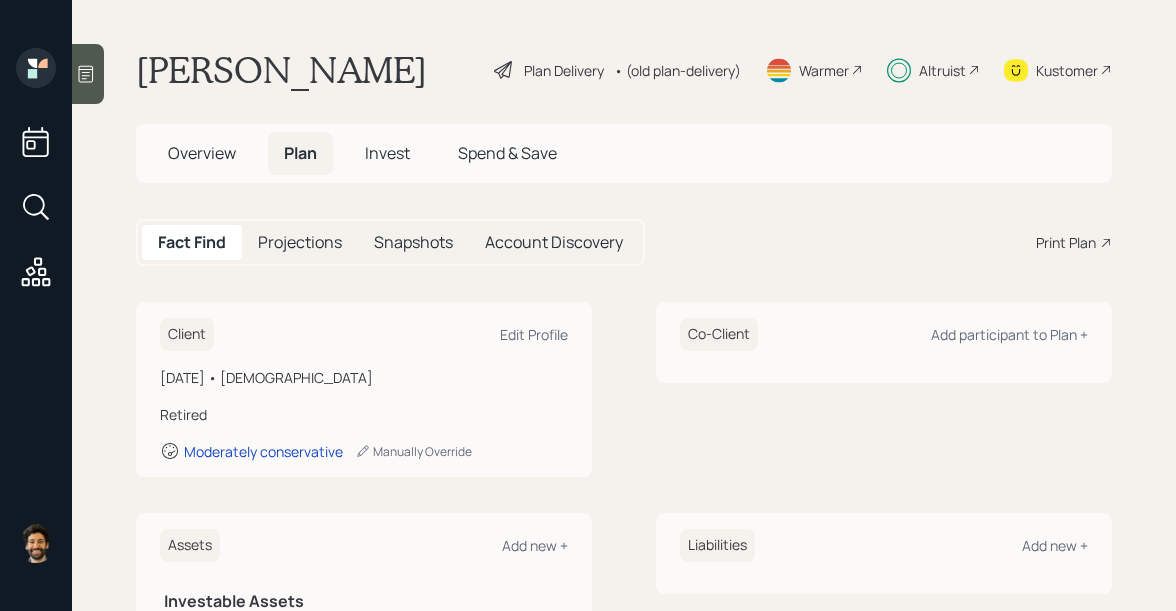 click on "• (old plan-delivery)" at bounding box center (677, 70) 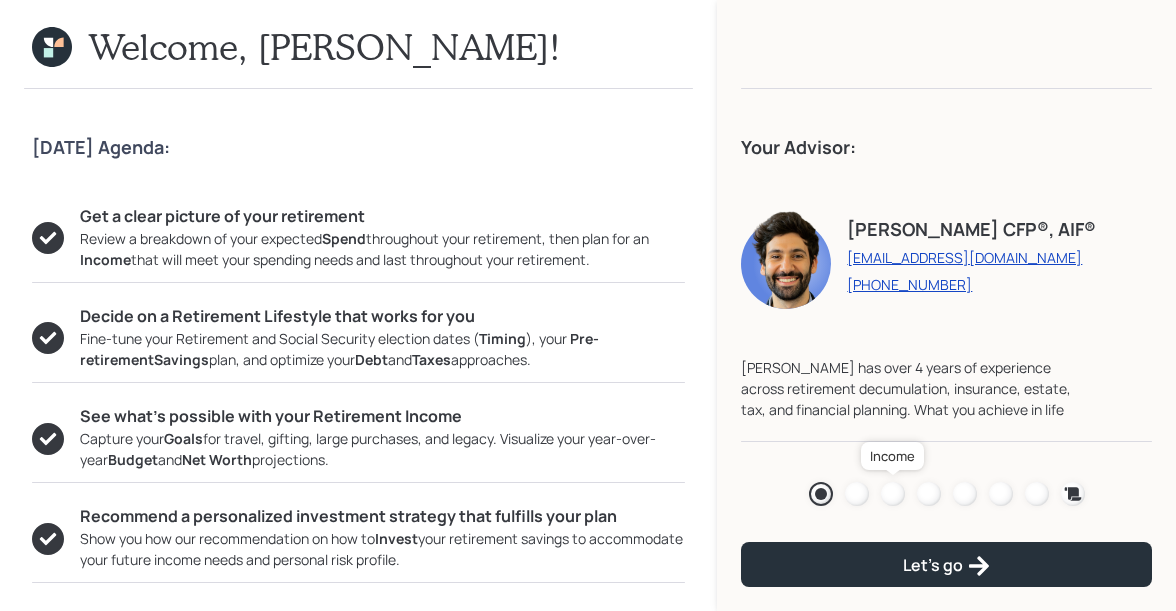 click at bounding box center [893, 494] 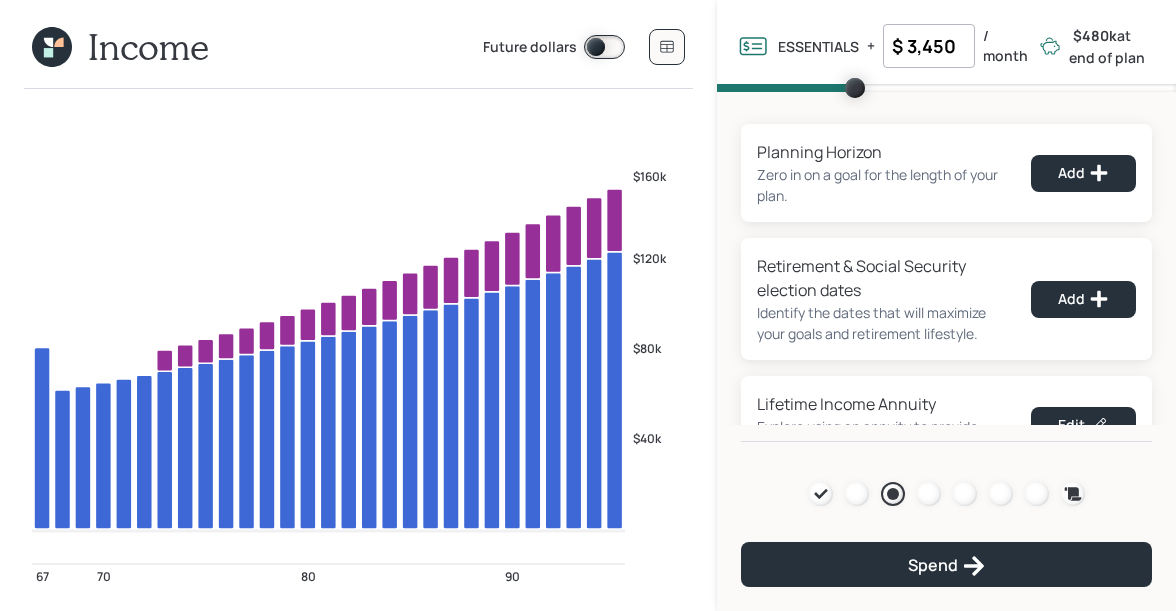 click 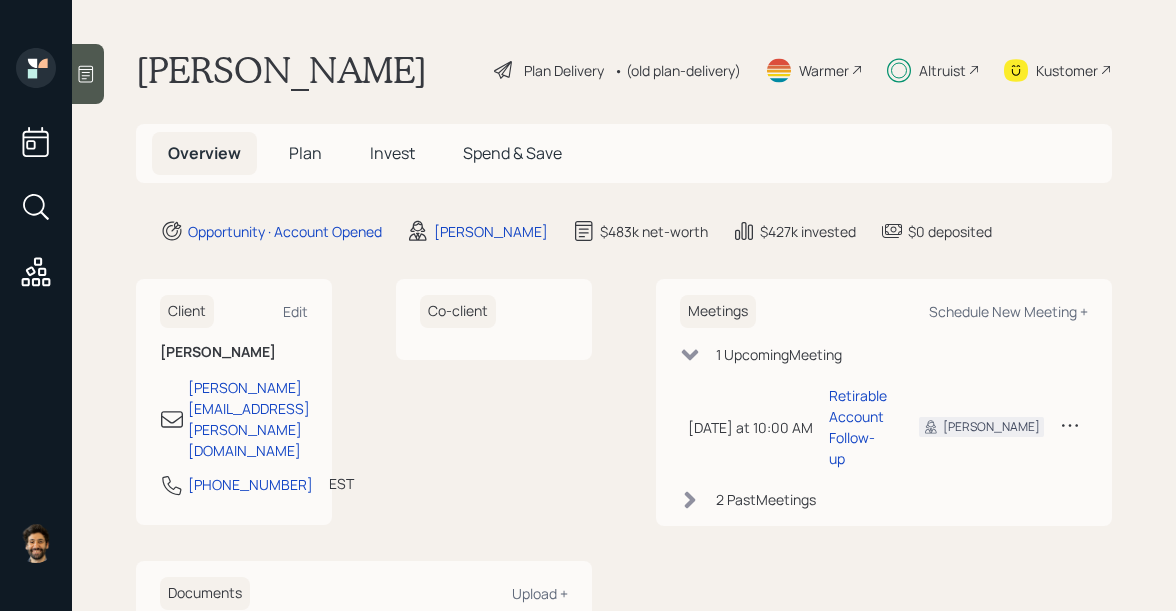 click on "Invest" at bounding box center [392, 153] 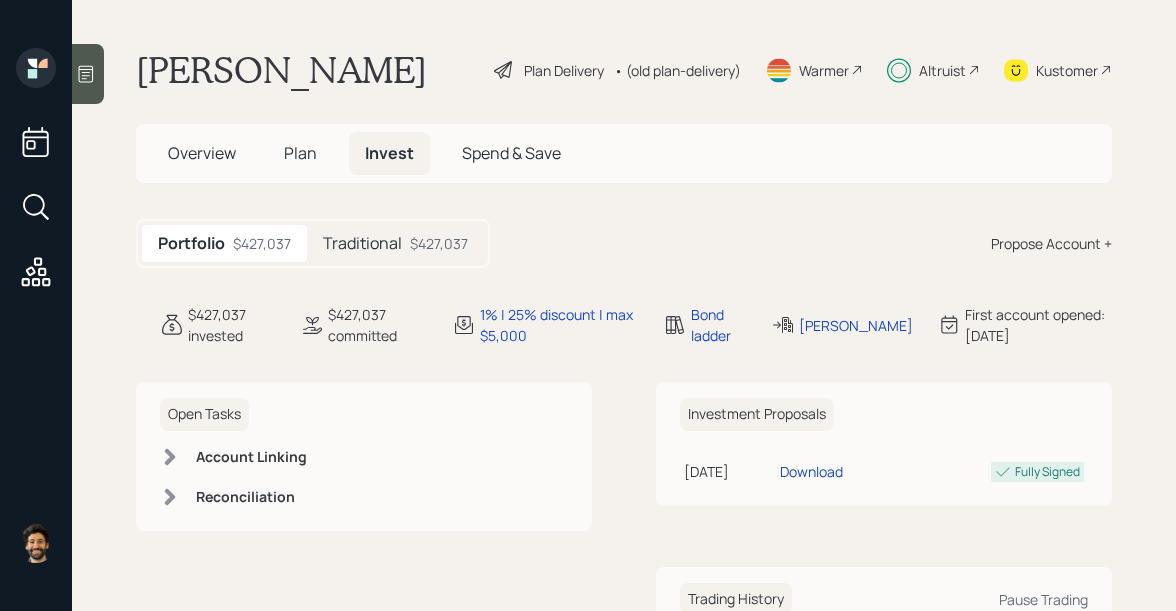 click on "Traditional" at bounding box center [362, 243] 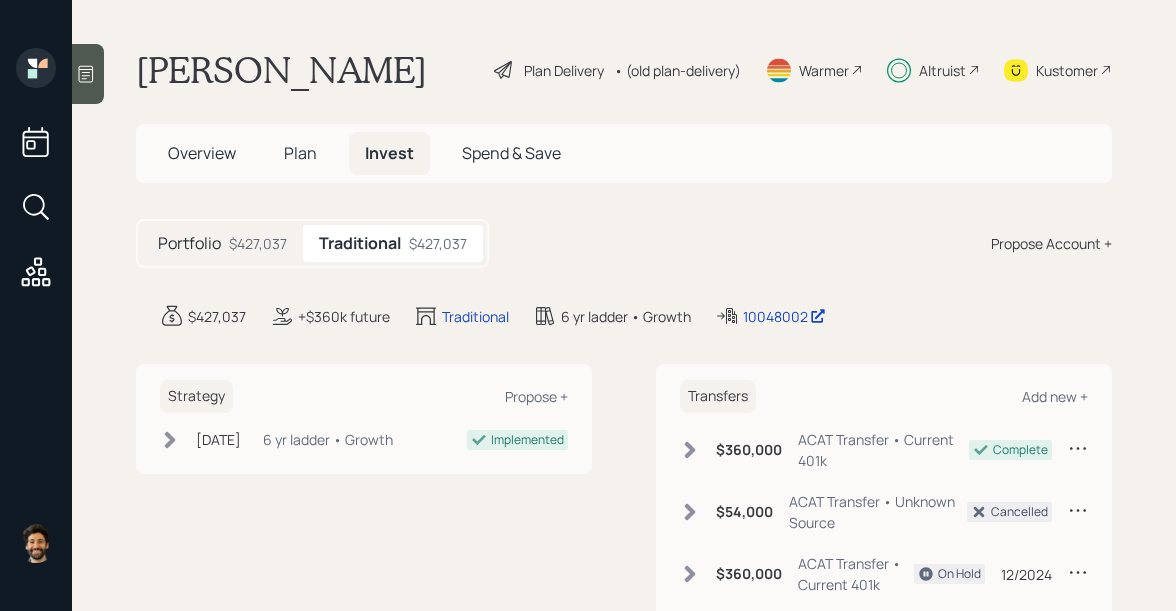 click on "$427,037" at bounding box center [258, 243] 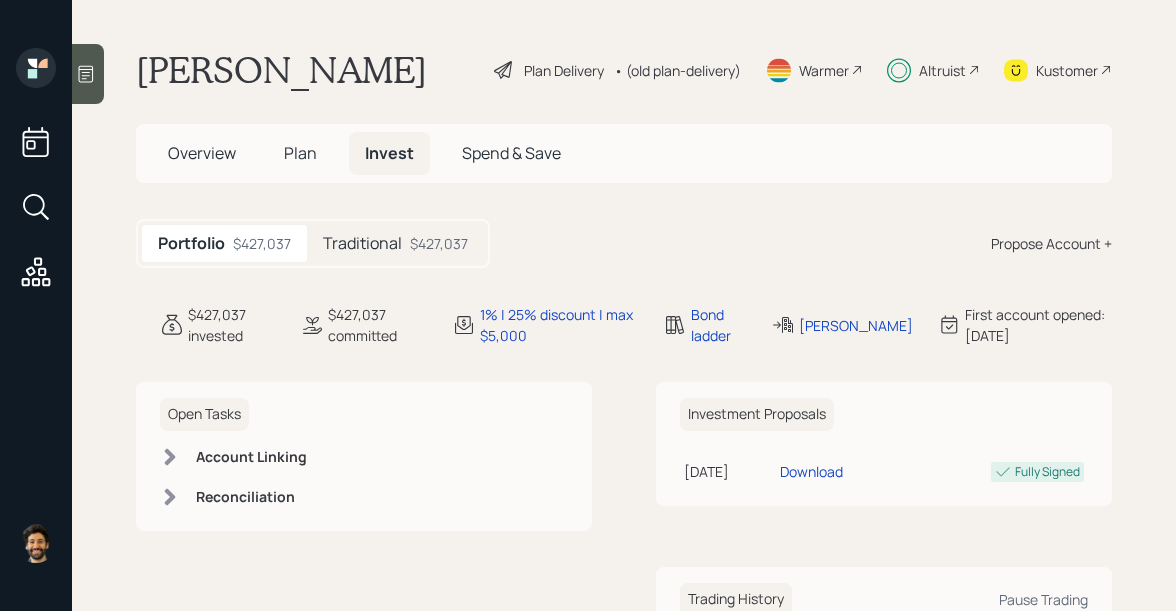 click on "Plan" at bounding box center (300, 153) 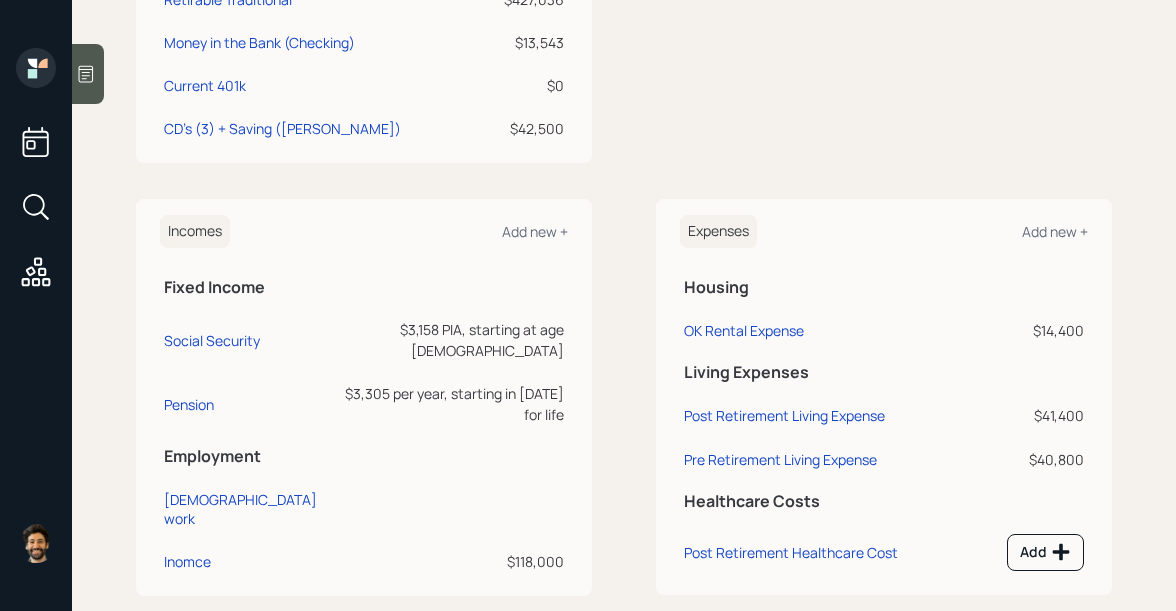 scroll, scrollTop: 636, scrollLeft: 0, axis: vertical 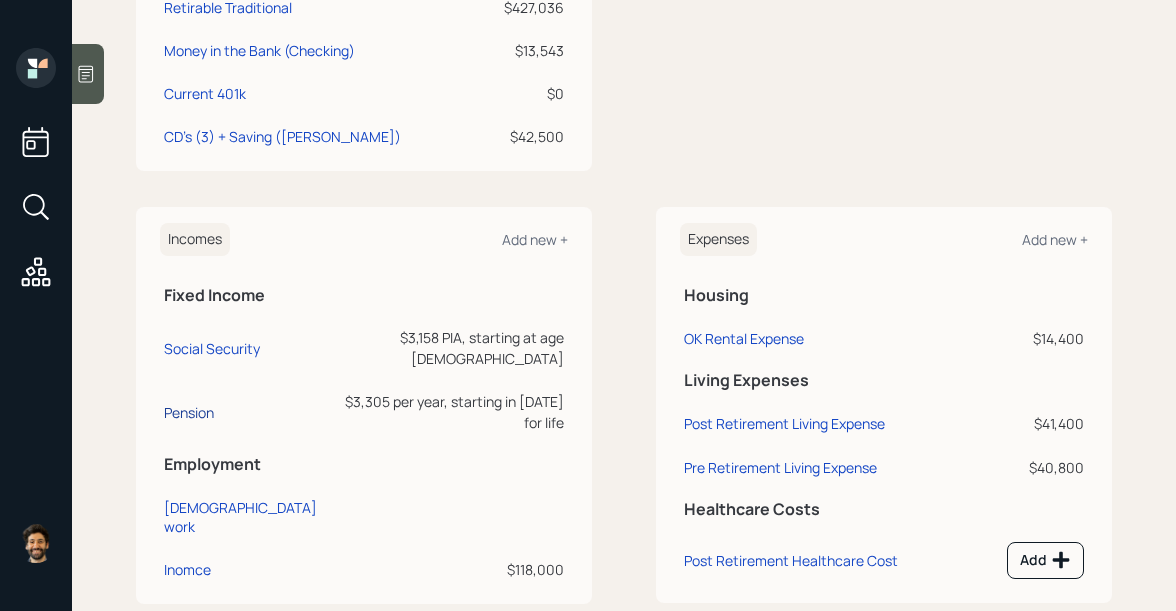 click on "Pension" at bounding box center (189, 412) 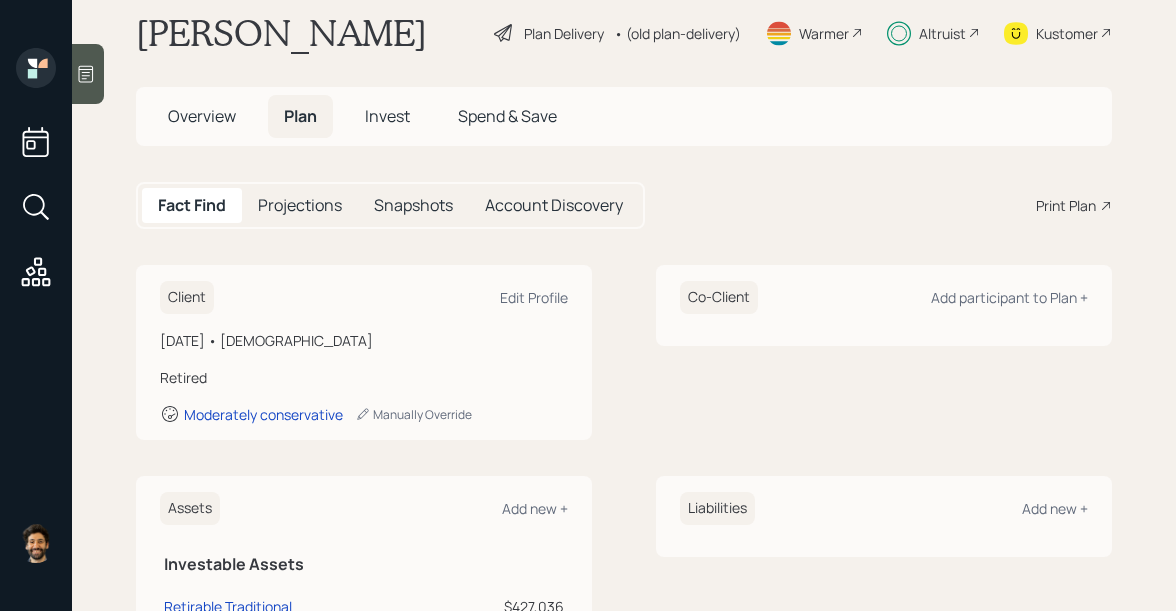 scroll, scrollTop: 0, scrollLeft: 0, axis: both 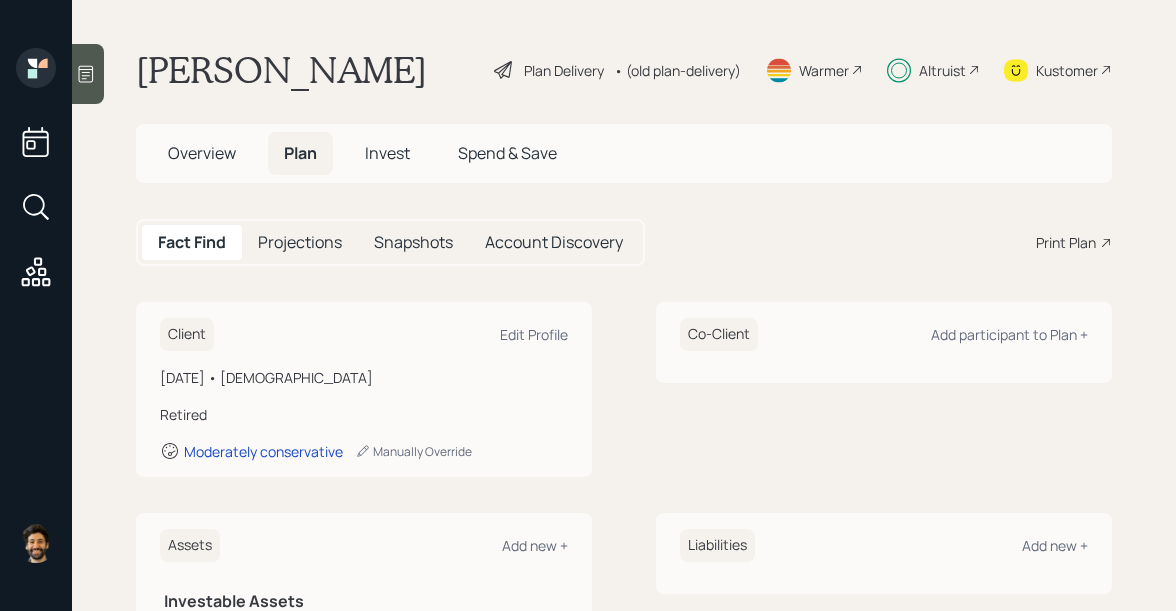 click on "Kustomer" at bounding box center (1067, 70) 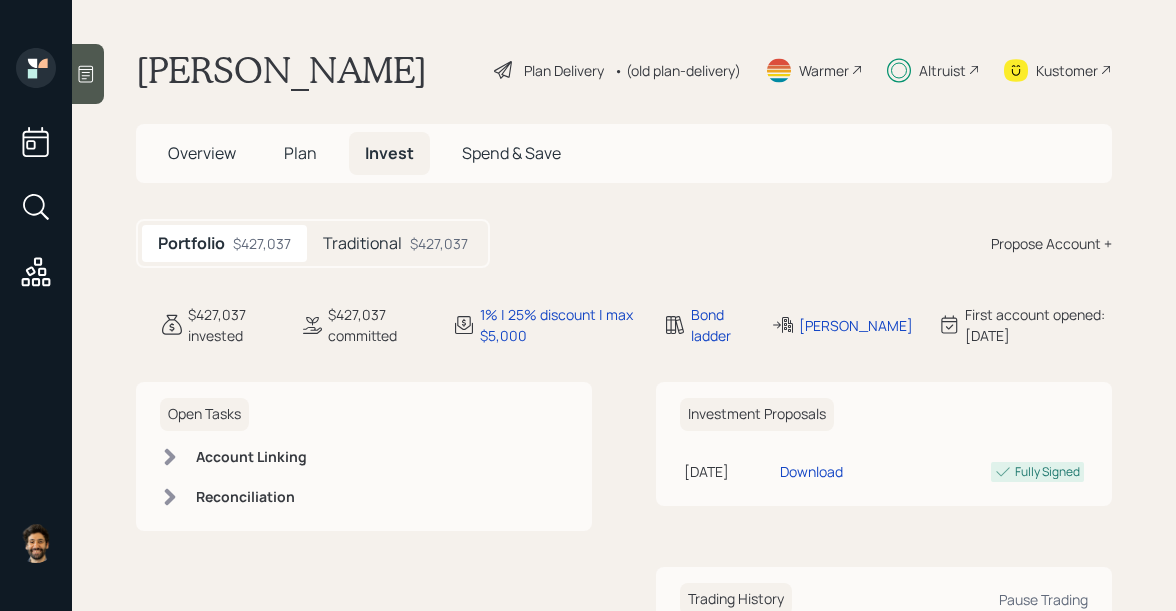 scroll, scrollTop: 48, scrollLeft: 0, axis: vertical 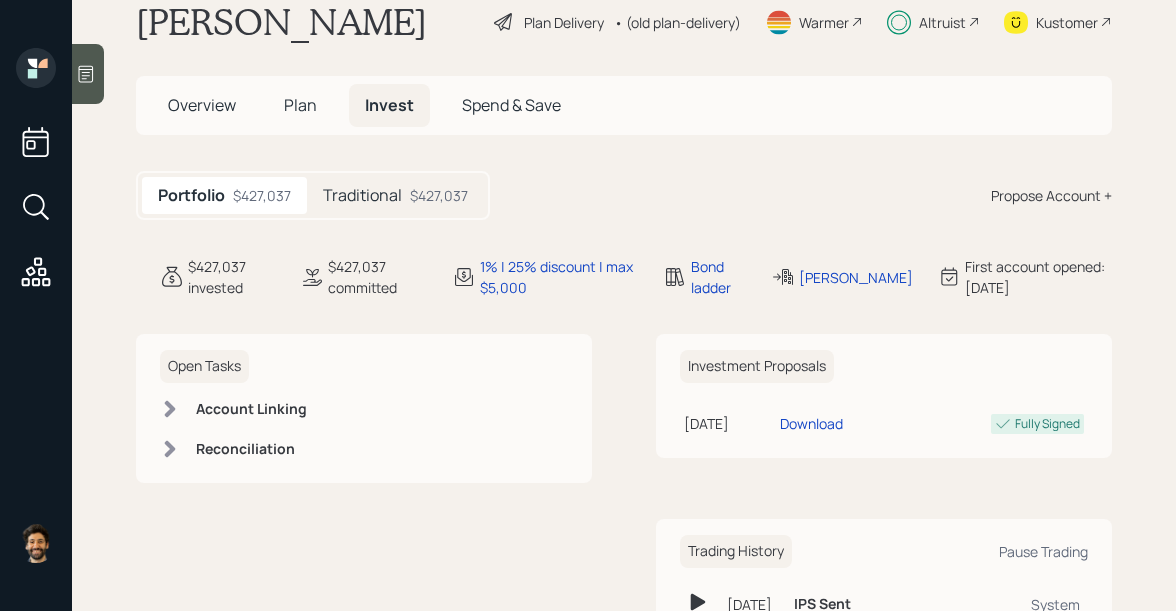 click on "Traditional" at bounding box center [362, 195] 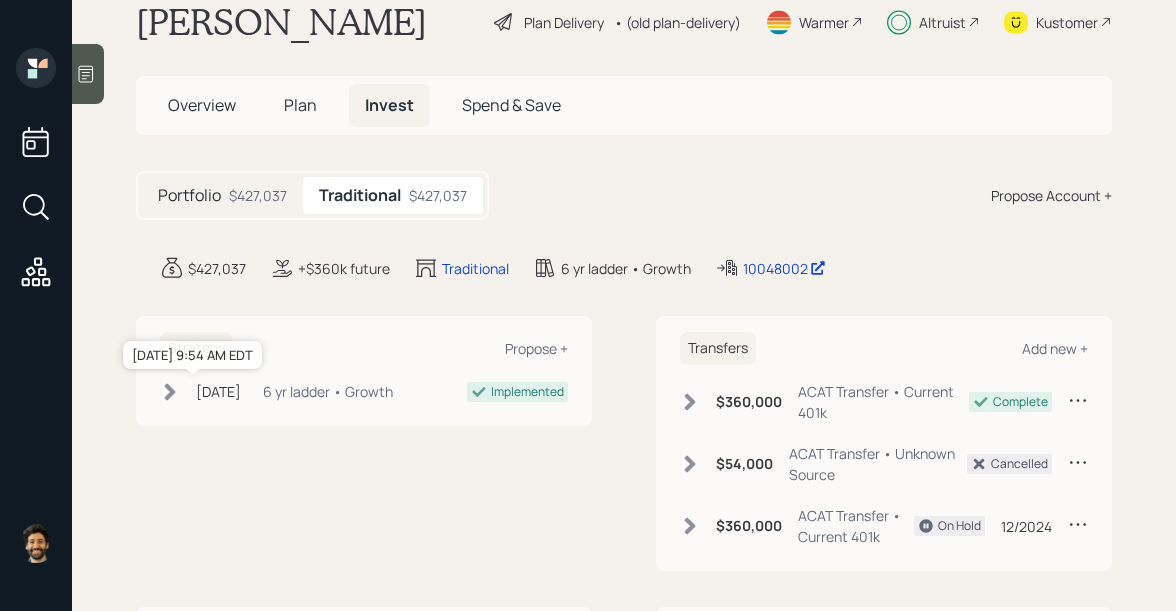 click on "[DATE]" at bounding box center (218, 391) 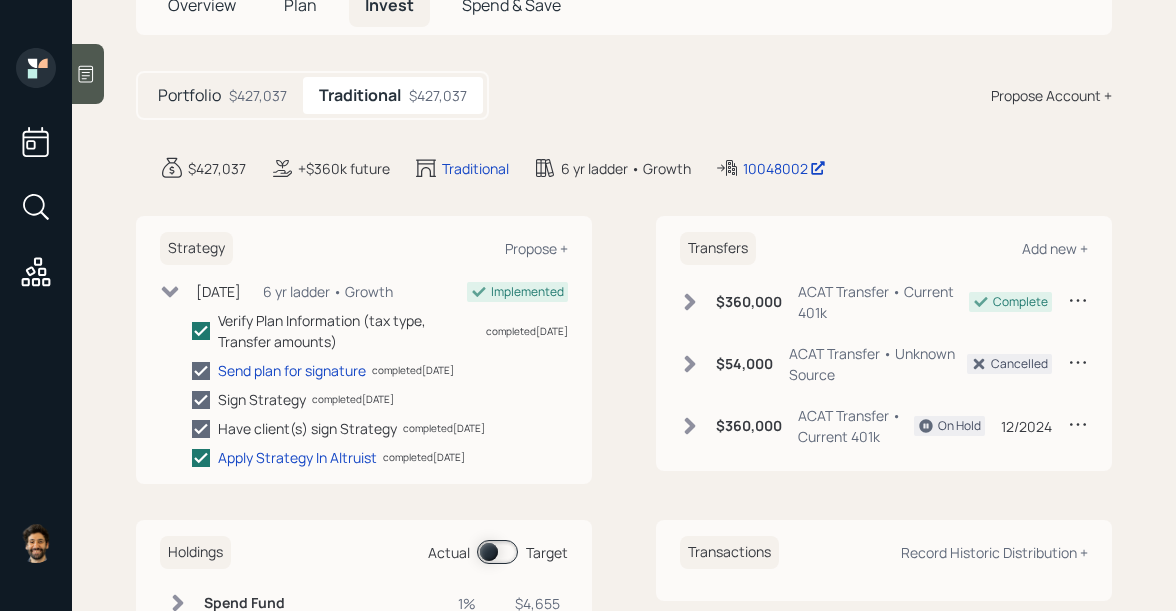 scroll, scrollTop: 304, scrollLeft: 0, axis: vertical 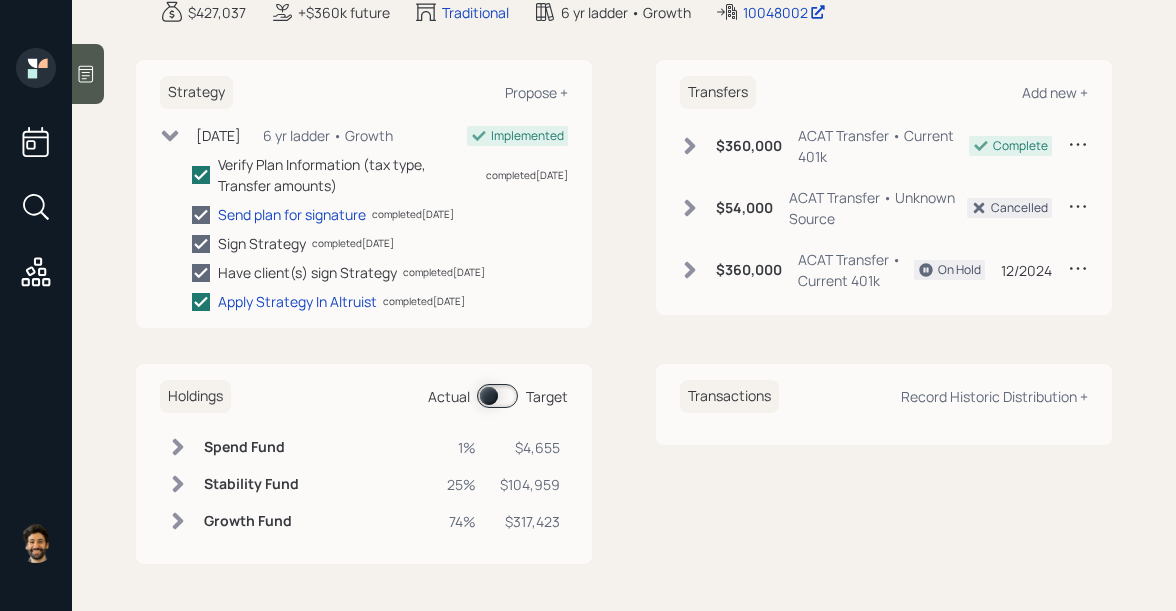 click at bounding box center (497, 396) 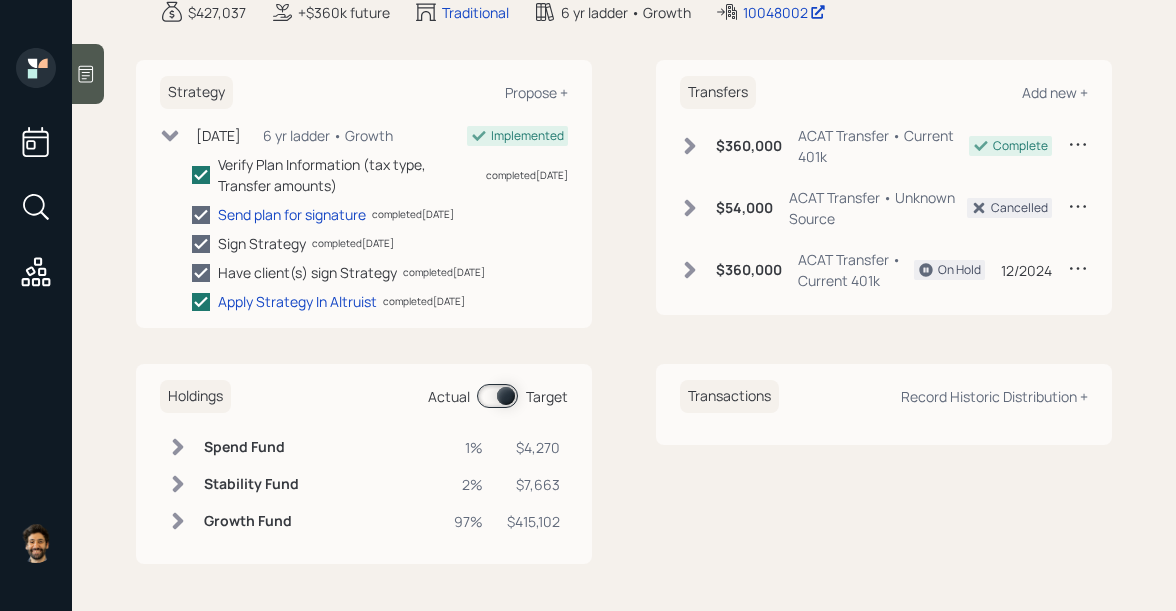 click 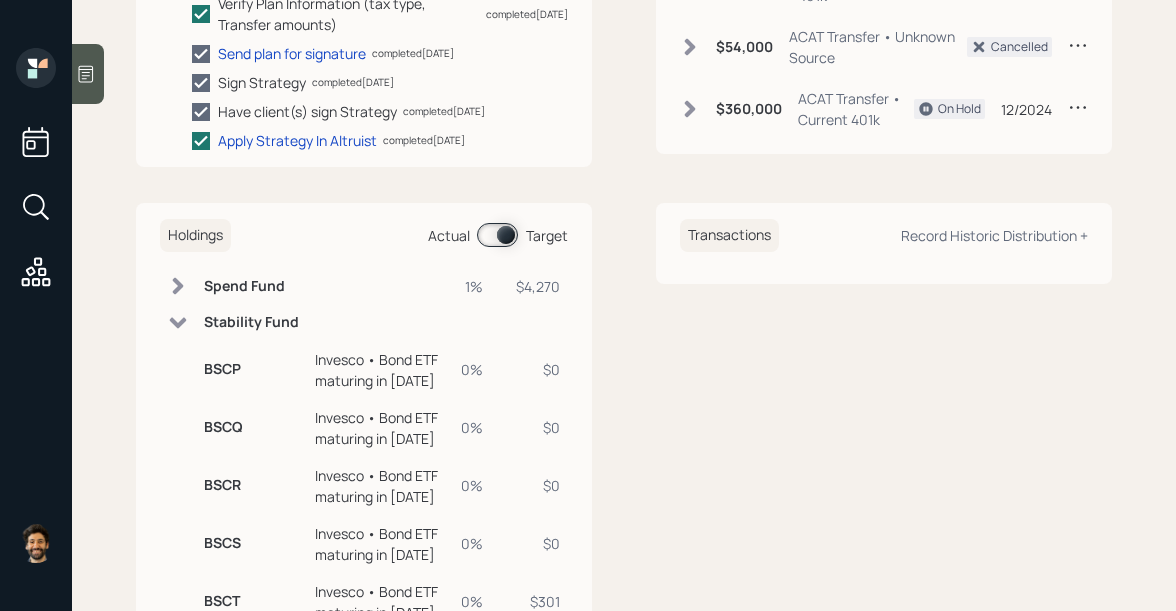 scroll, scrollTop: 643, scrollLeft: 0, axis: vertical 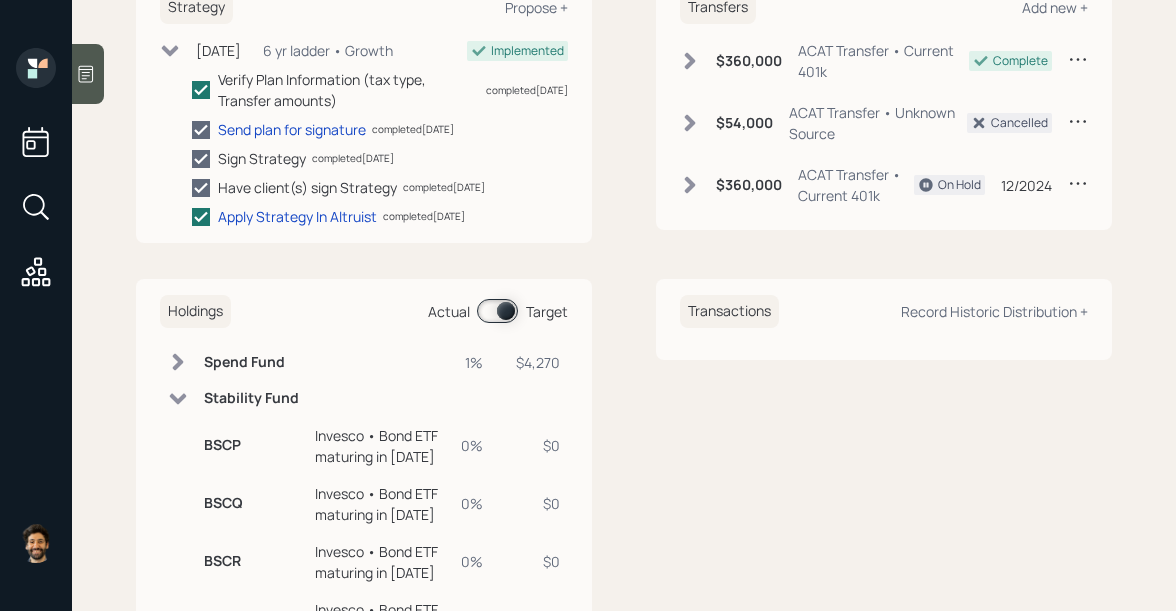 click 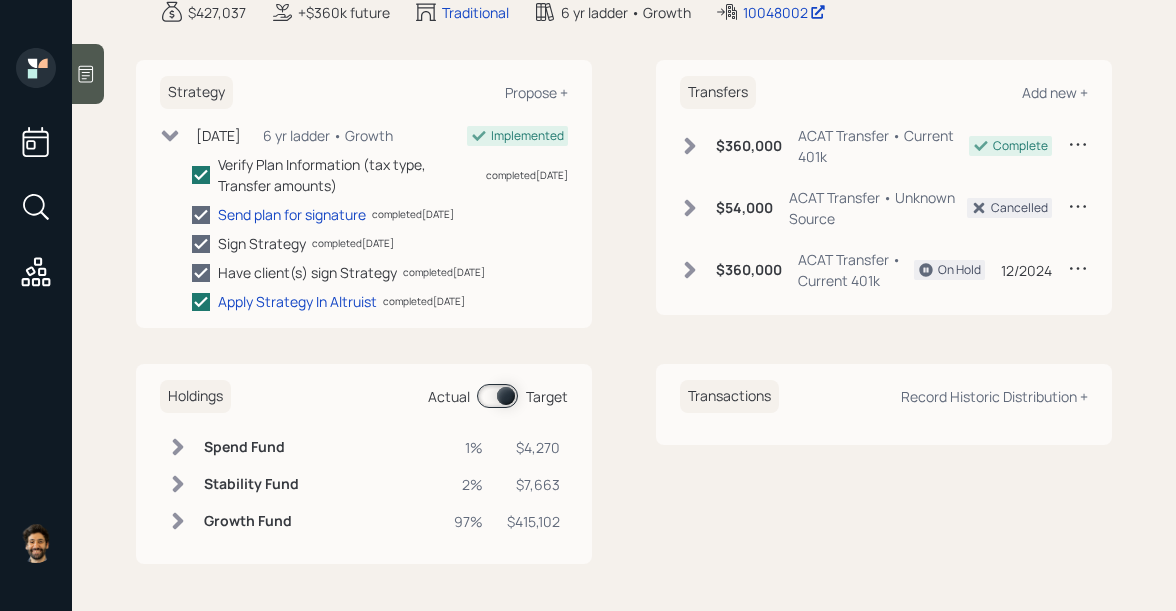 scroll, scrollTop: 0, scrollLeft: 0, axis: both 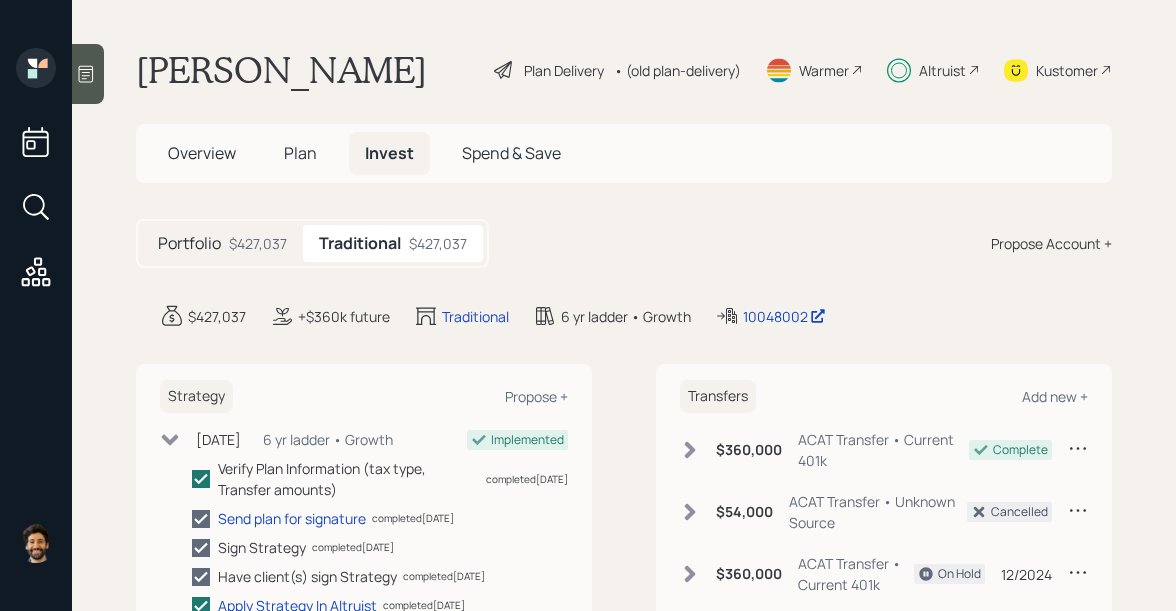 click on "• (old plan-delivery)" at bounding box center [677, 70] 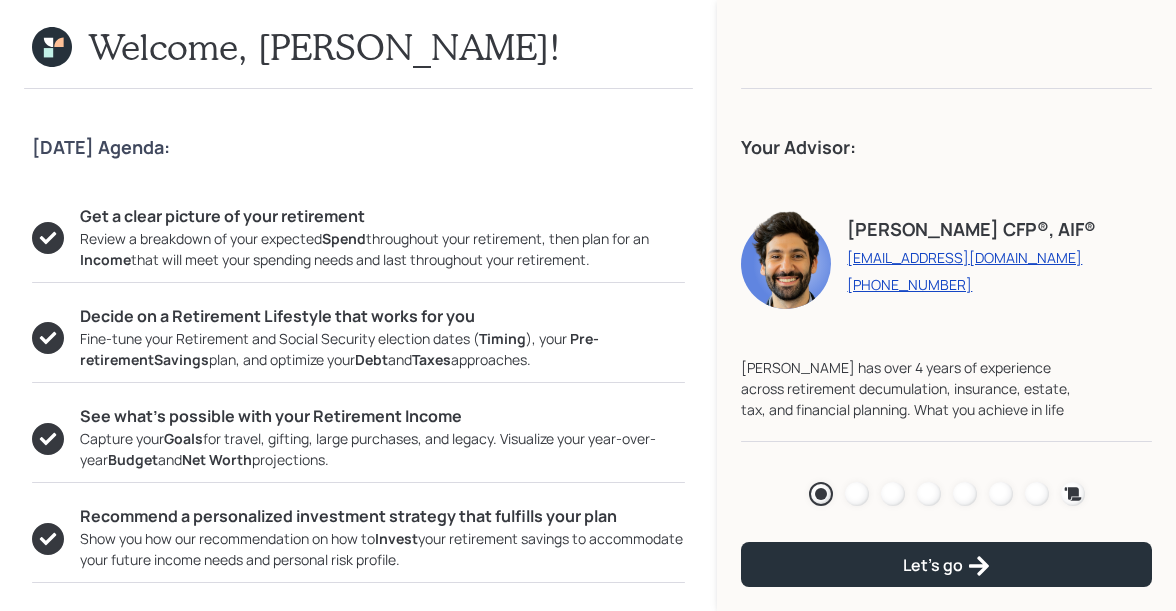 click at bounding box center (893, 494) 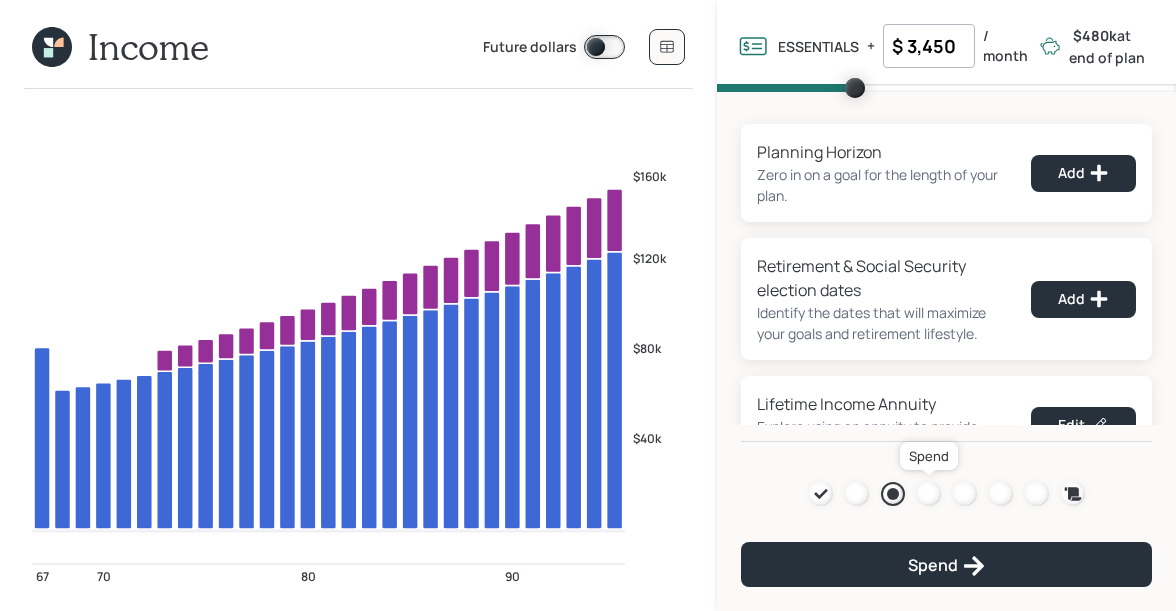 click at bounding box center [929, 494] 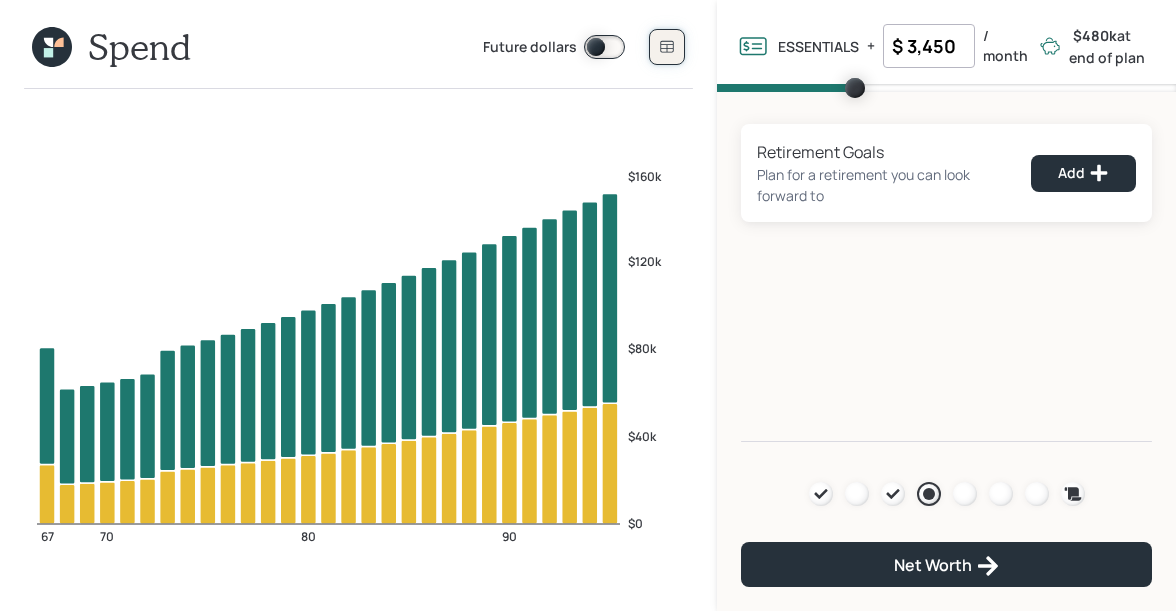 click 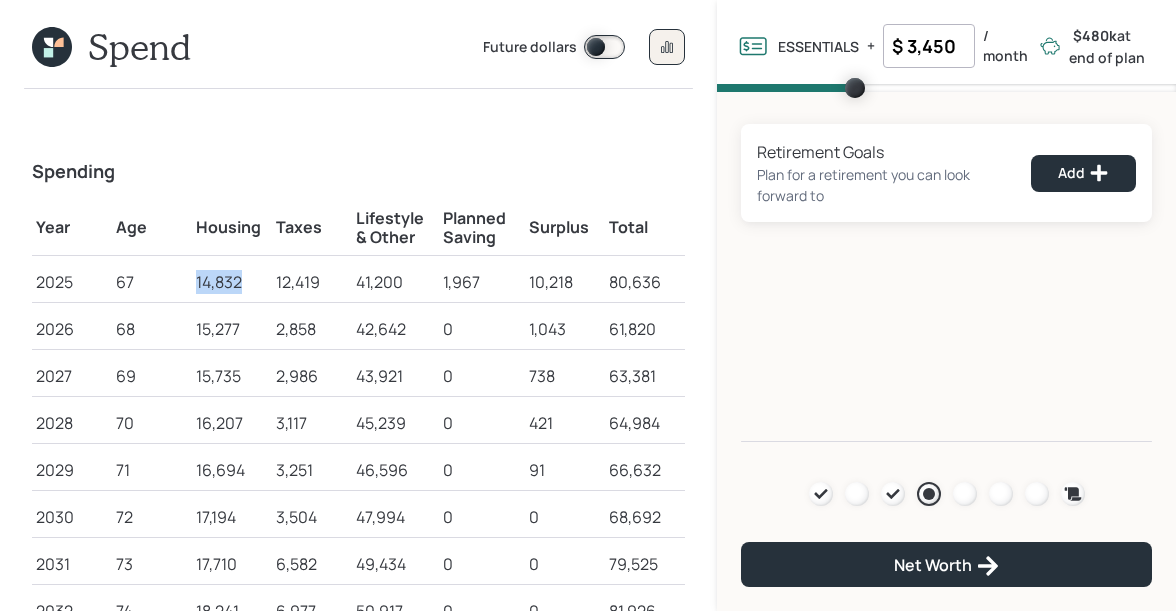 drag, startPoint x: 197, startPoint y: 281, endPoint x: 246, endPoint y: 283, distance: 49.0408 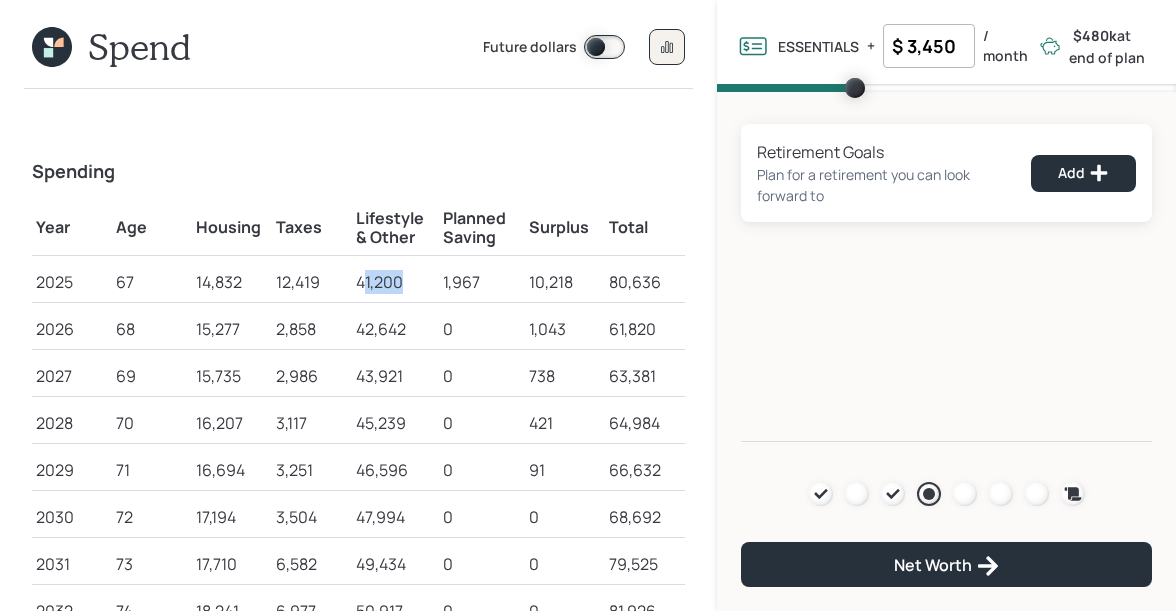 drag, startPoint x: 361, startPoint y: 286, endPoint x: 408, endPoint y: 286, distance: 47 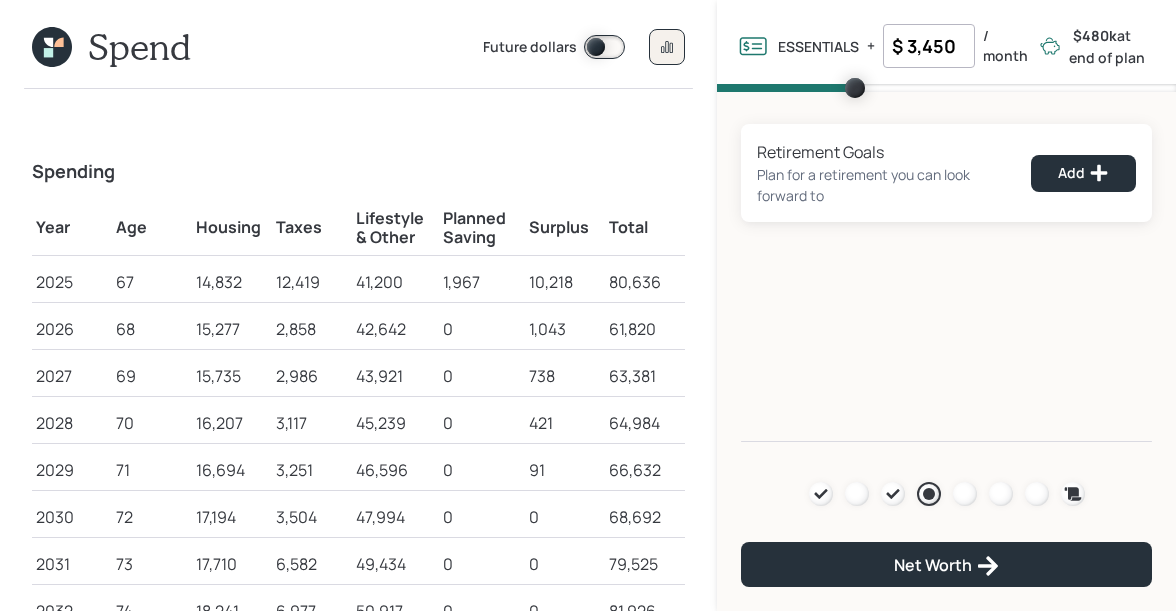 click 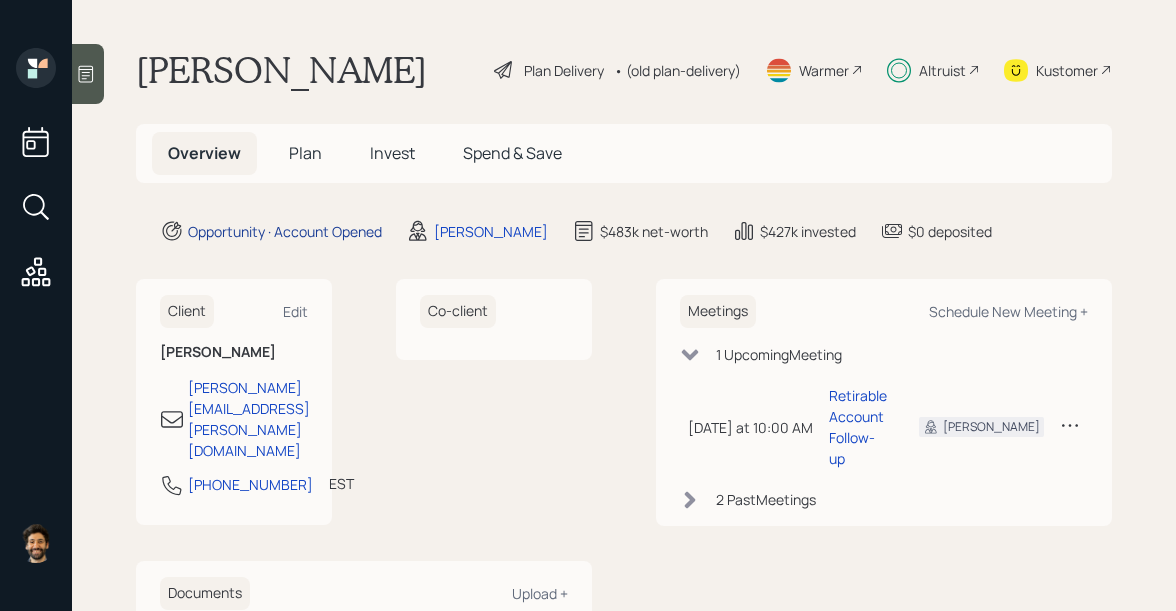 scroll, scrollTop: 36, scrollLeft: 0, axis: vertical 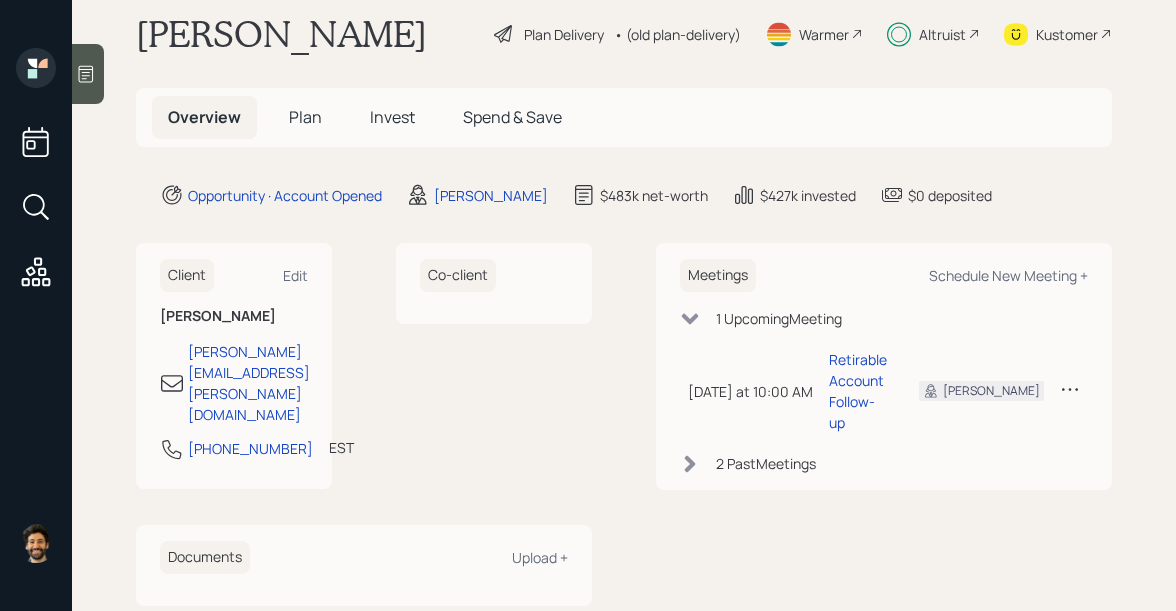 click on "• (old plan-delivery)" at bounding box center (677, 34) 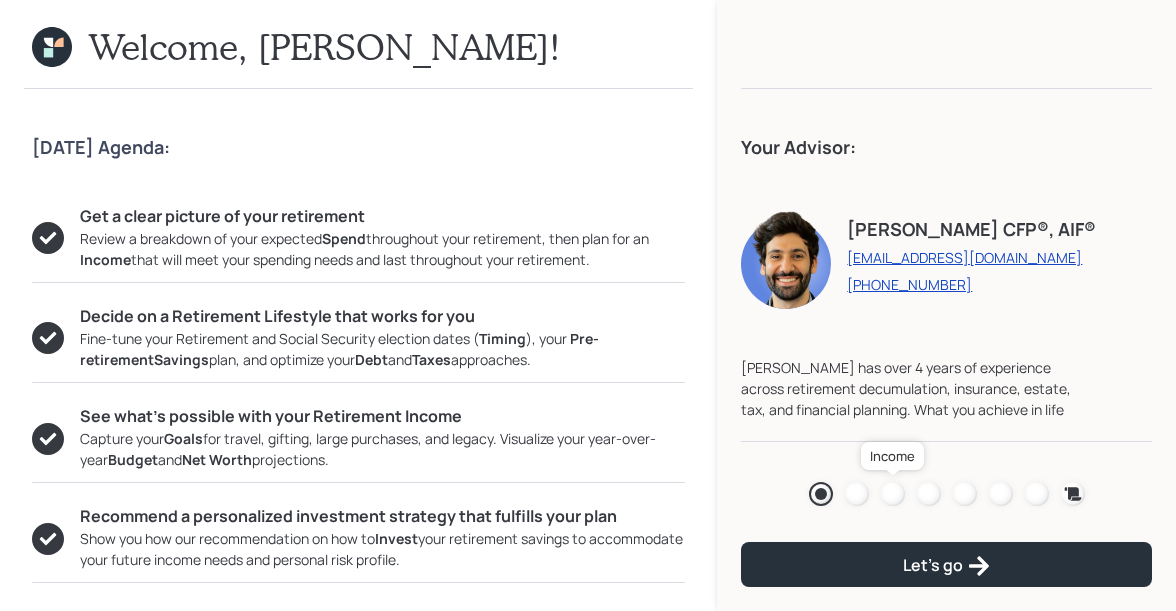 click at bounding box center (893, 494) 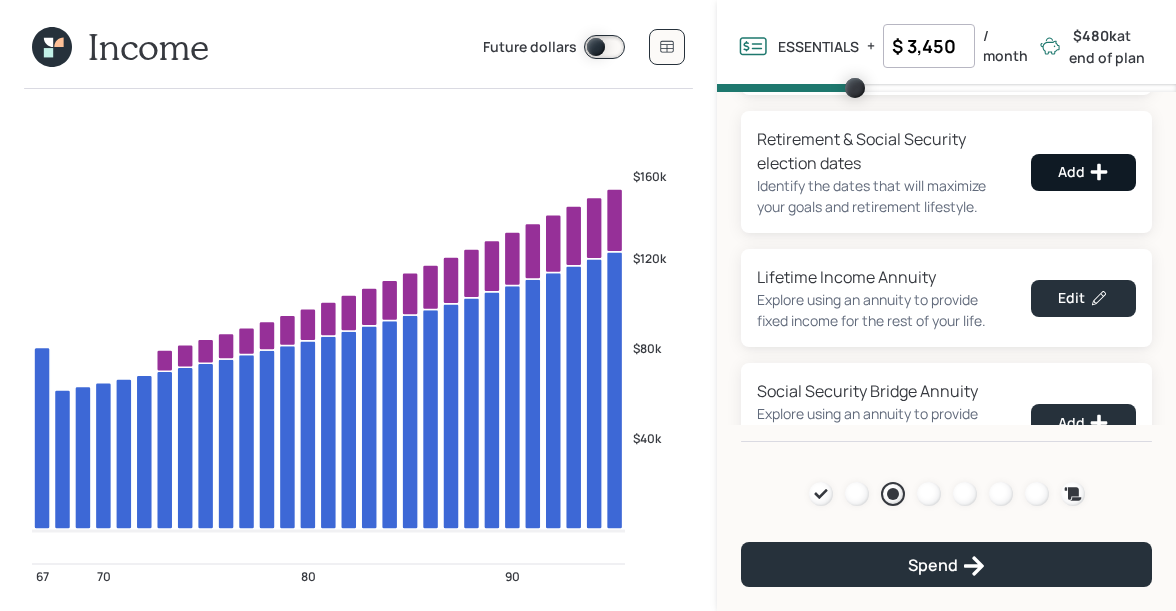 scroll, scrollTop: 198, scrollLeft: 0, axis: vertical 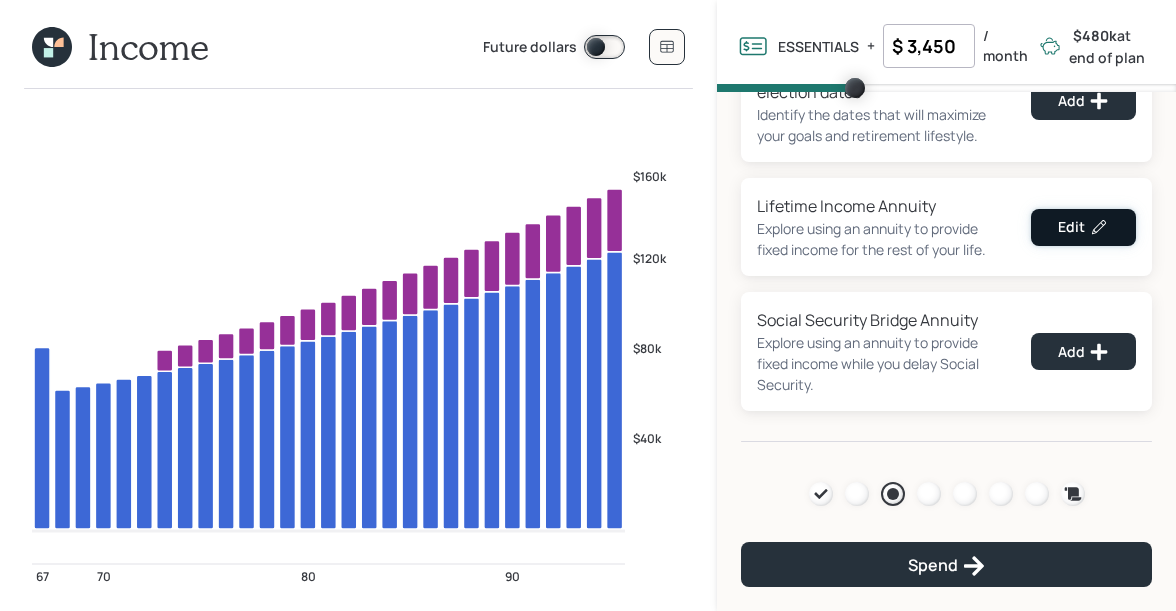 click on "Edit" at bounding box center (1083, 227) 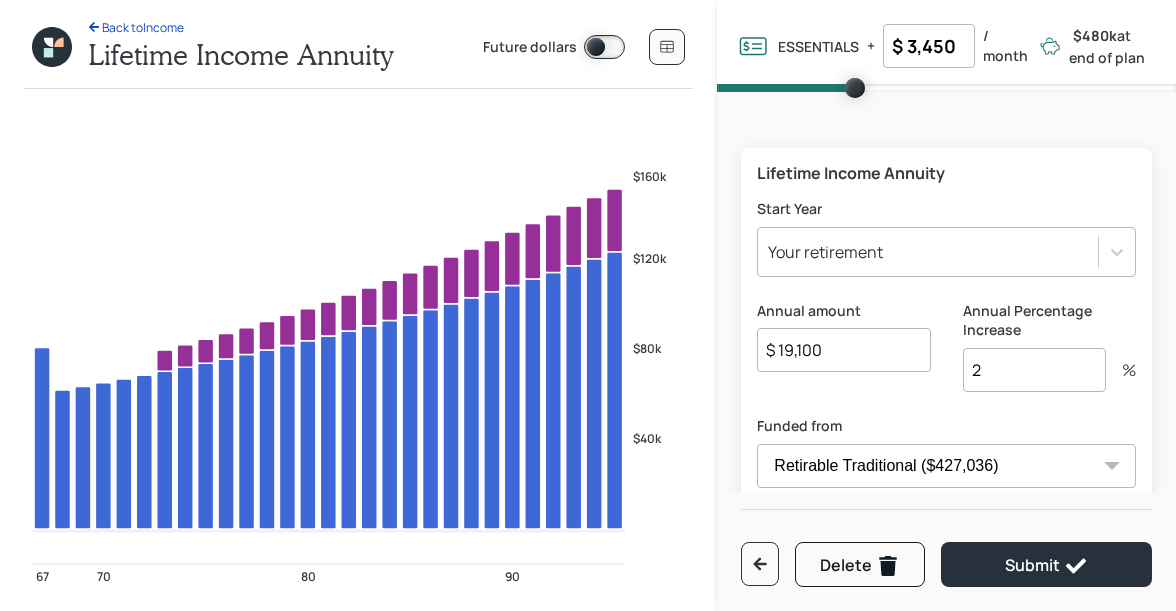 scroll, scrollTop: 160, scrollLeft: 0, axis: vertical 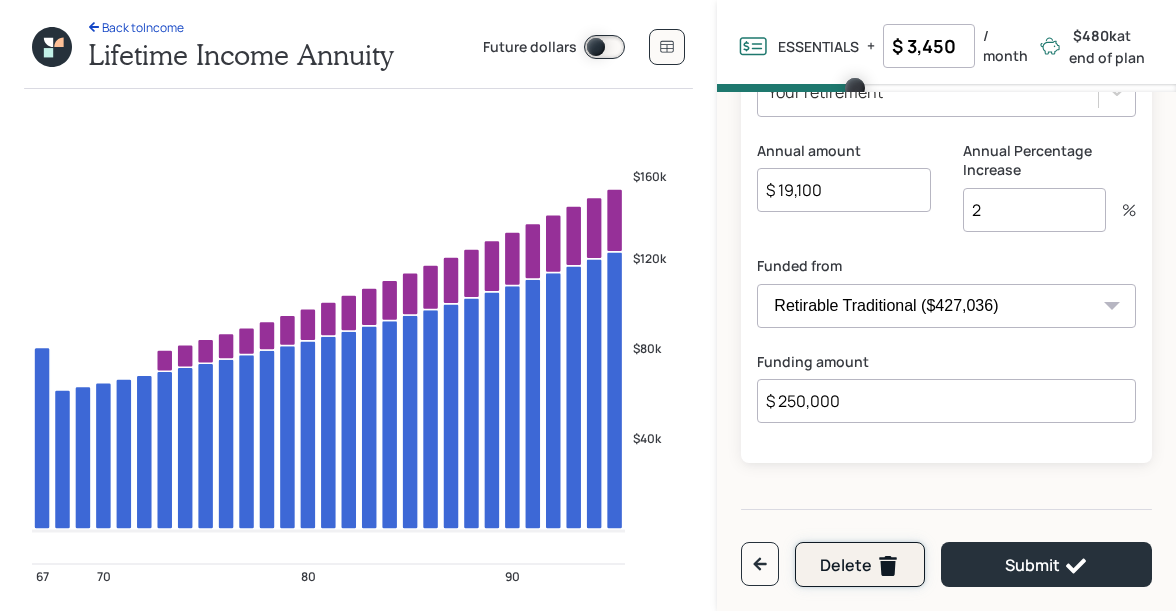 click on "Delete" at bounding box center [860, 566] 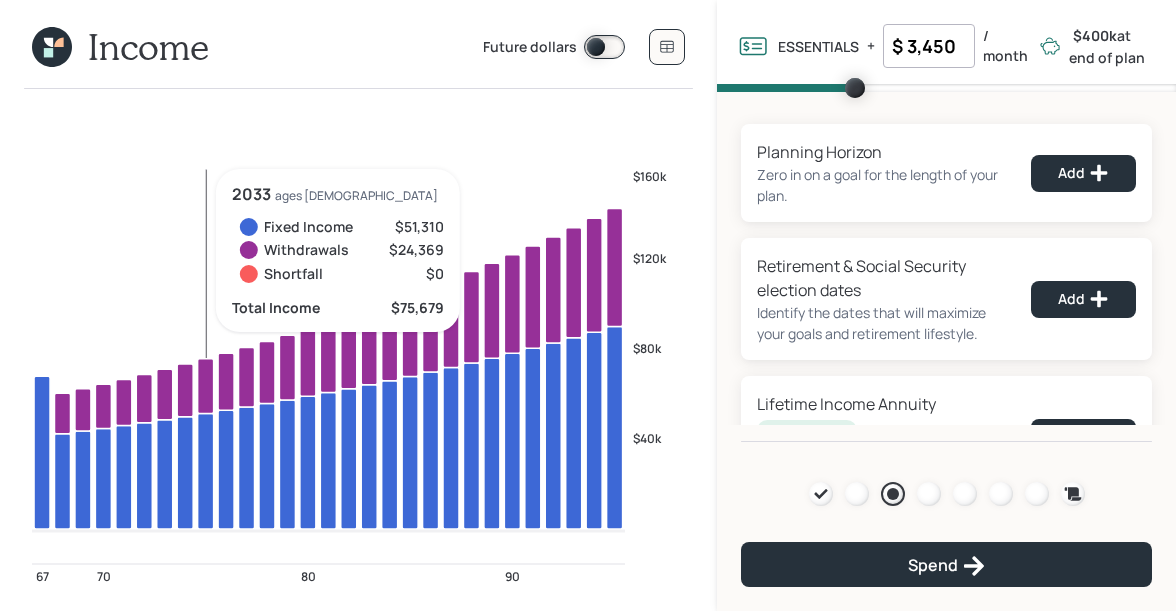 click 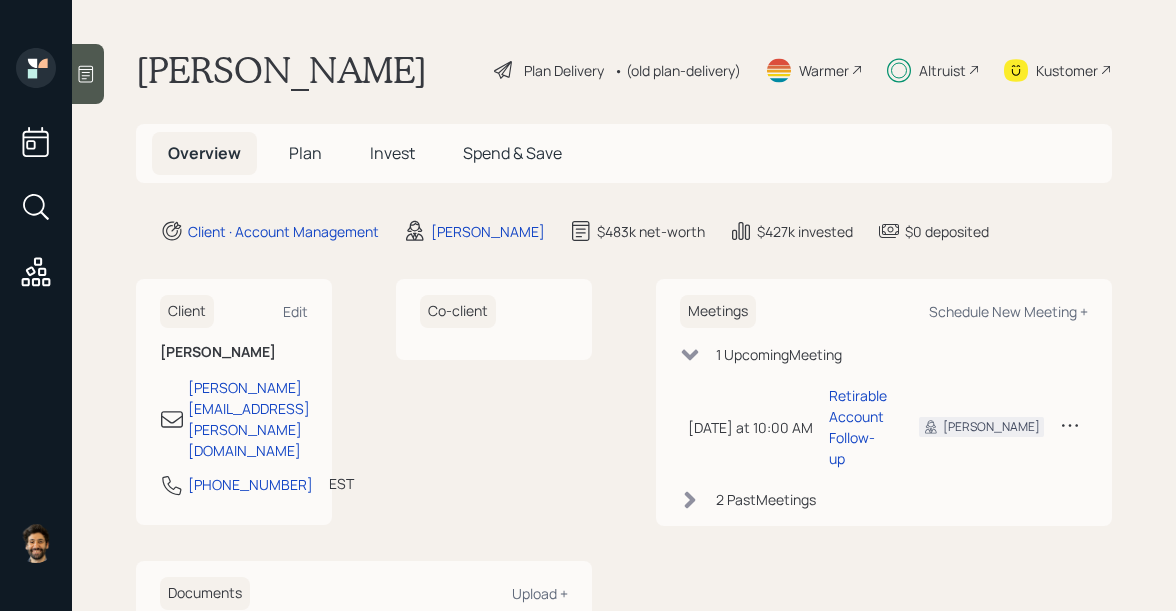 click on "Plan" at bounding box center [305, 153] 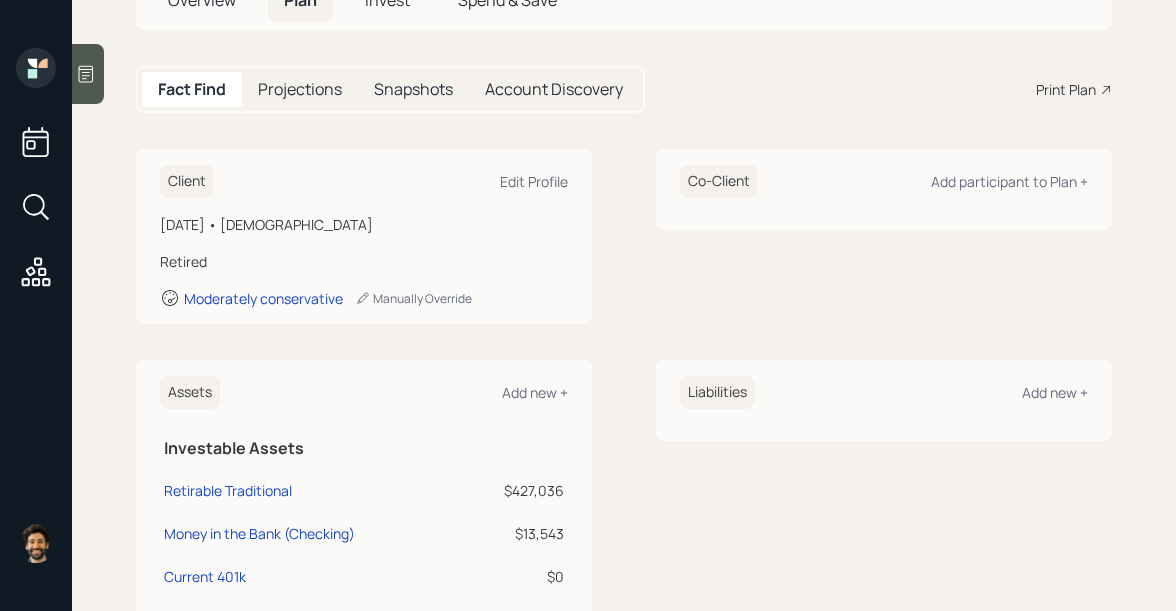 scroll, scrollTop: 0, scrollLeft: 0, axis: both 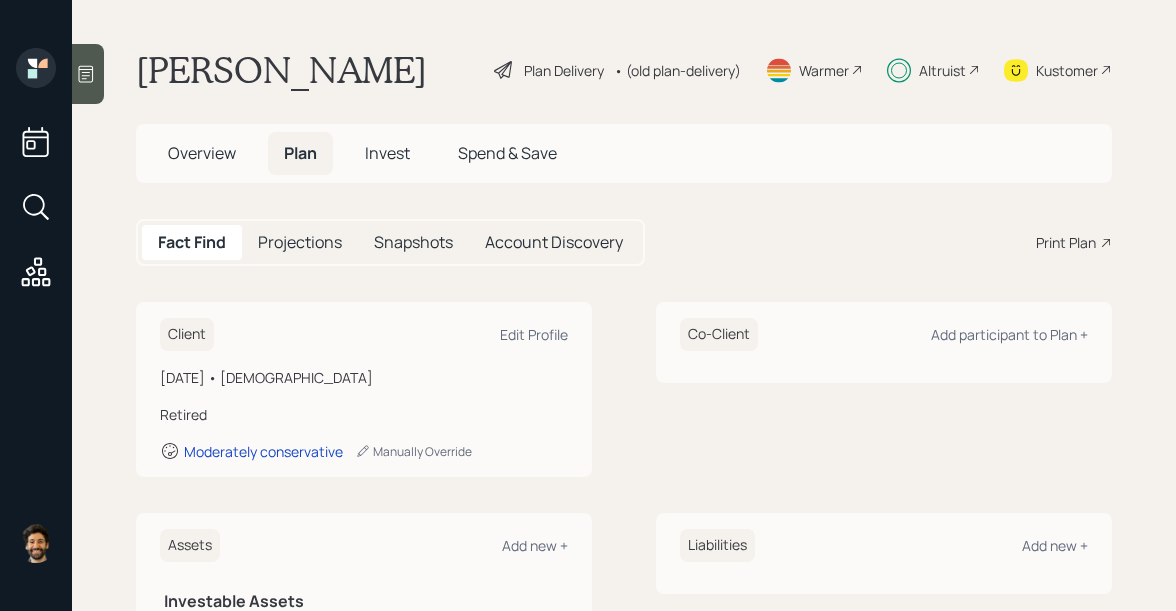 click on "Invest" at bounding box center (387, 153) 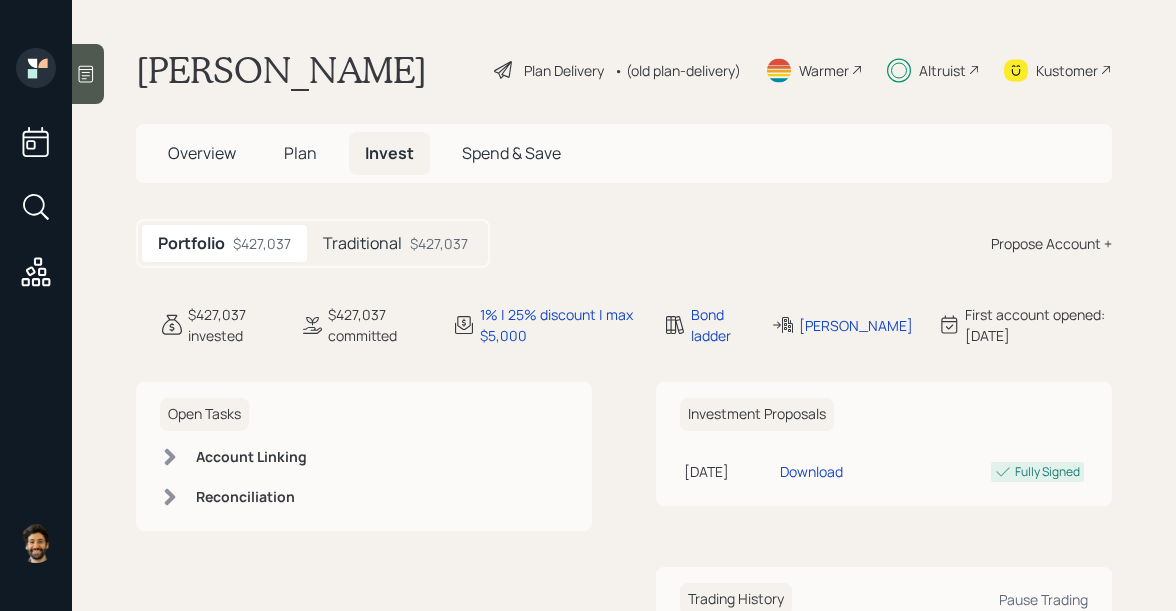 click on "Plan" at bounding box center [300, 153] 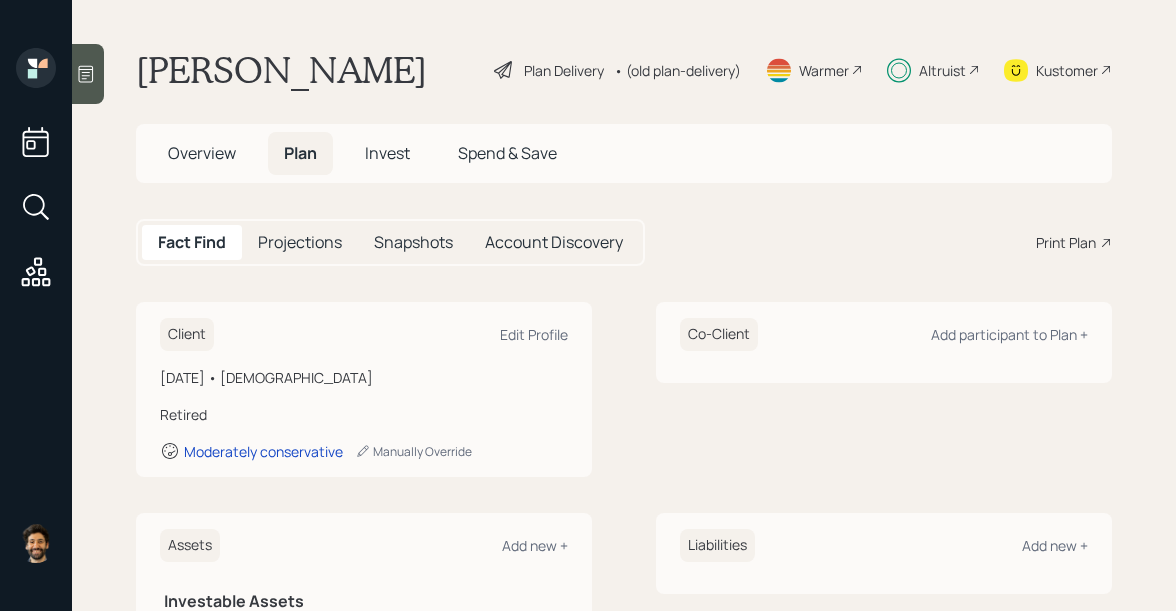 click on "Overview" at bounding box center (202, 153) 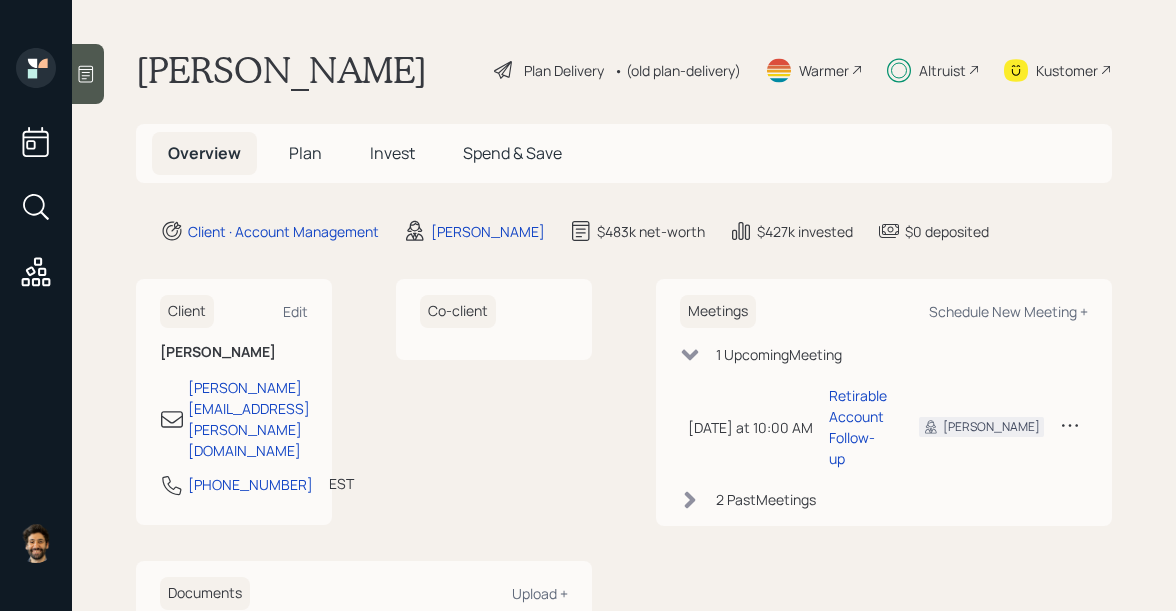 scroll, scrollTop: 36, scrollLeft: 0, axis: vertical 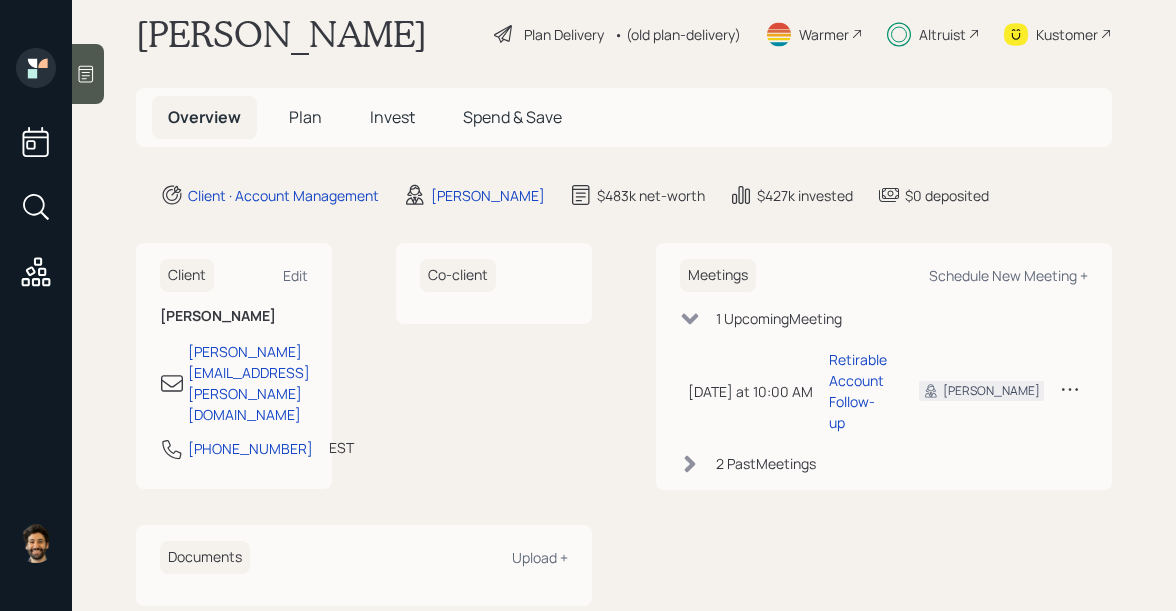click on "Plan" at bounding box center [305, 117] 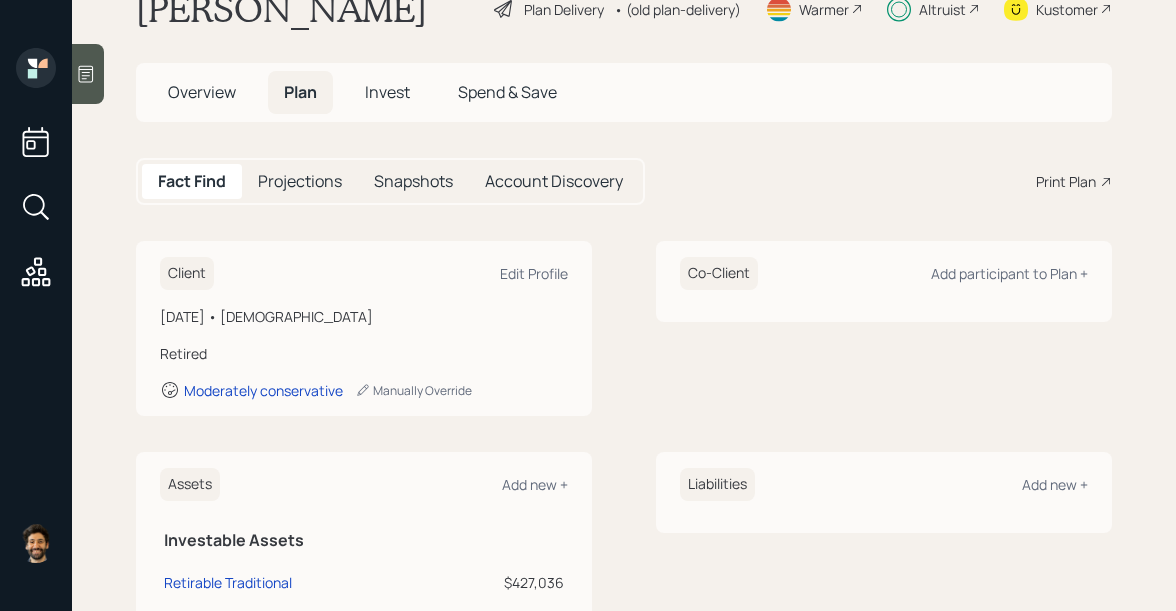 scroll, scrollTop: 54, scrollLeft: 0, axis: vertical 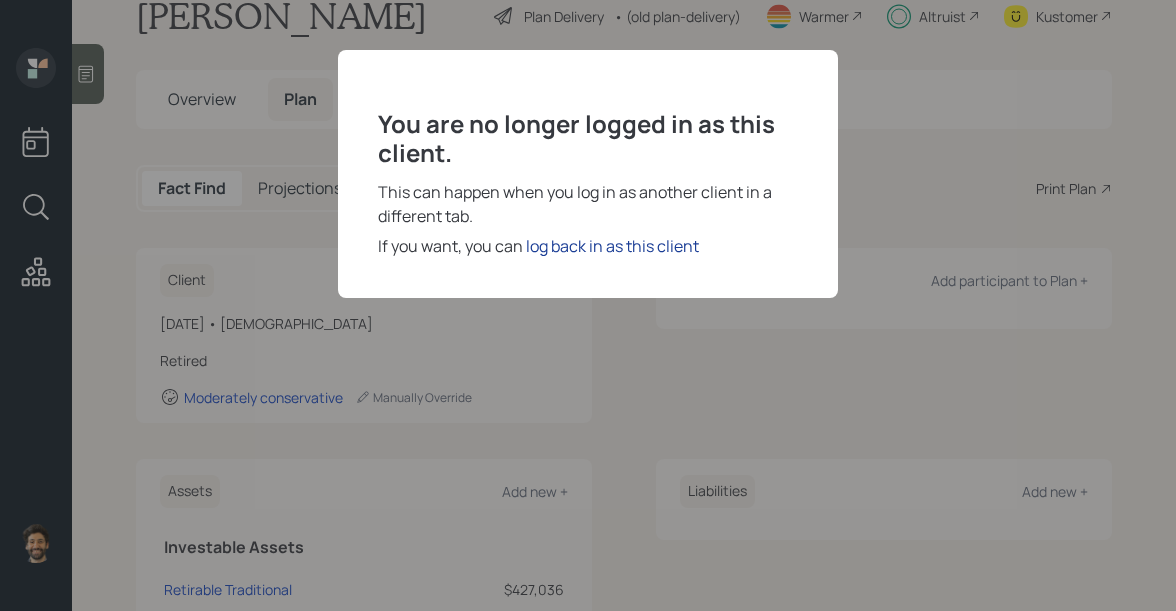 click on "log back in as this client" at bounding box center [612, 246] 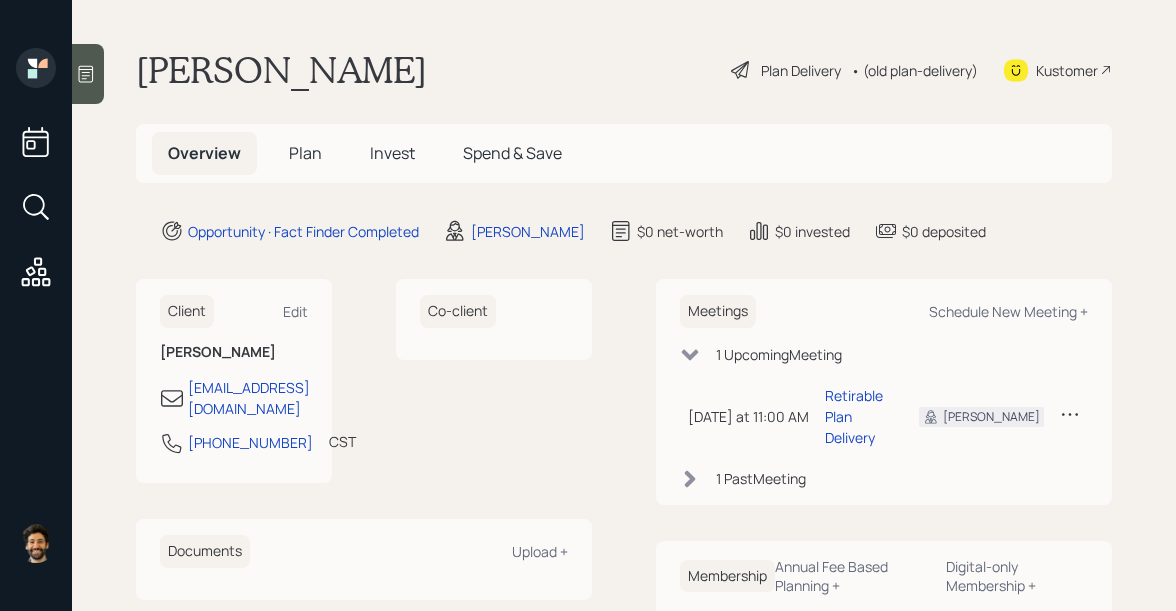scroll, scrollTop: 0, scrollLeft: 0, axis: both 